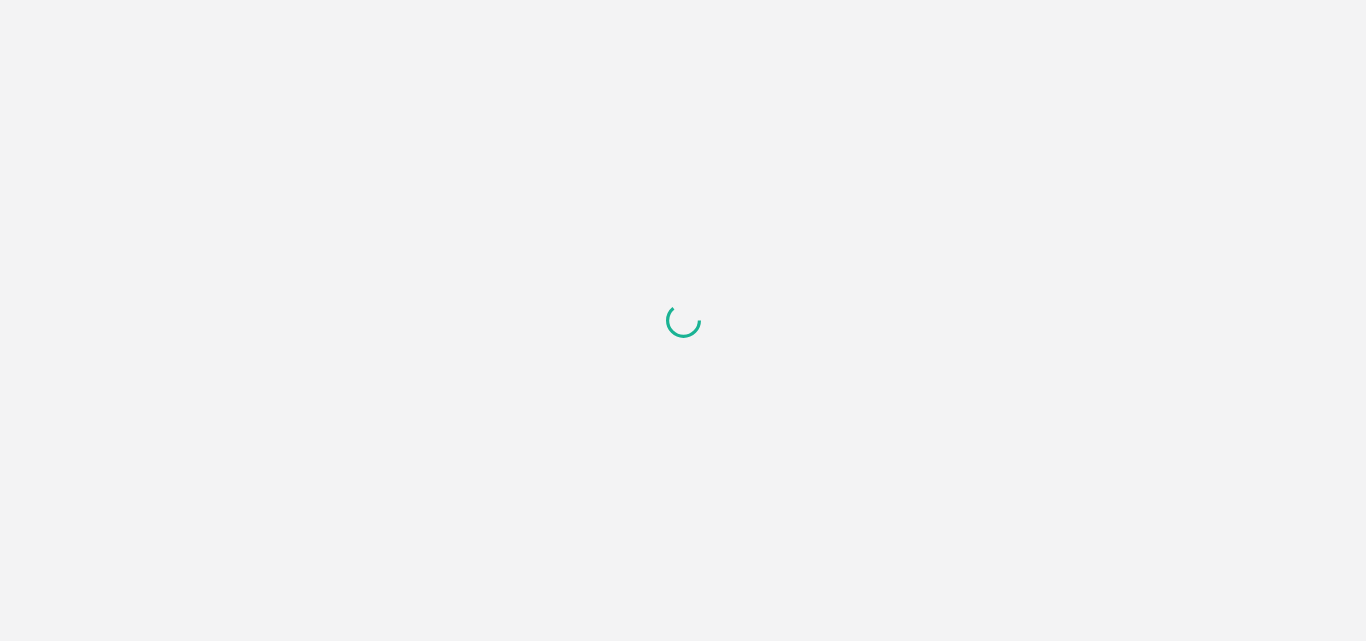 scroll, scrollTop: 0, scrollLeft: 0, axis: both 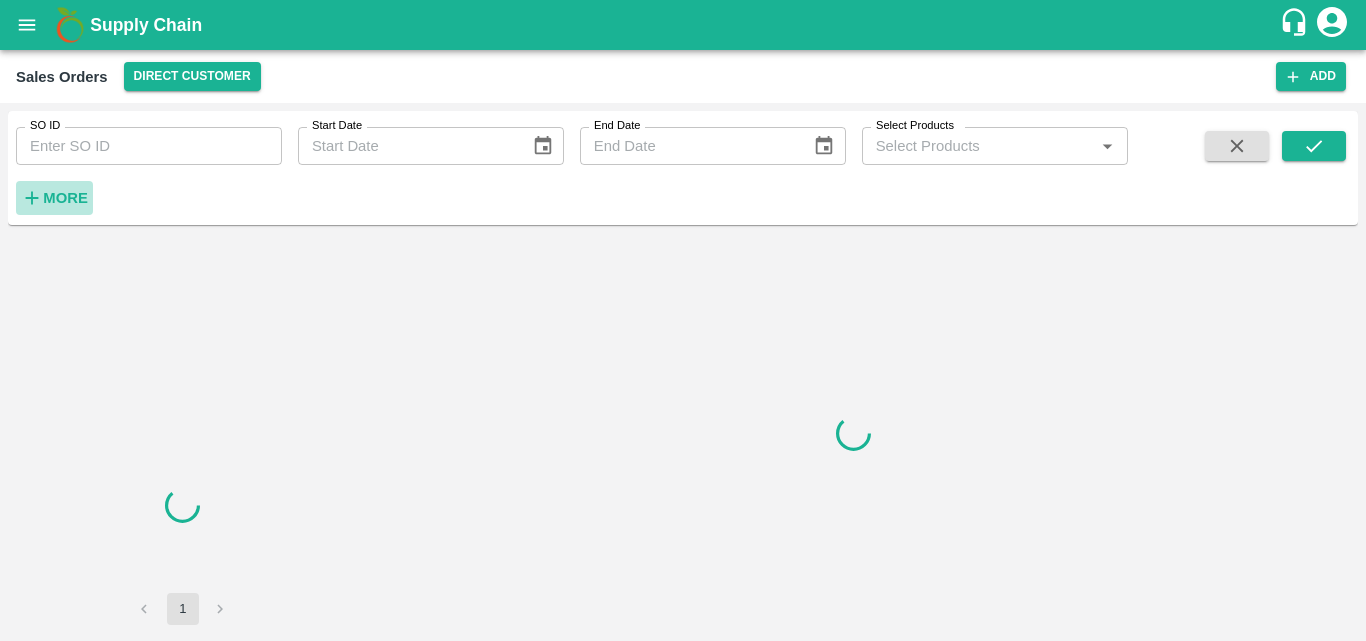 click on "More" at bounding box center (65, 198) 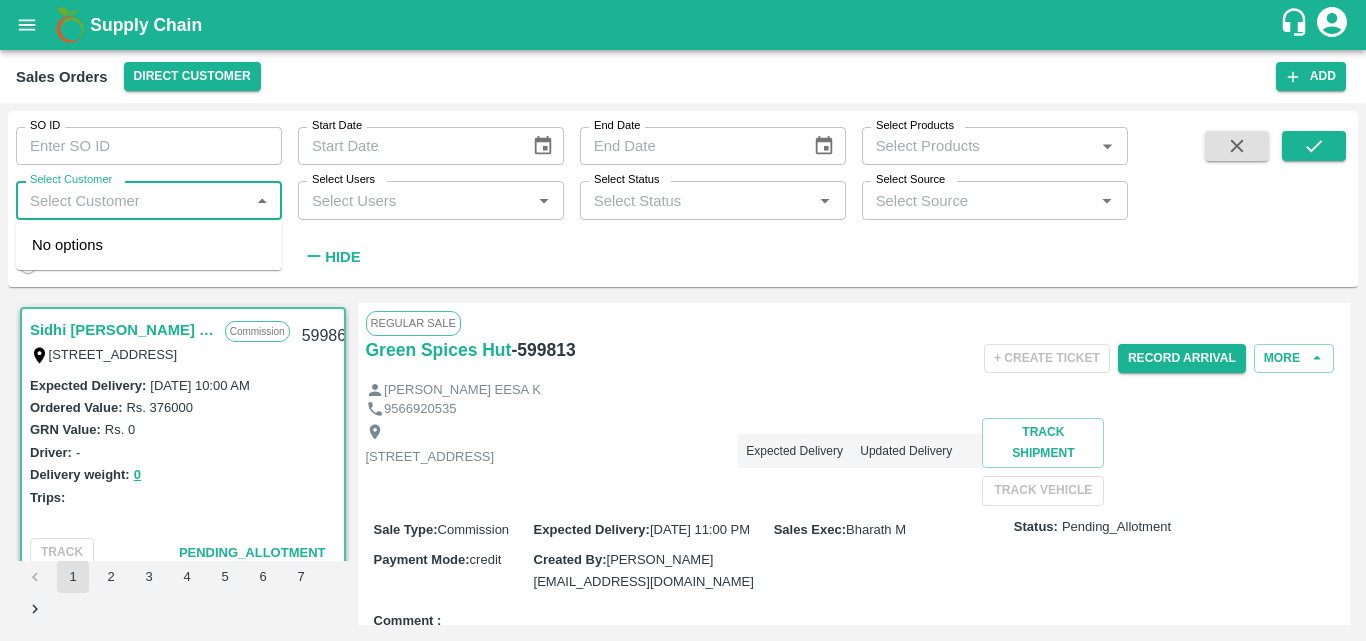 click on "Select Customer" at bounding box center (132, 200) 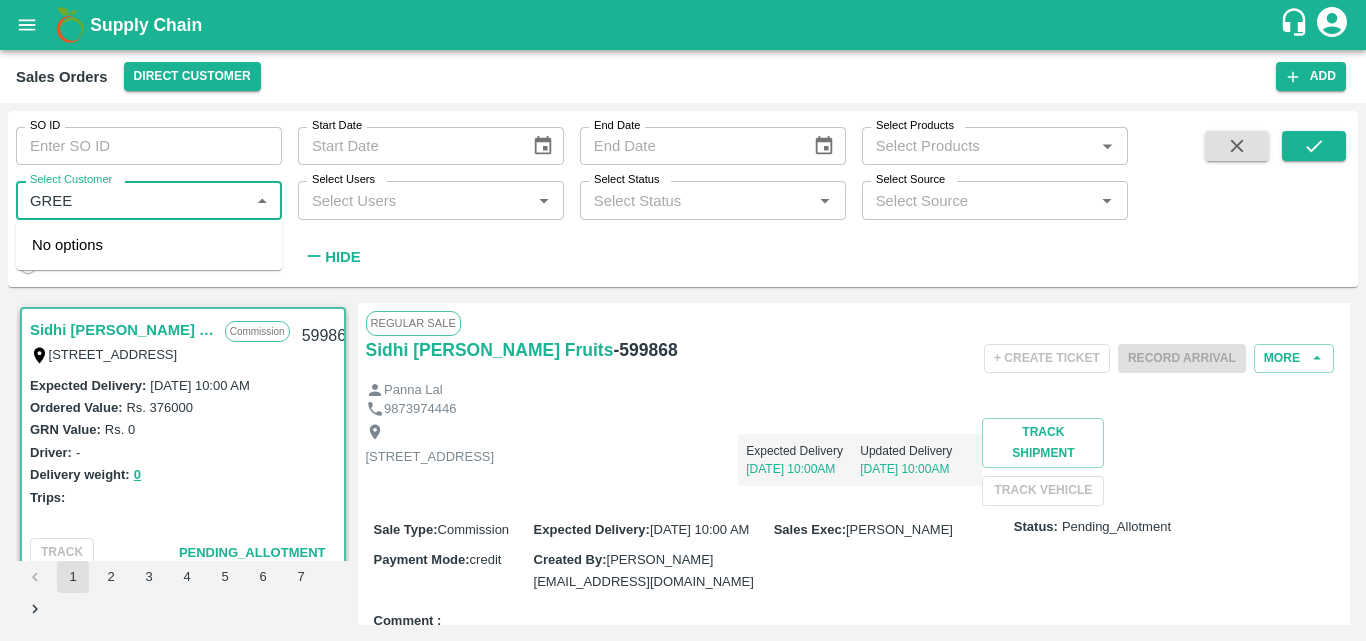 type on "GREEN" 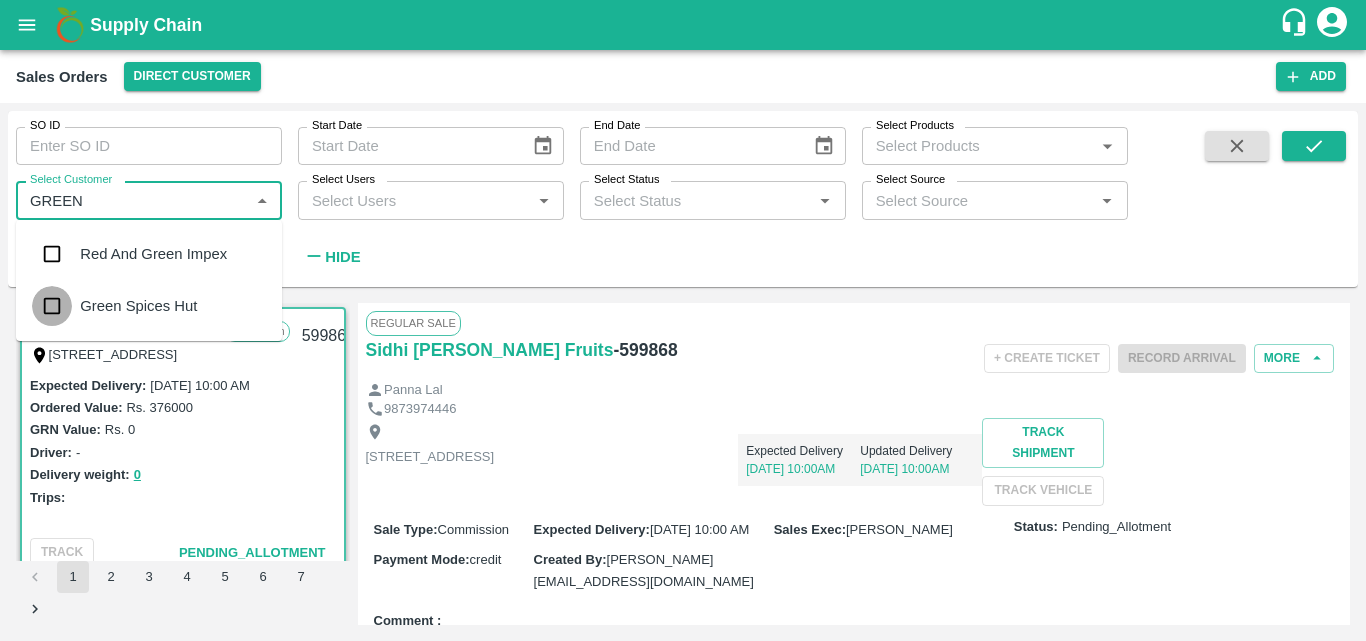 click at bounding box center (52, 306) 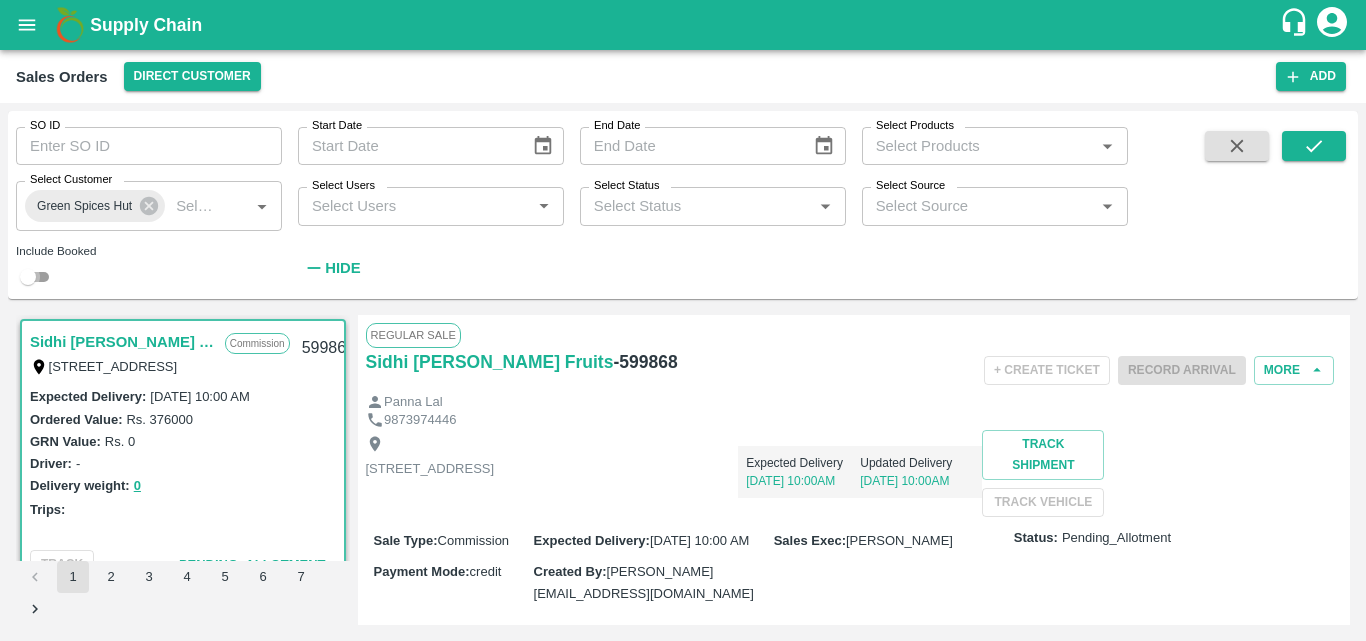 click at bounding box center [28, 277] 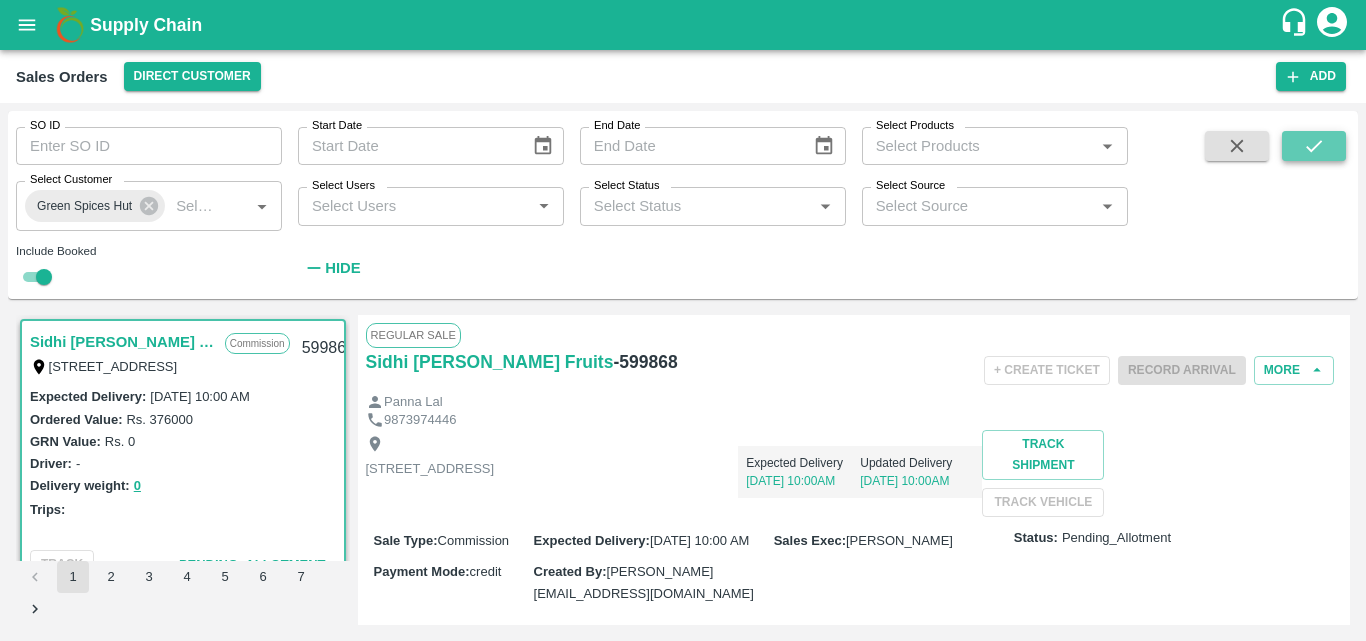 click 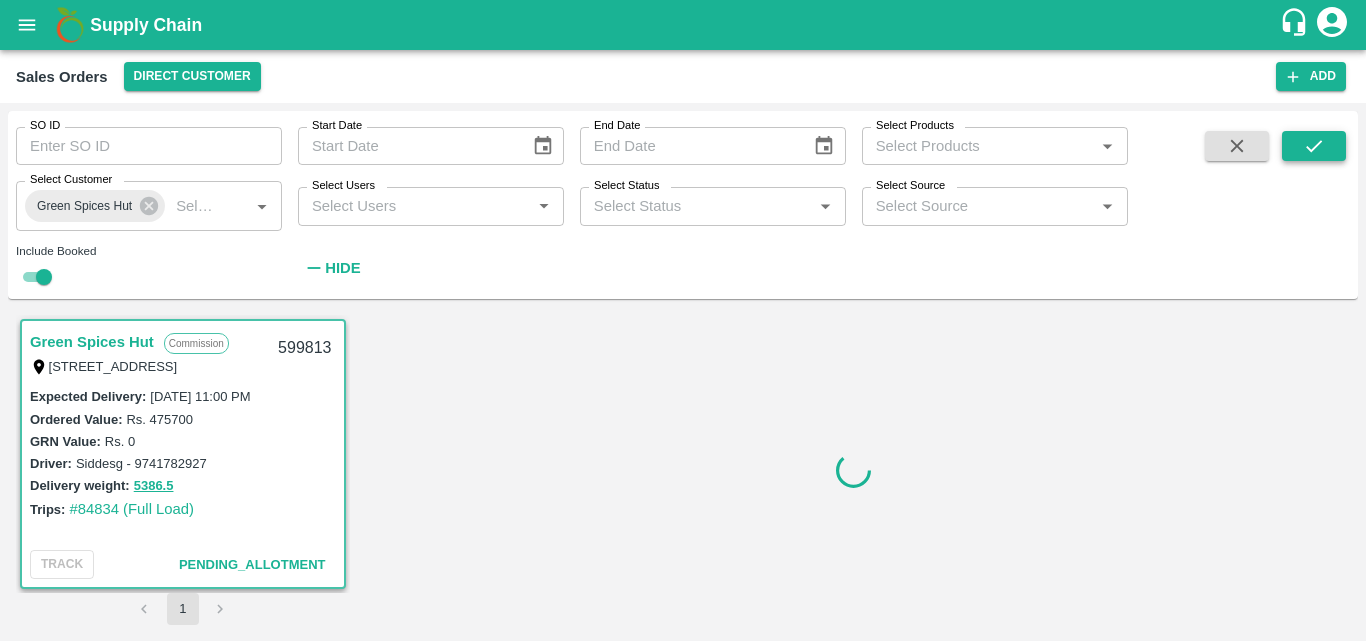 scroll, scrollTop: 6, scrollLeft: 0, axis: vertical 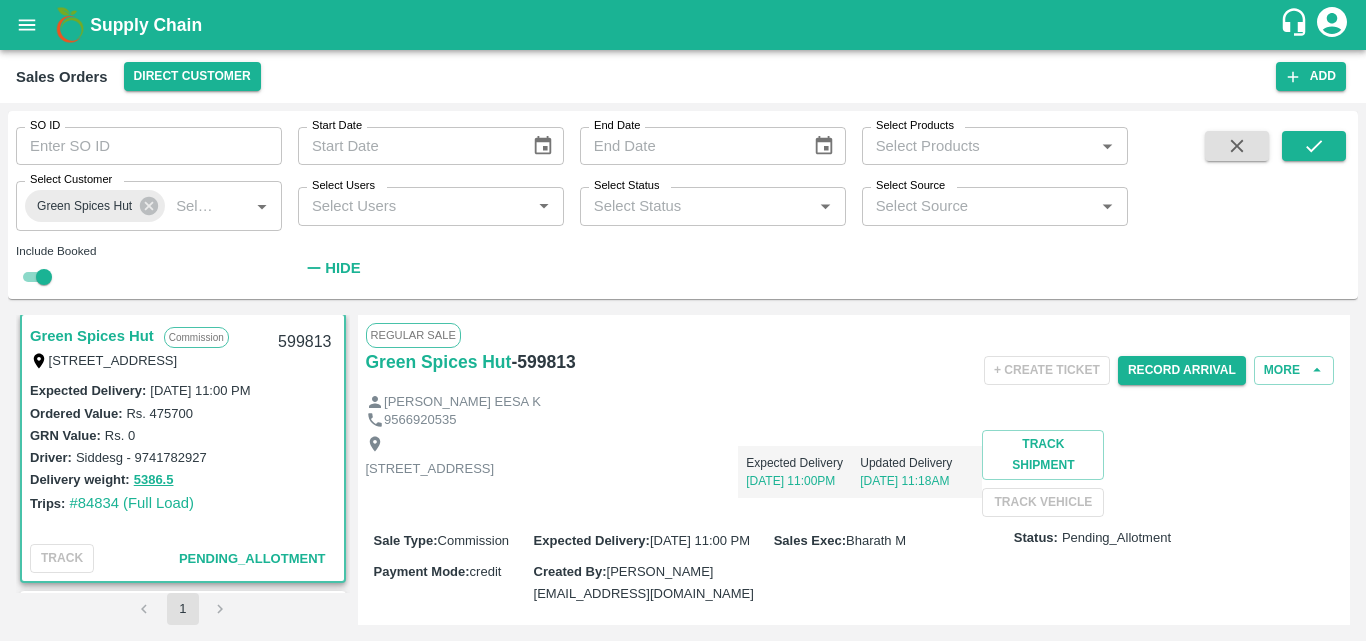 click on "Delivery weight: 5386.5" at bounding box center (183, 479) 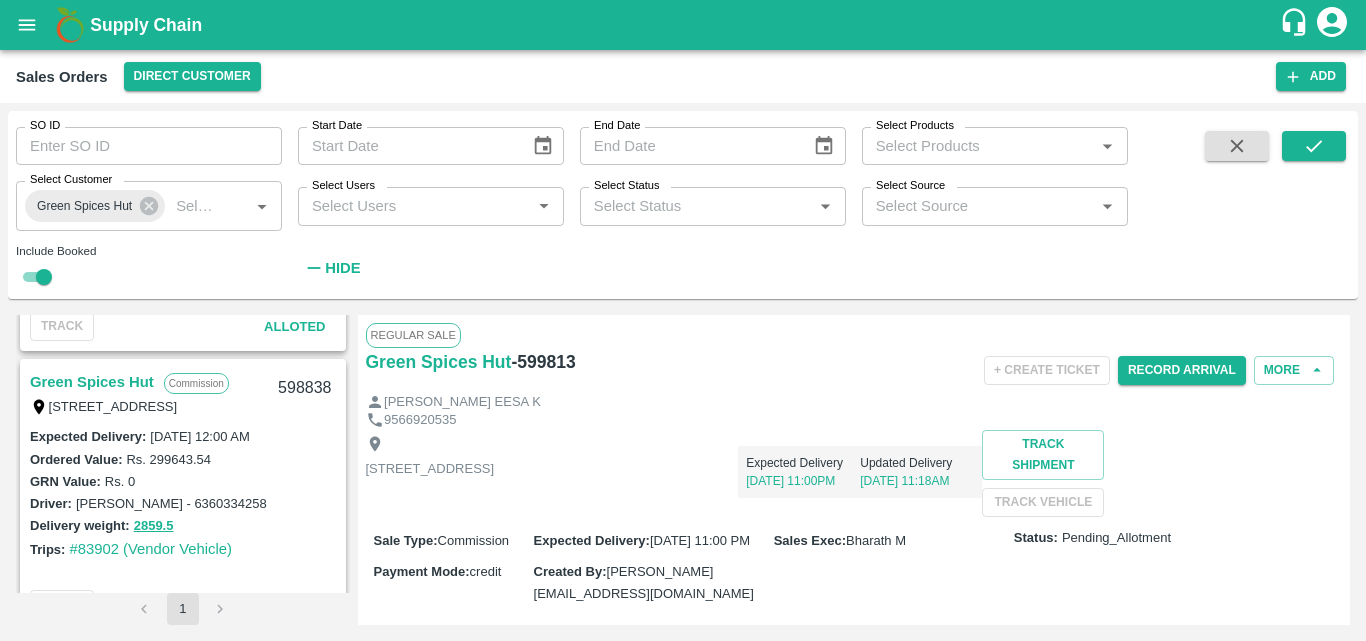 scroll, scrollTop: 1668, scrollLeft: 0, axis: vertical 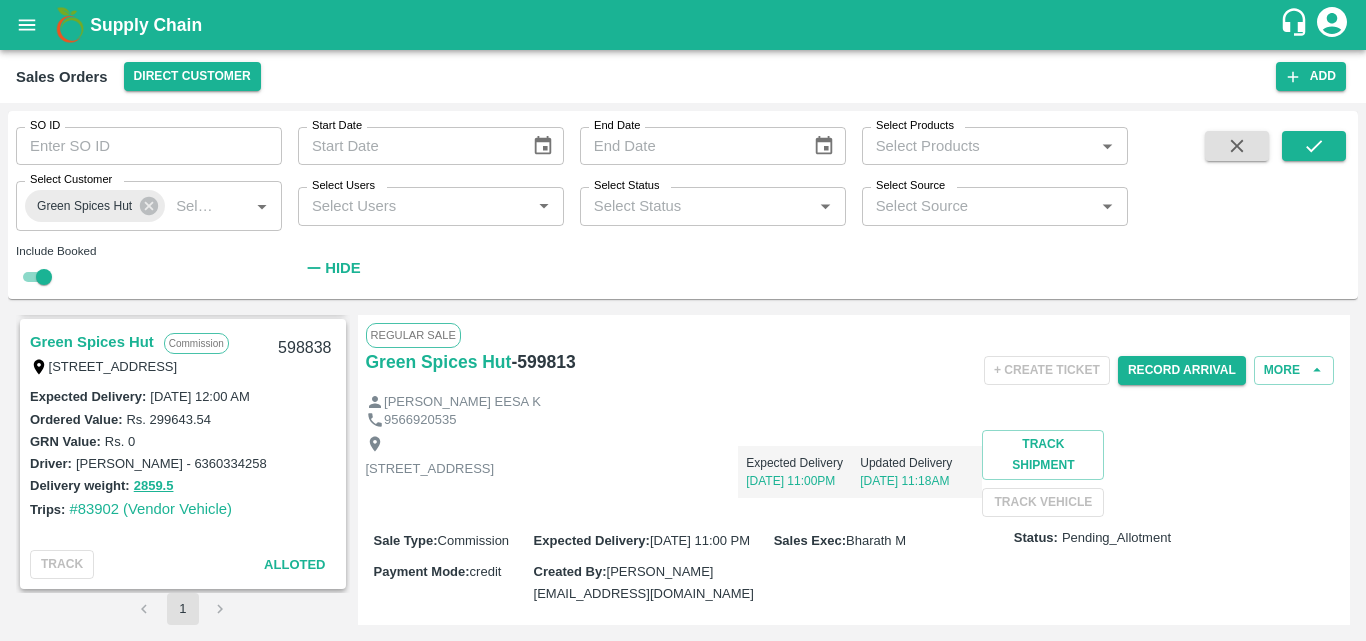 click on "Green Spices Hut" at bounding box center [92, 342] 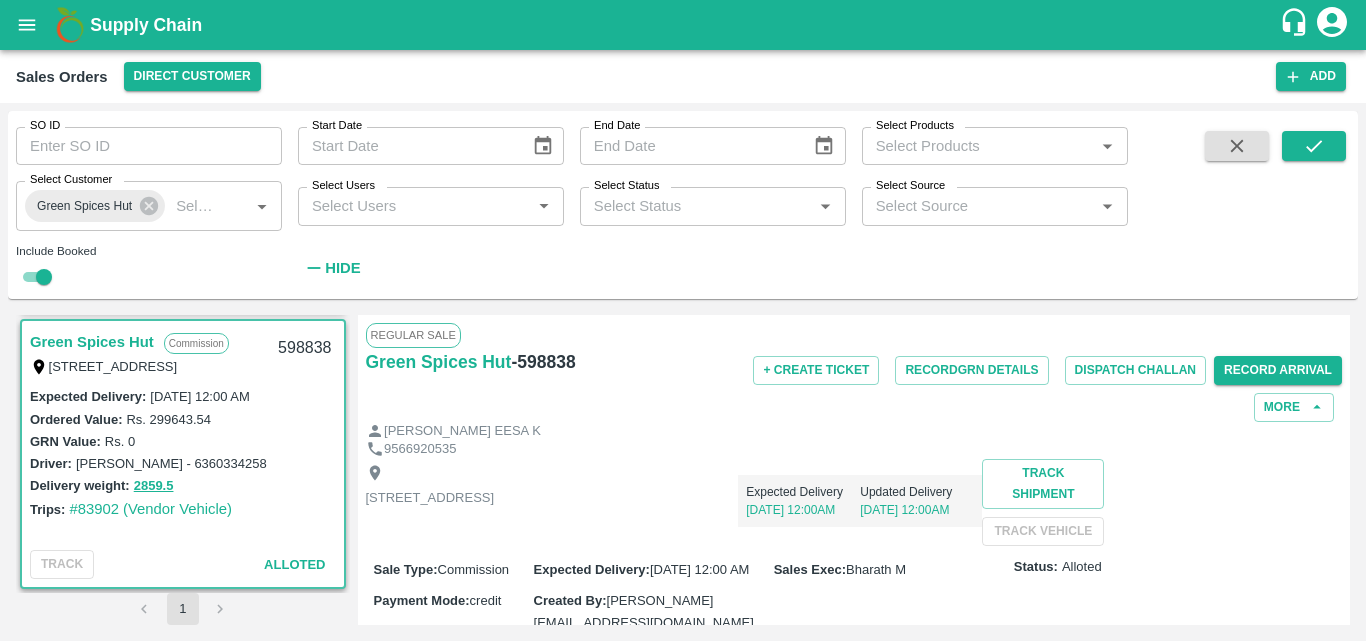 click on "[STREET_ADDRESS] Expected Delivery [DATE] 12:00AM Updated Delivery [DATE] 12:00AM Track Shipment TRACK VEHICLE" at bounding box center [854, 502] 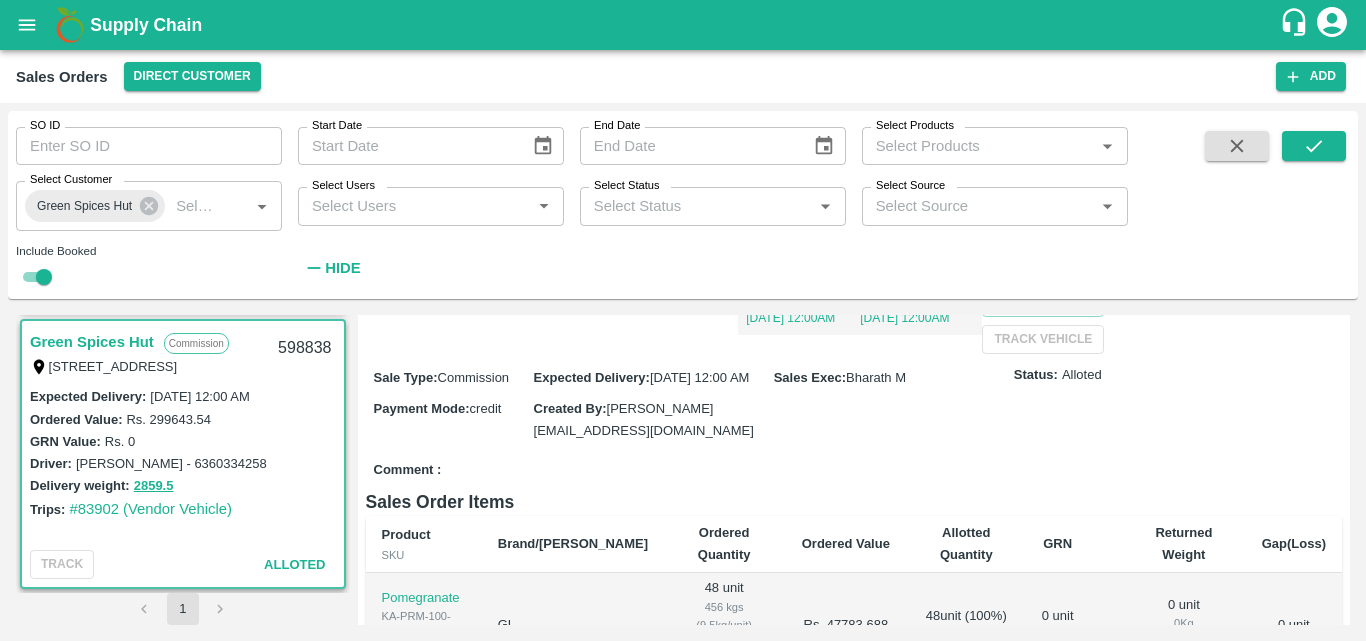 scroll, scrollTop: 0, scrollLeft: 0, axis: both 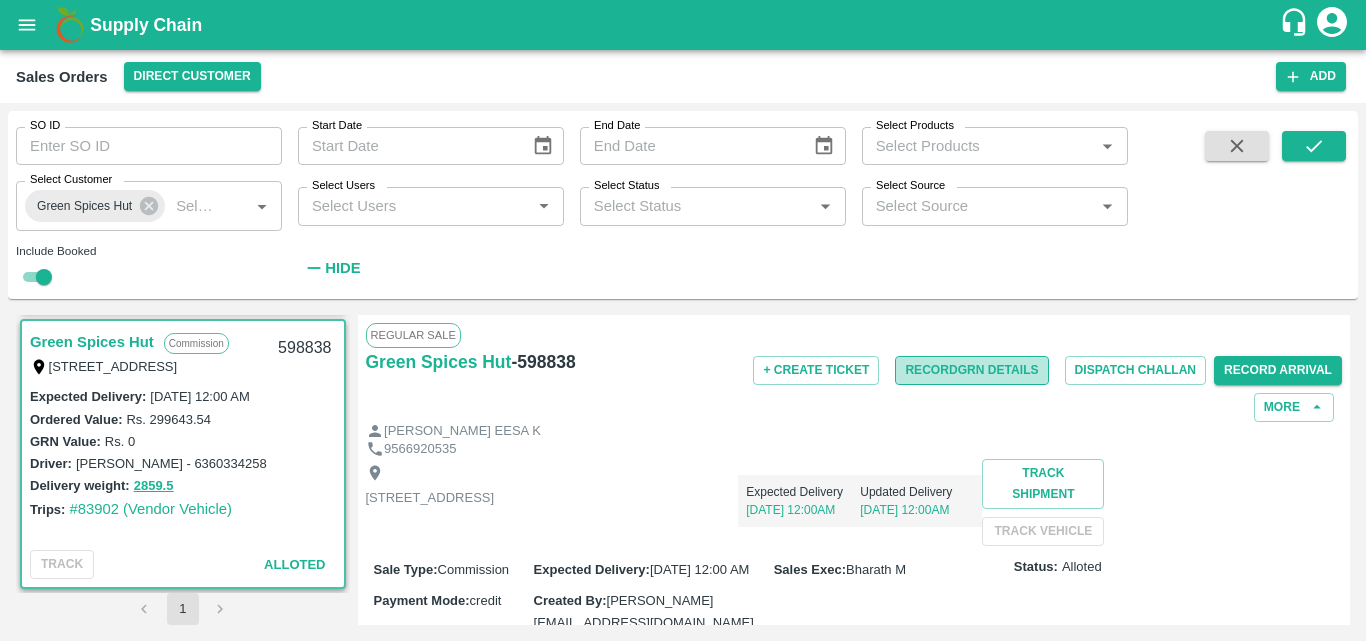 click on "Record  GRN Details" at bounding box center (971, 370) 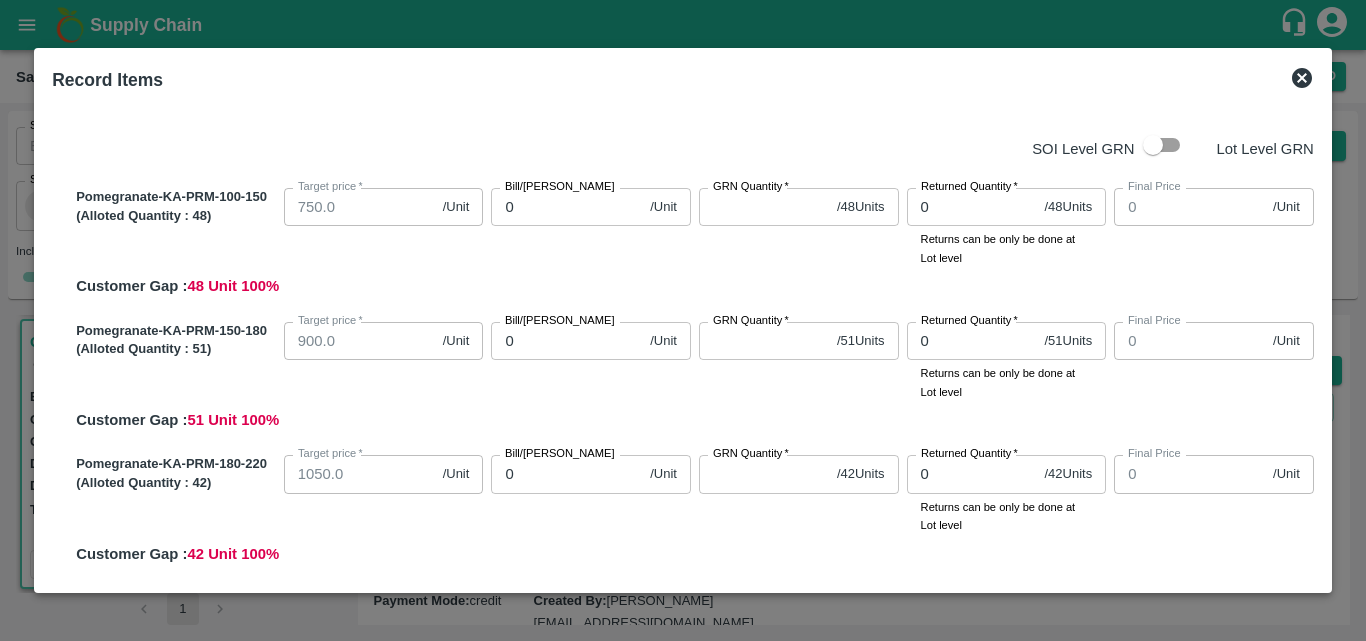 click 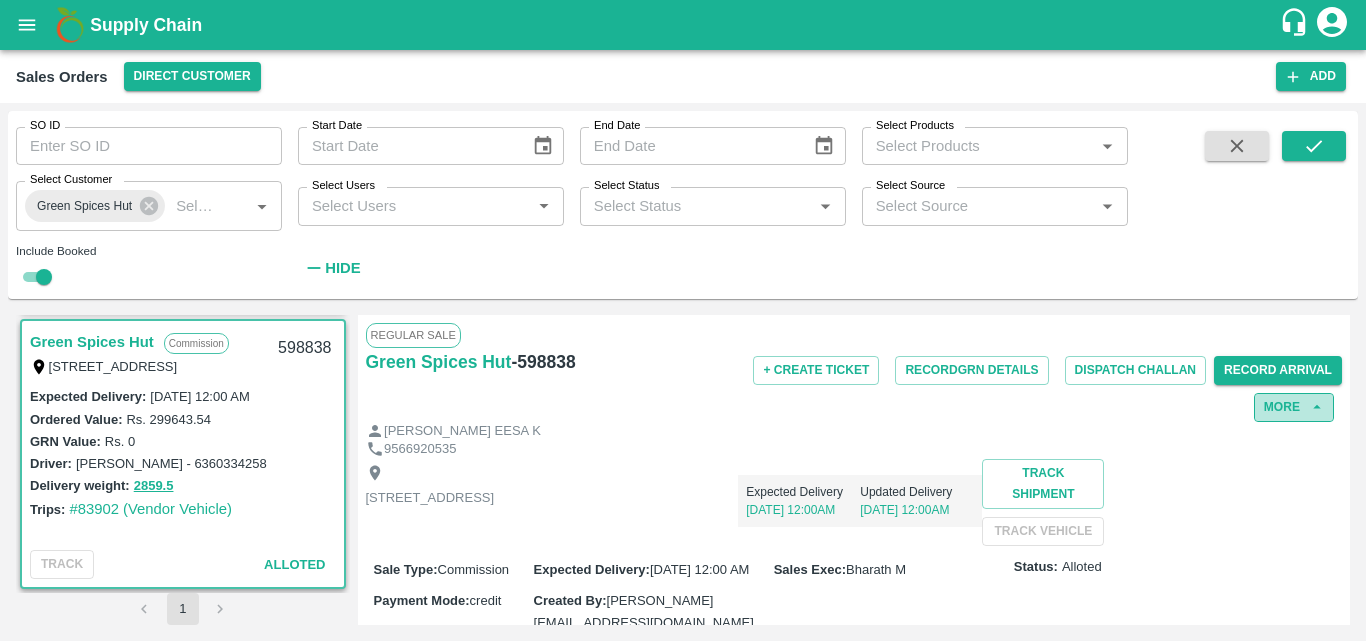 click on "More" at bounding box center [1294, 407] 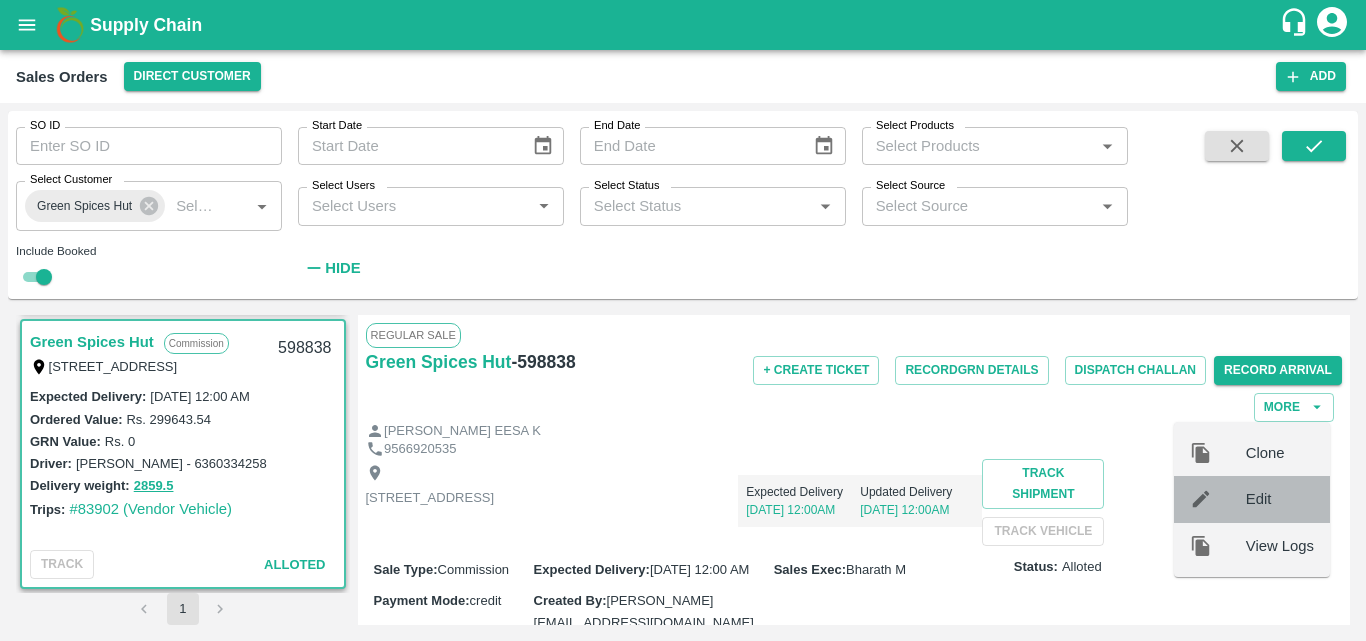 click on "Edit" at bounding box center [1280, 499] 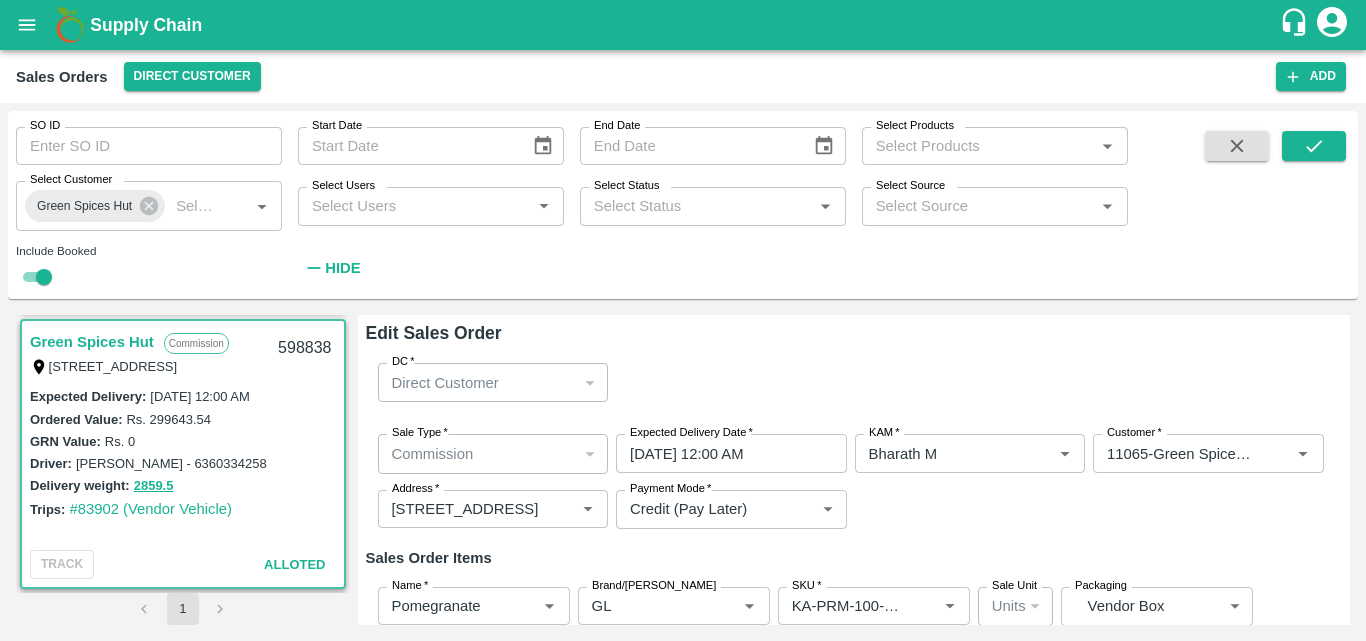 type on "Others" 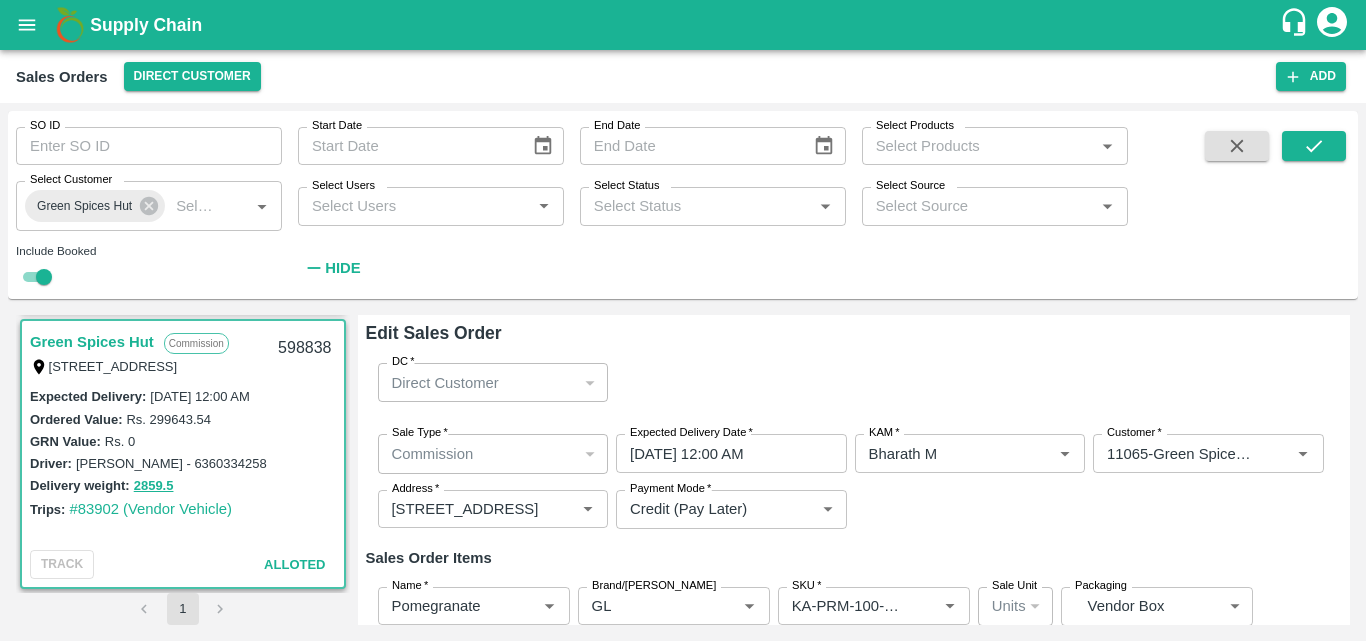 type on "Others" 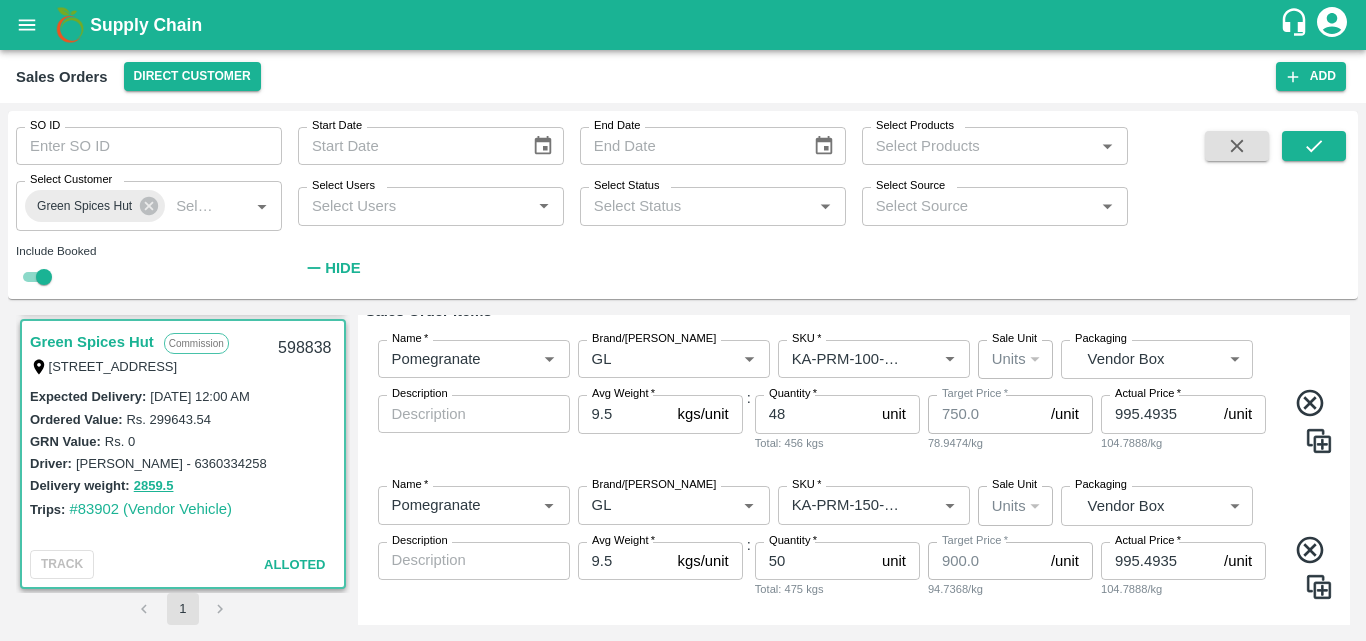 scroll, scrollTop: 280, scrollLeft: 0, axis: vertical 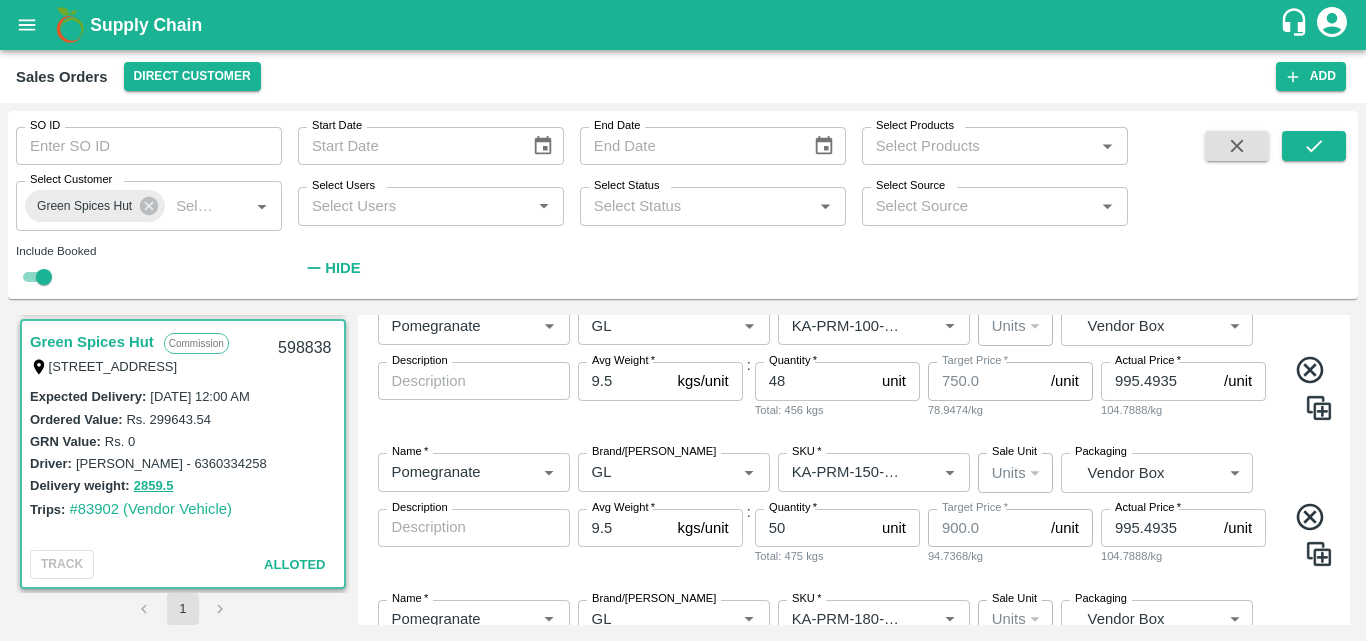 click on "995.4935" at bounding box center (1158, 381) 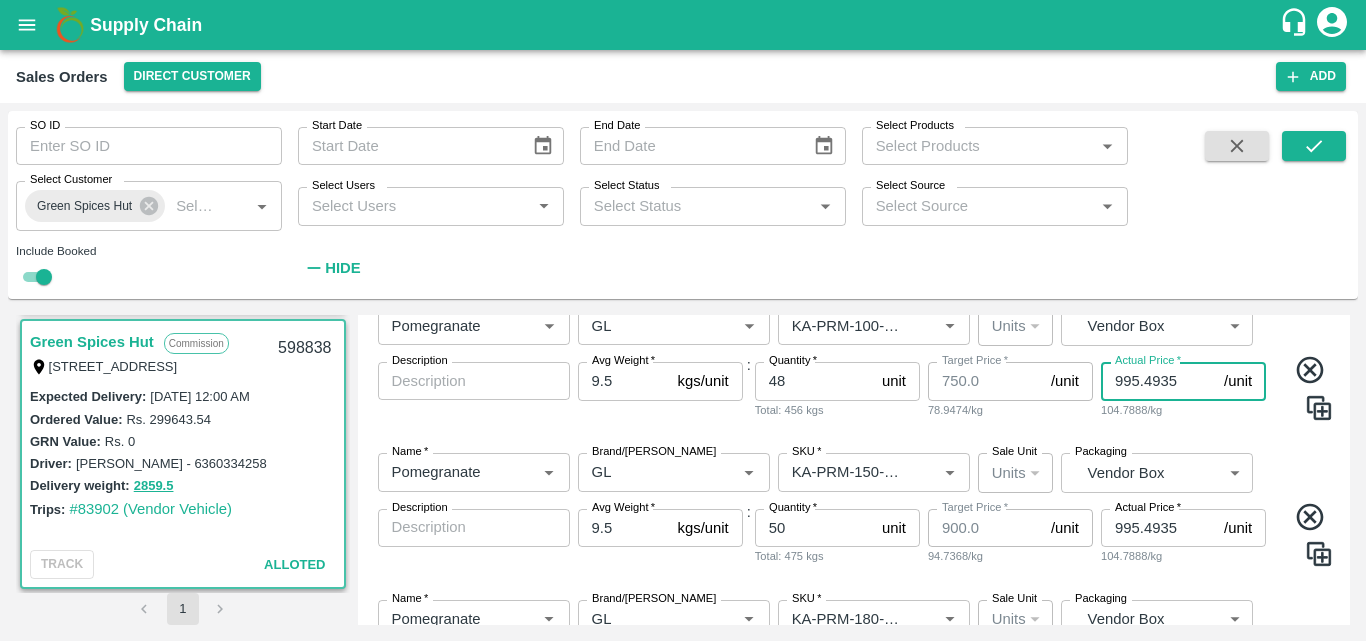 click on "995.4935" at bounding box center (1158, 381) 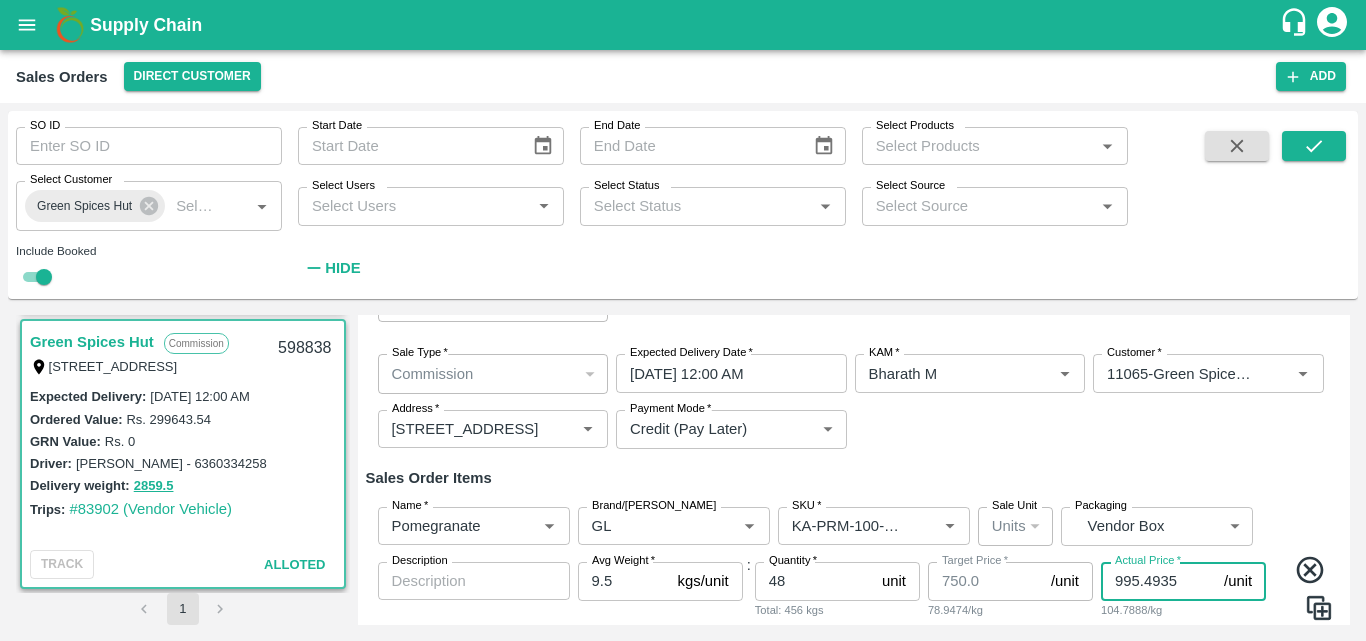 scroll, scrollTop: 9, scrollLeft: 0, axis: vertical 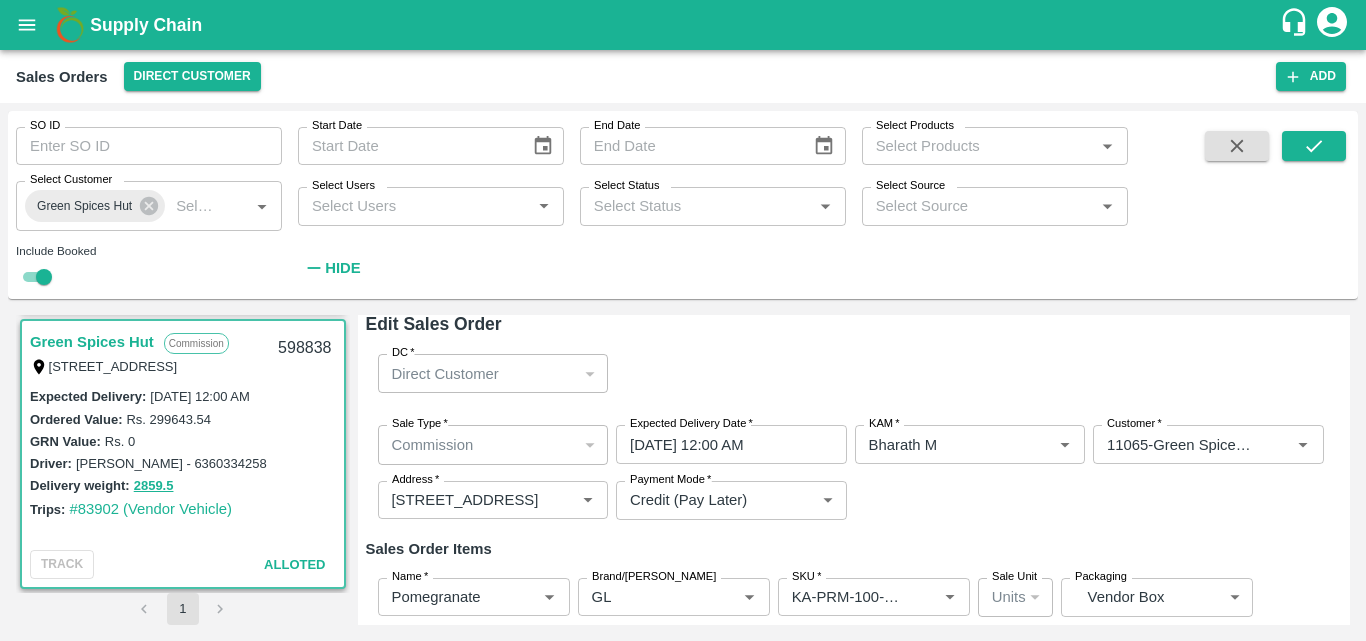 click on "Green Spices Hut" at bounding box center [92, 342] 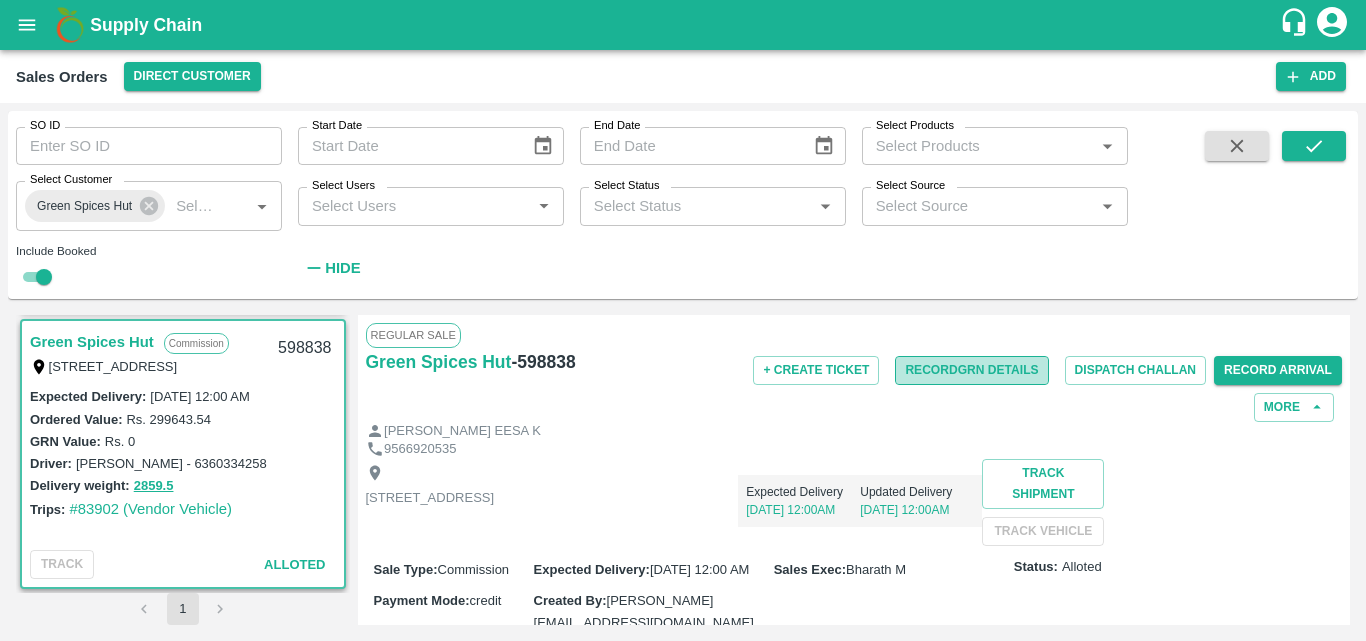 click on "Record  GRN Details" at bounding box center (971, 370) 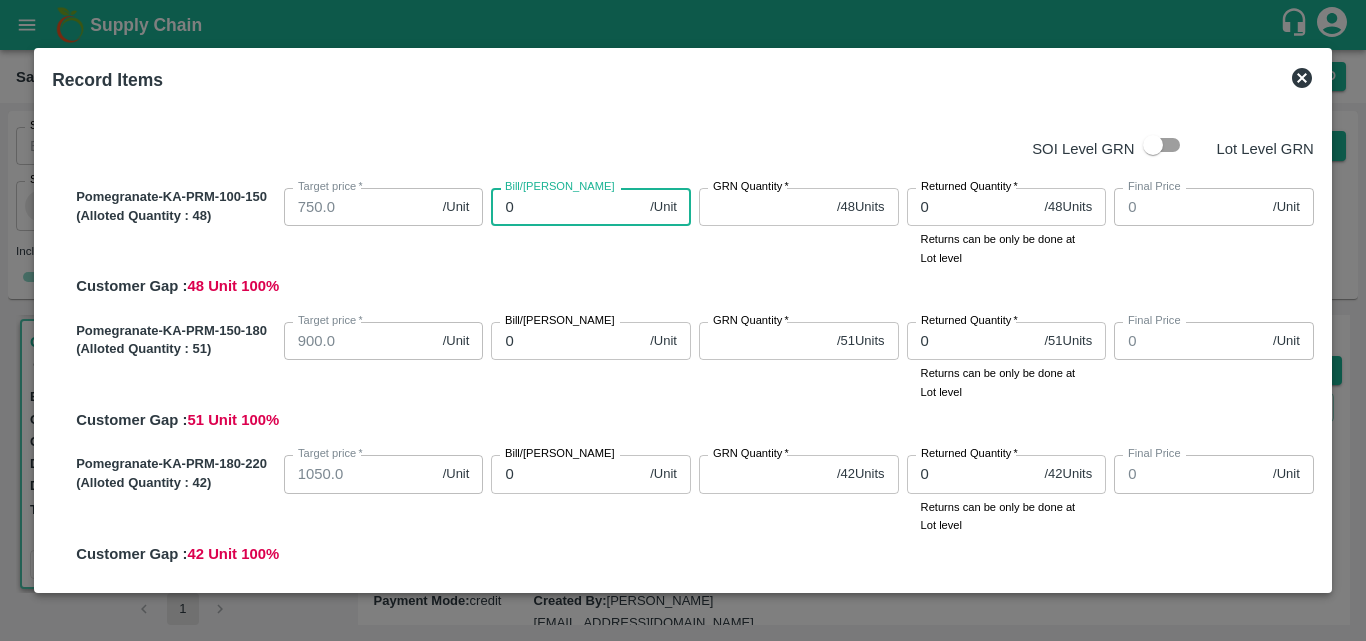click on "0" at bounding box center (566, 207) 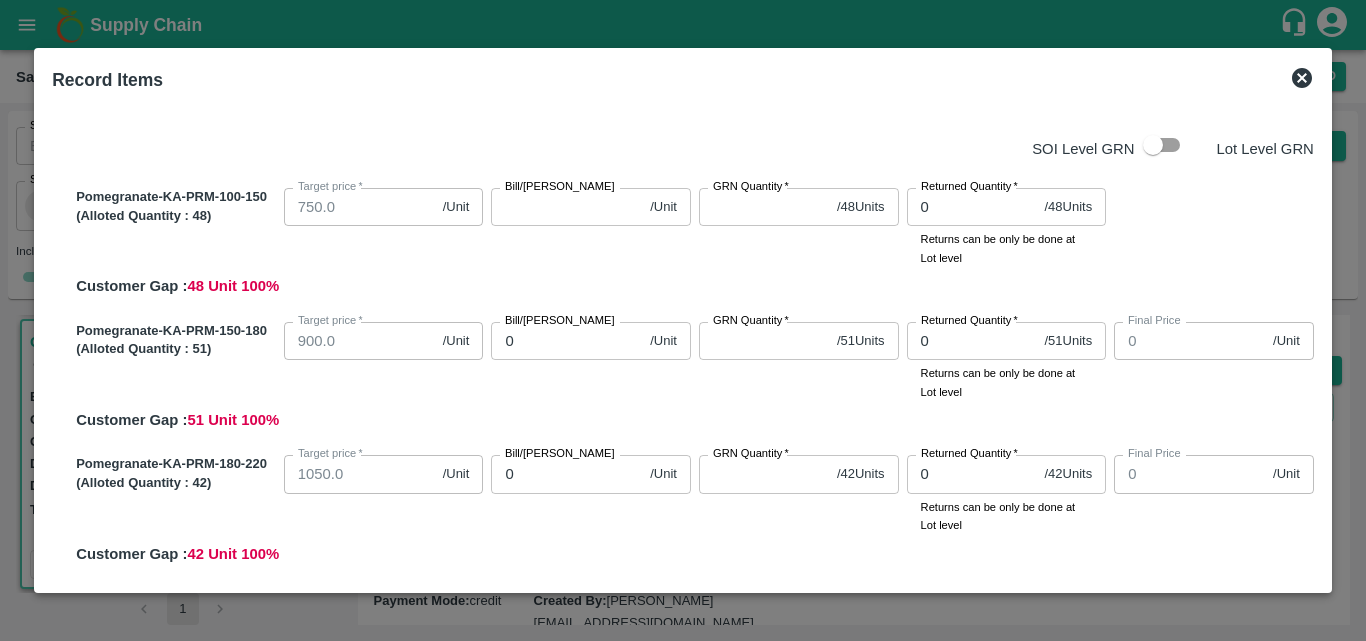 click on "Bill/[PERSON_NAME]" at bounding box center (560, 187) 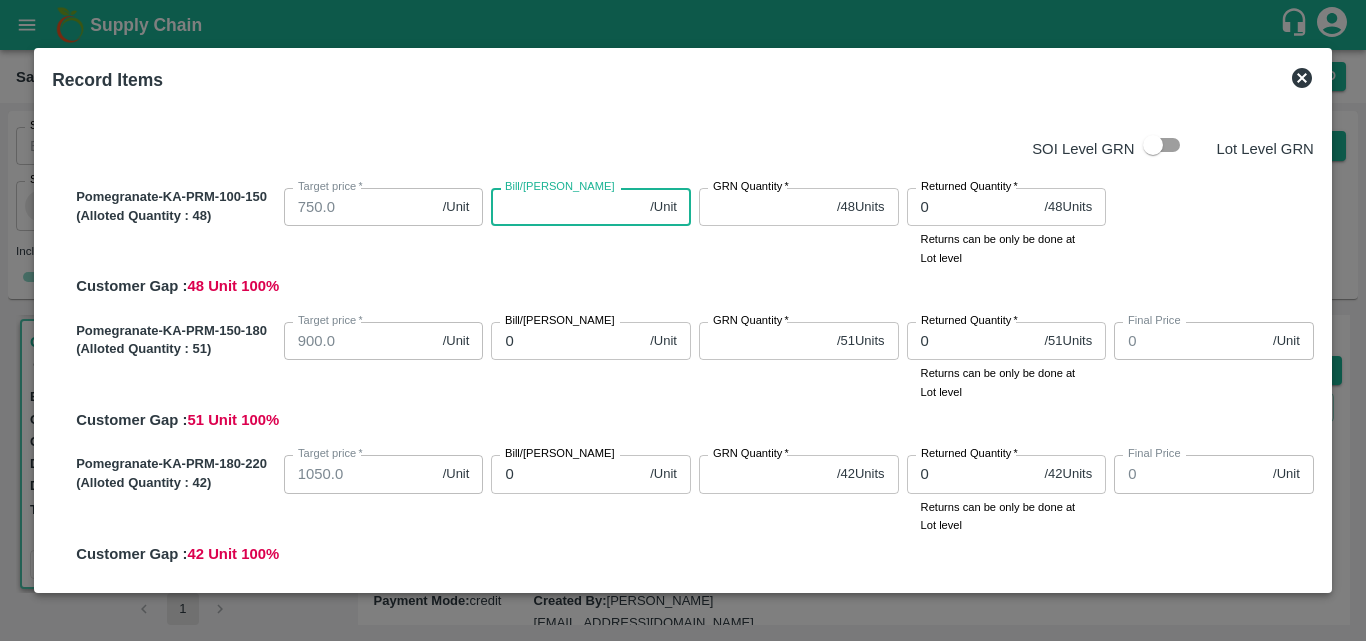 click on "Bill/[PERSON_NAME]" at bounding box center [566, 207] 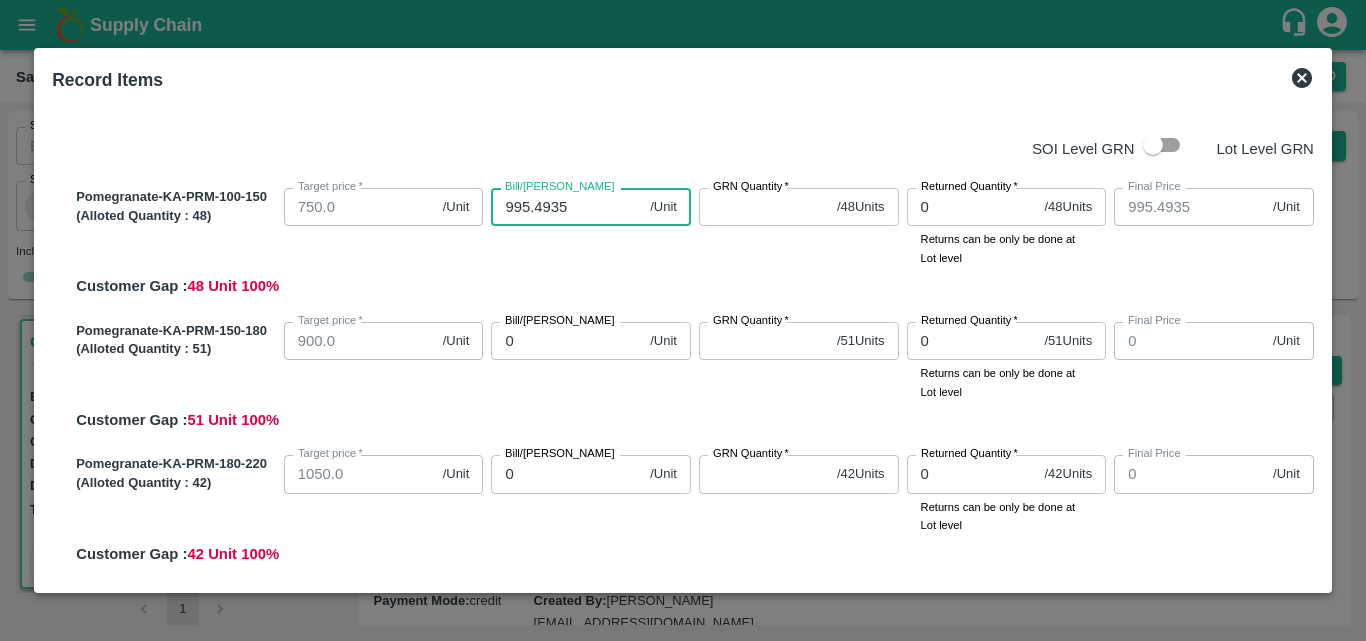 type on "995.4935" 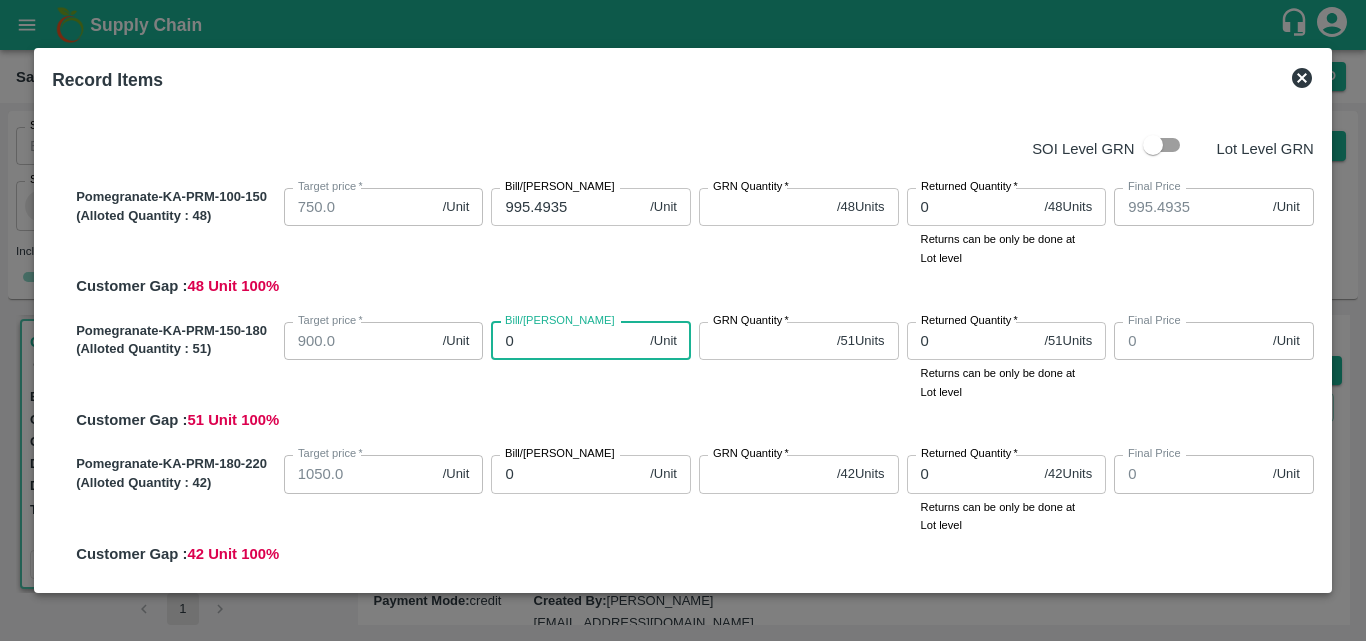 click on "0" at bounding box center (566, 341) 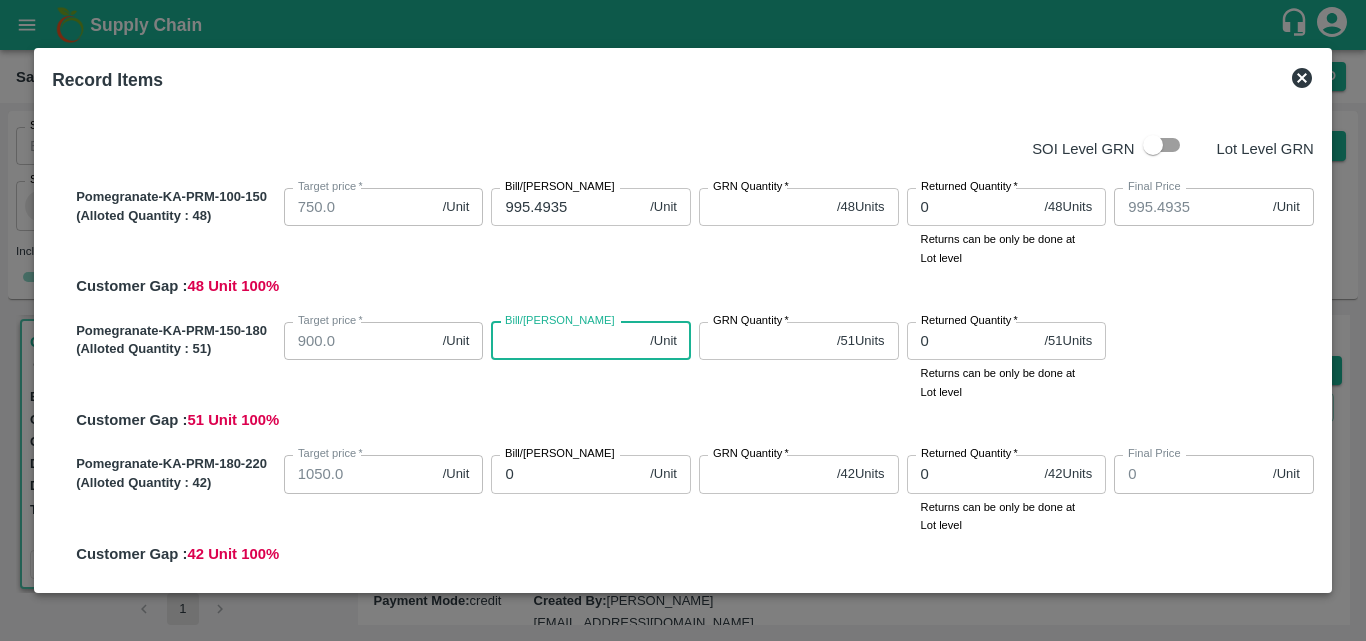 paste on "995.4935" 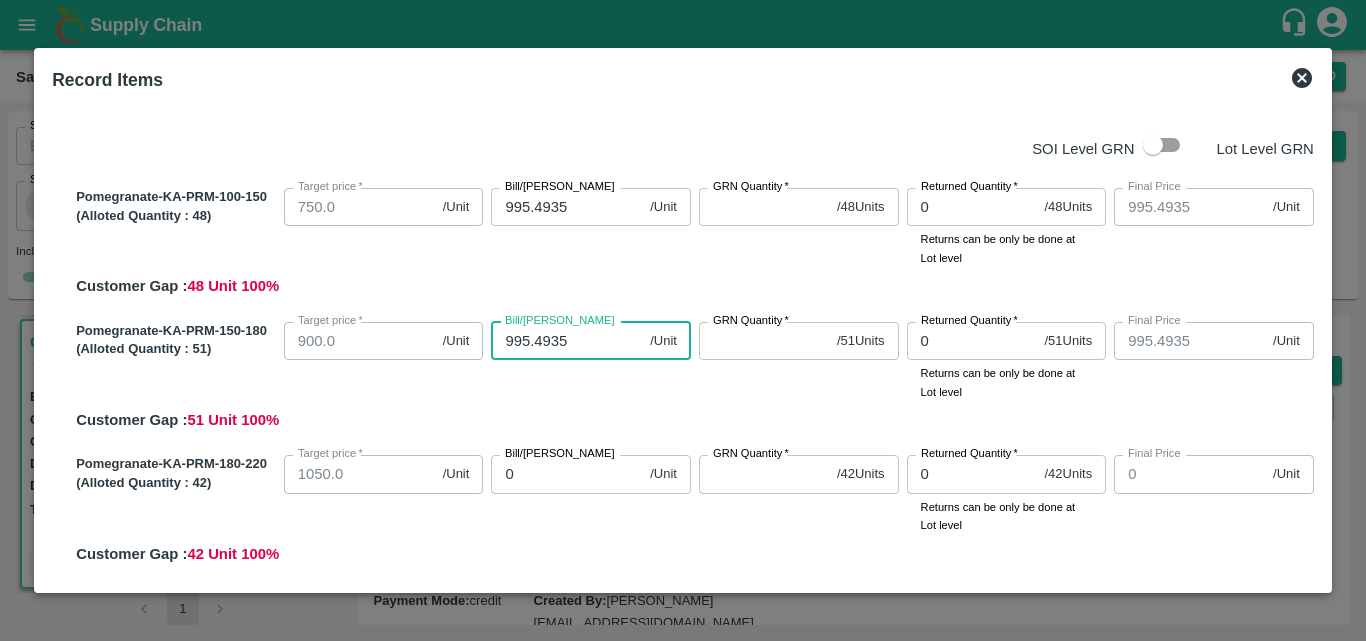 type on "995.4935" 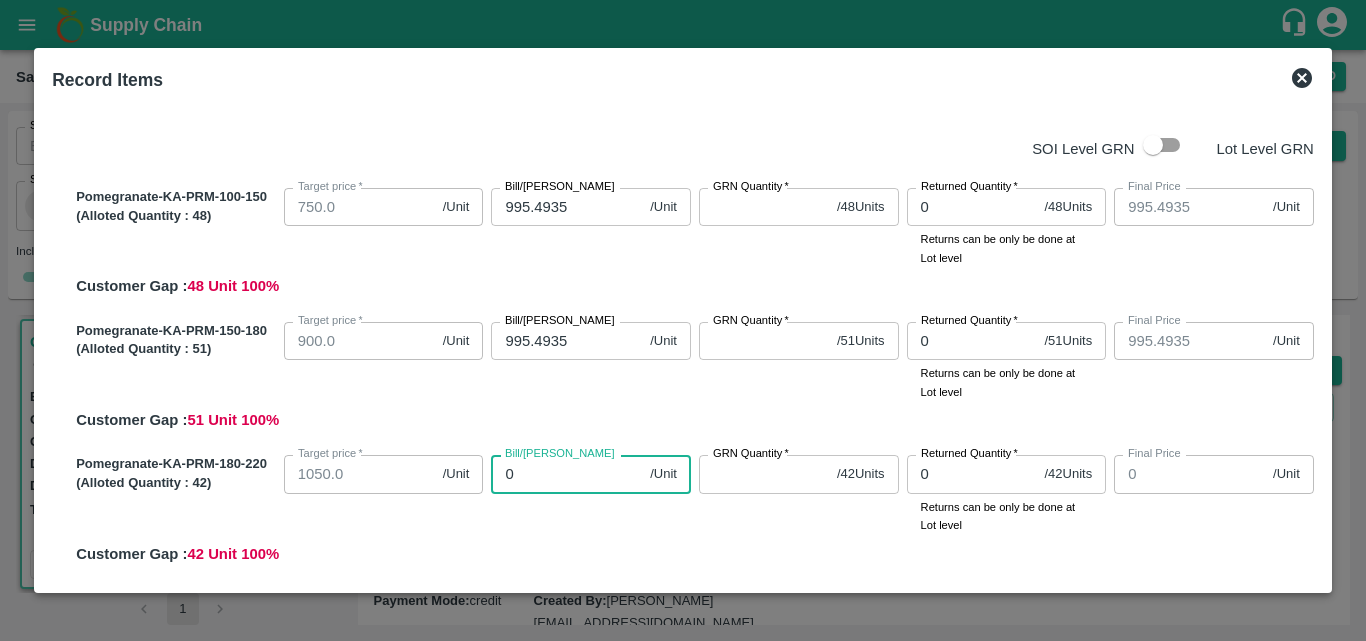 click on "0" at bounding box center [566, 474] 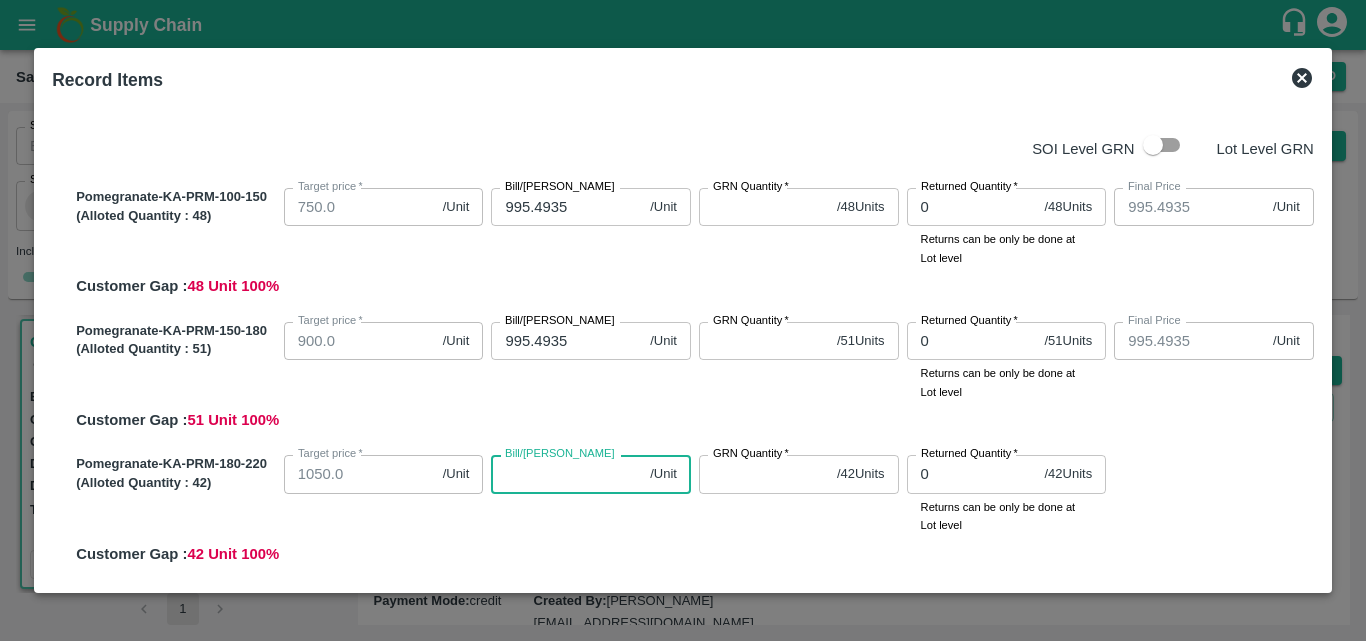 paste on "995.4935" 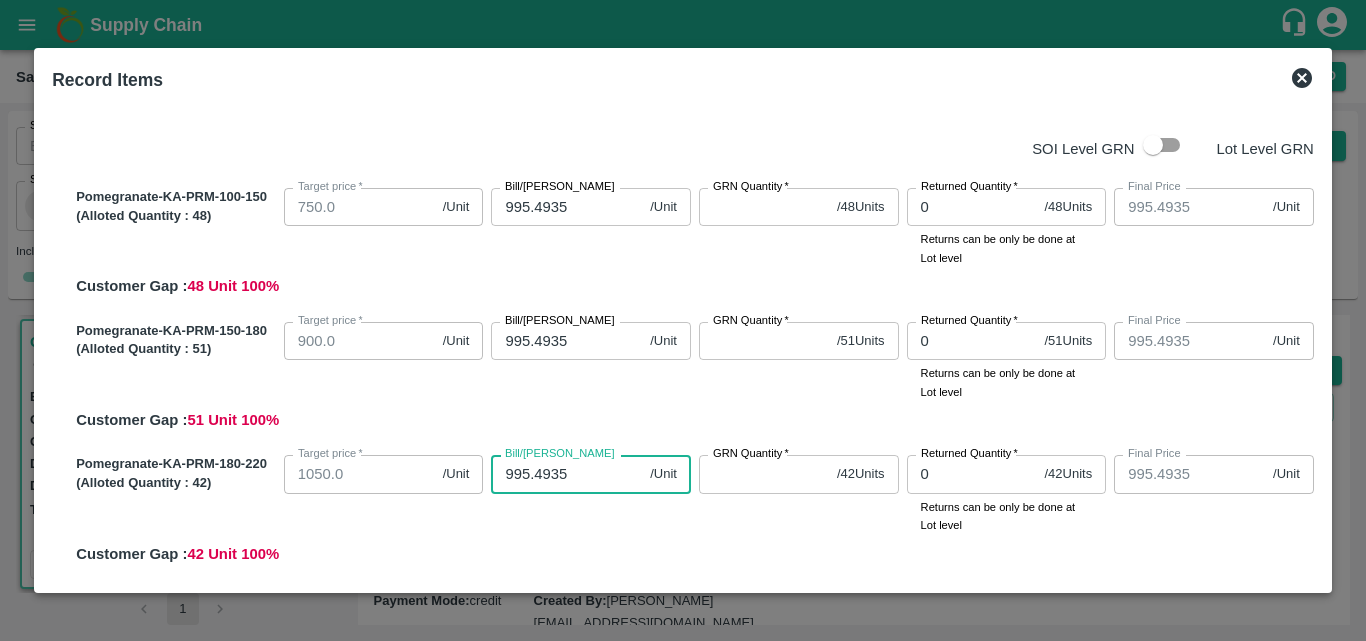 type on "995.4935" 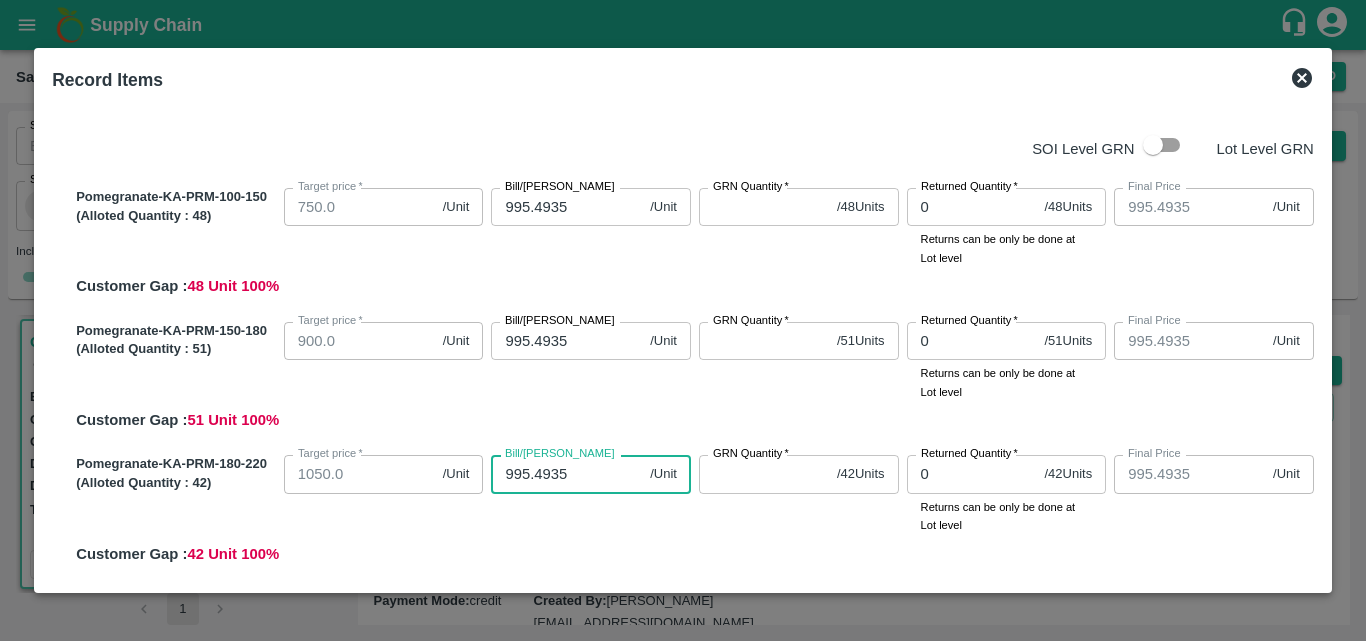 click on "GRN Quantity   * /  51  Units GRN Quantity" at bounding box center (795, 357) 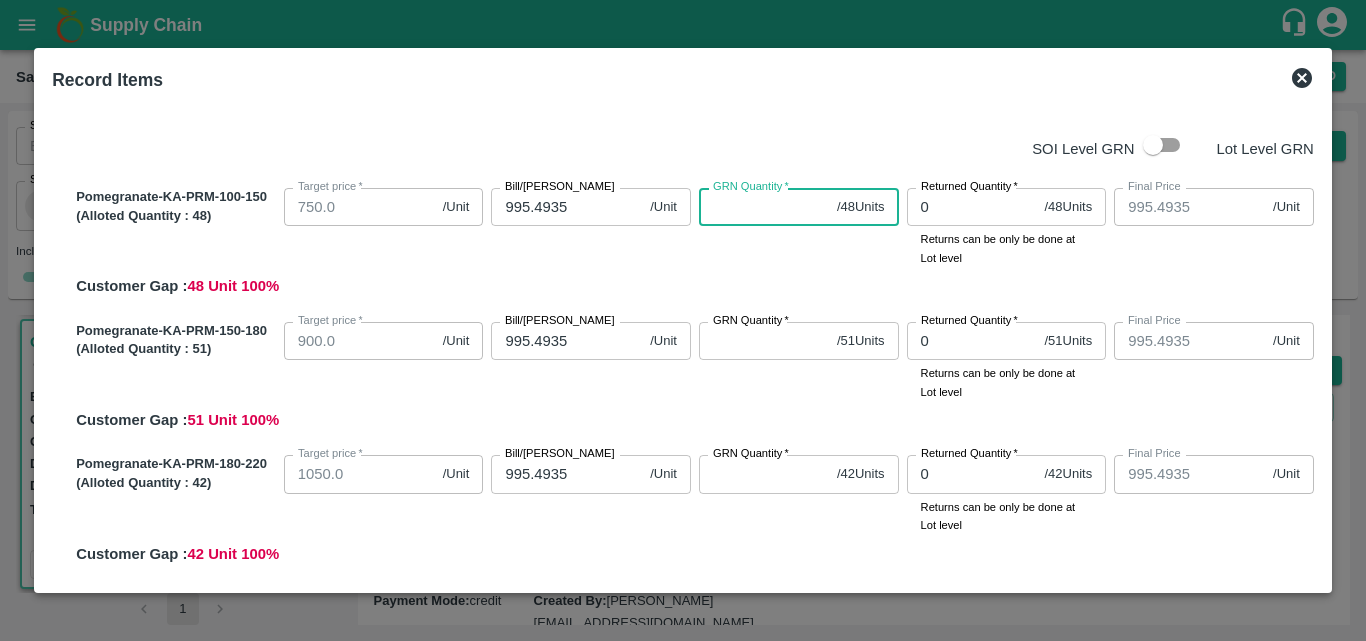 click on "GRN Quantity   *" at bounding box center (764, 207) 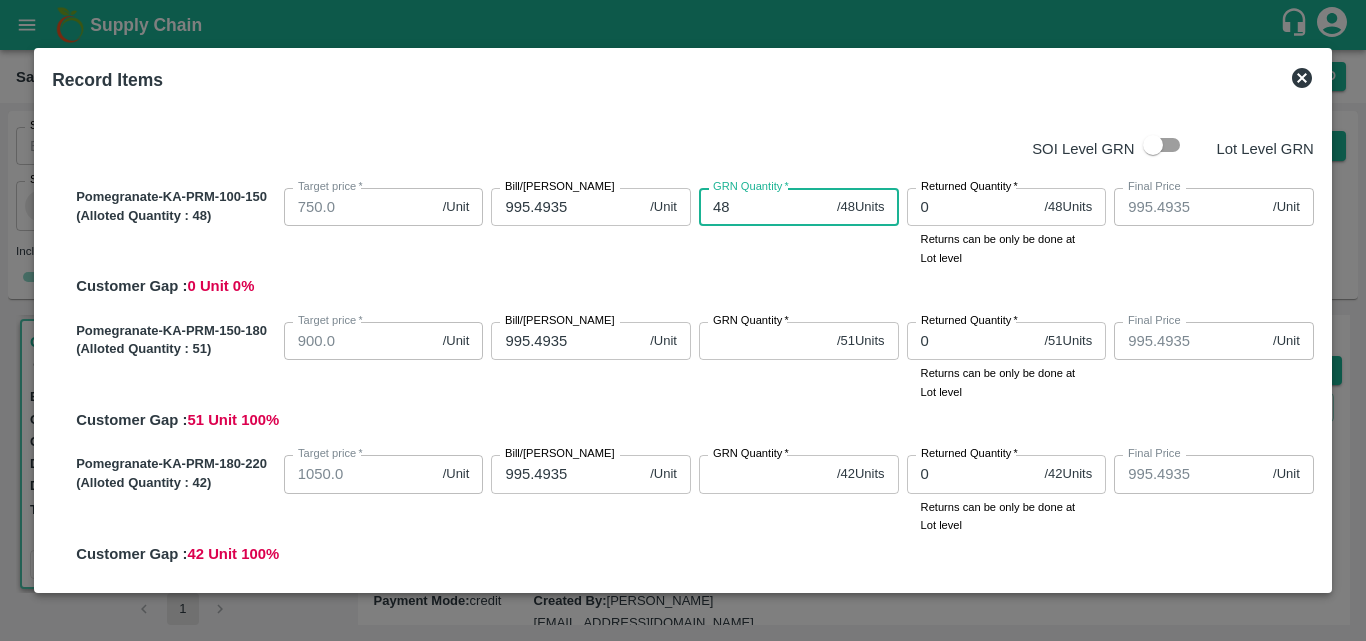 type on "48" 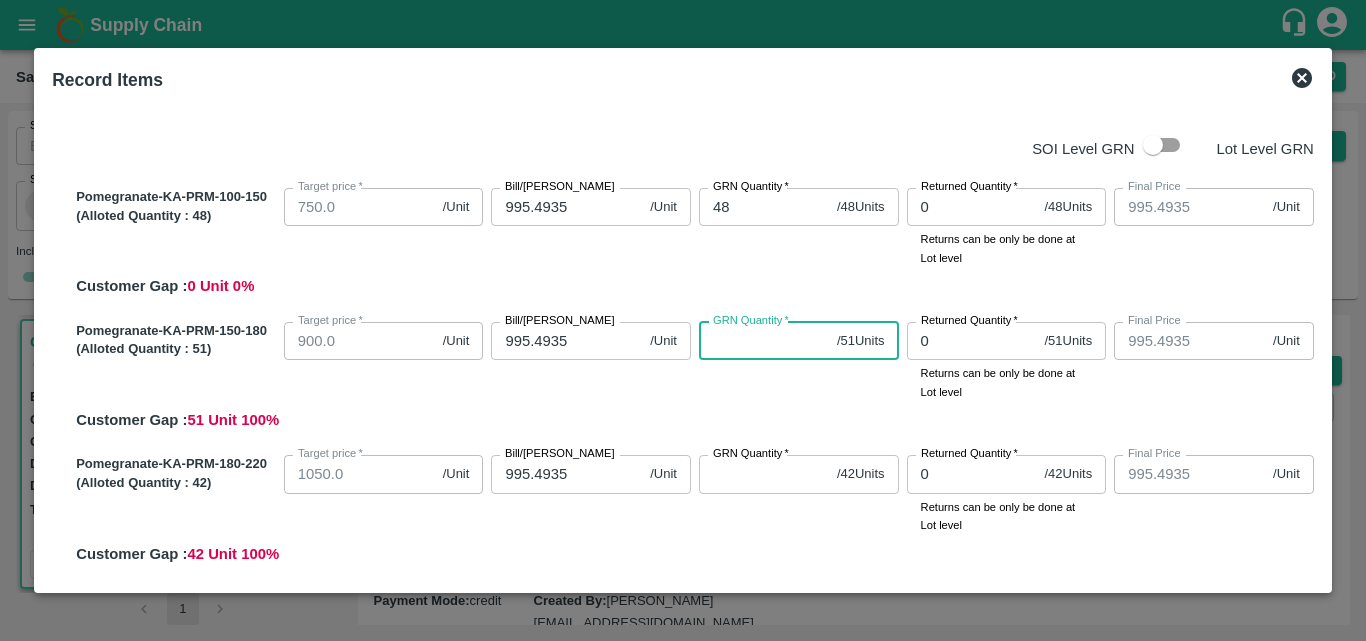 click on "GRN Quantity   *" at bounding box center (764, 341) 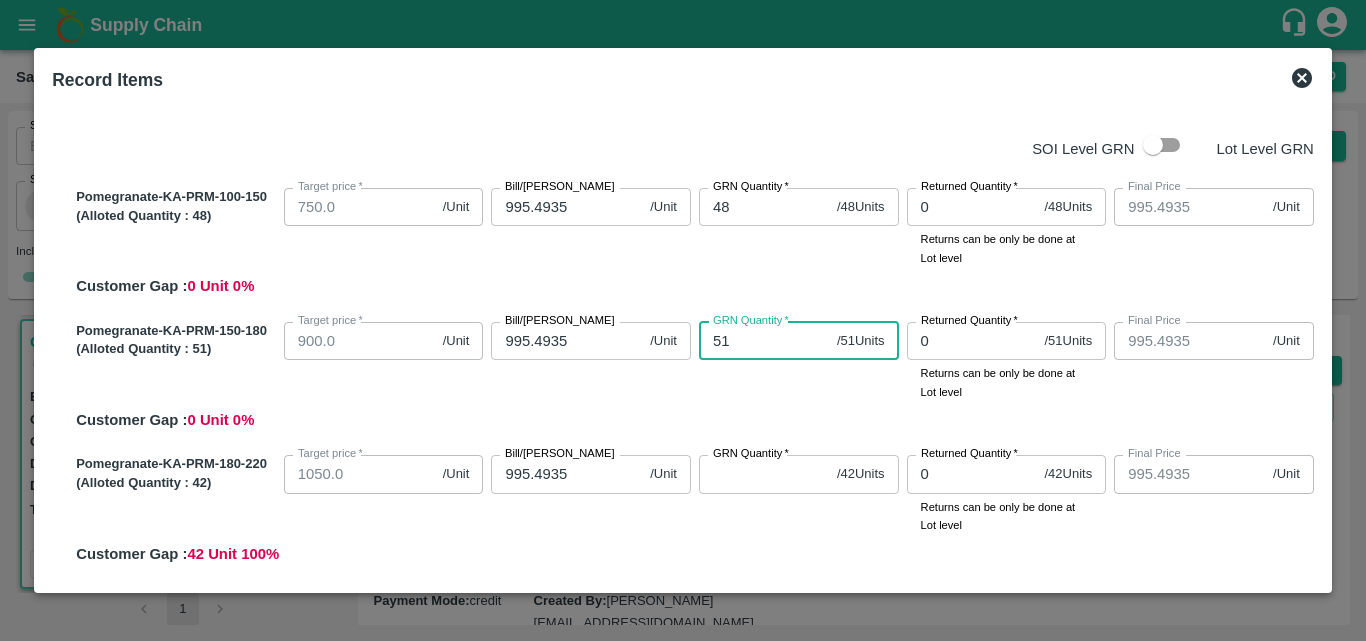 type on "51" 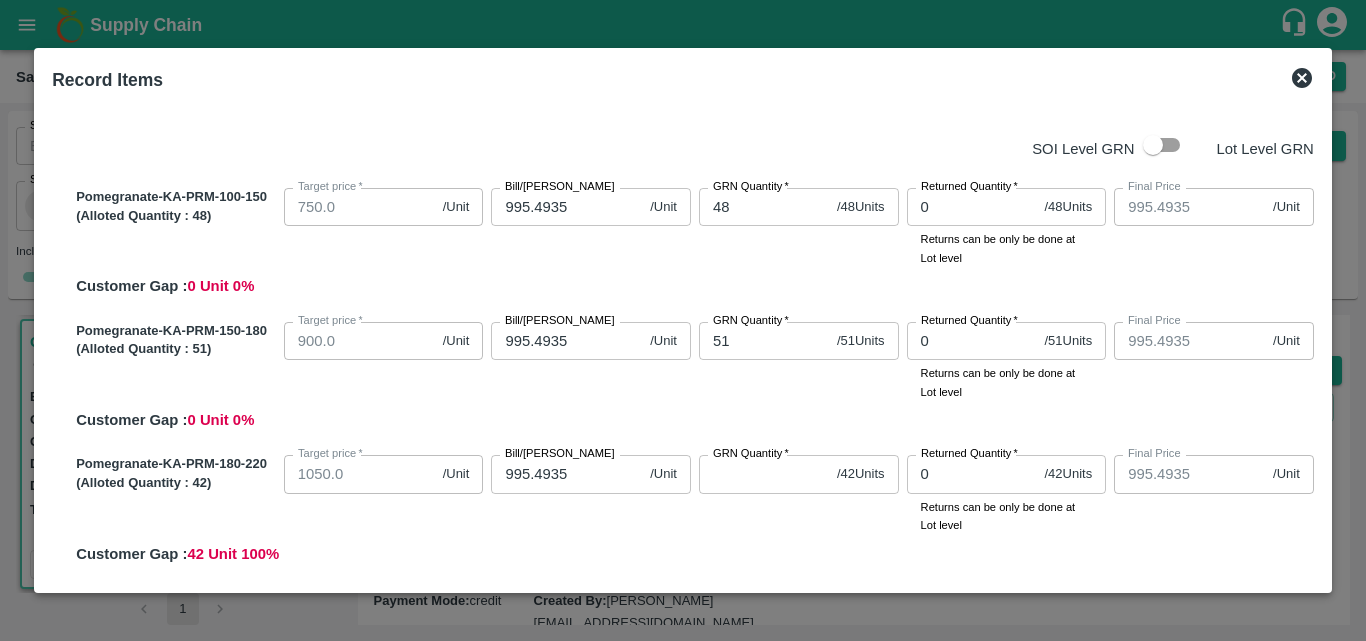 click on "Pomegranate-KA-PRM-150-180 (Alloted   Quantity : 51 ) Target price   * 900.0 /Unit Target [PERSON_NAME]/[PERSON_NAME] 995.4935 /Unit Bill/[PERSON_NAME] GRN Quantity   * 51 /  51  Units GRN Quantity Returned Quantity   * 0 /  51  Units Returned Quantity Returns can be only be done at Lot level Final Price 995.4935 /Unit Final Price Customer Gap : 0 Unit   0 %" at bounding box center [691, 373] 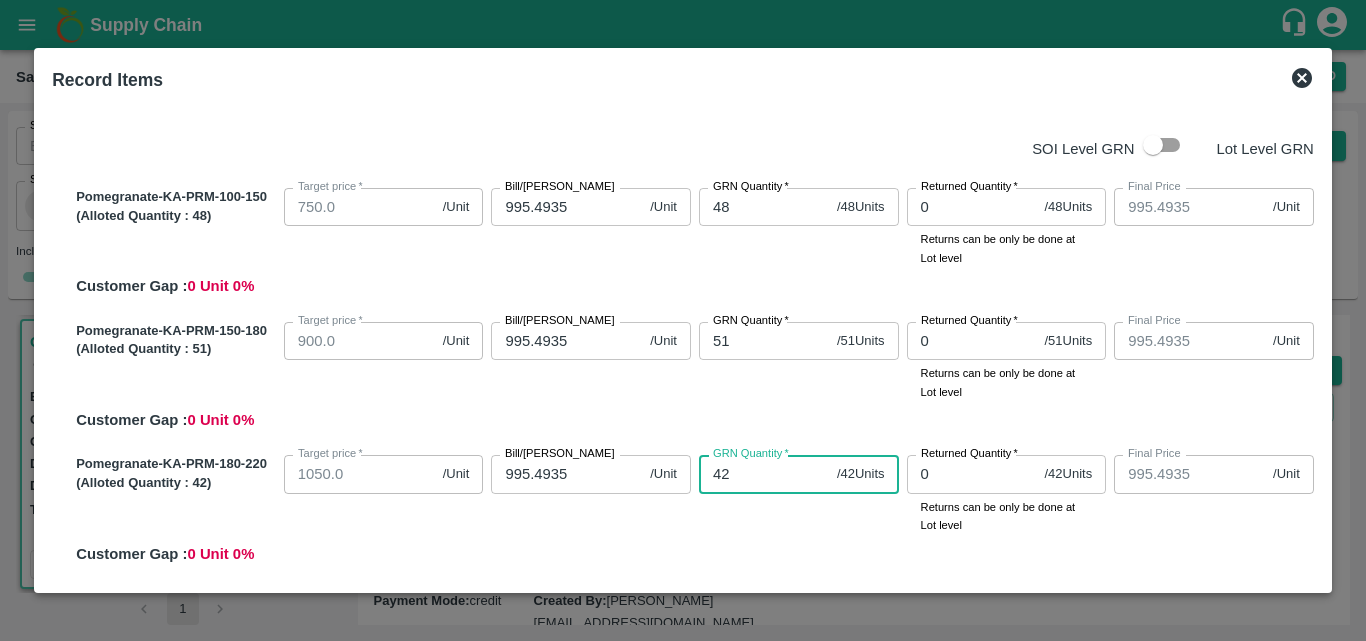 type on "42" 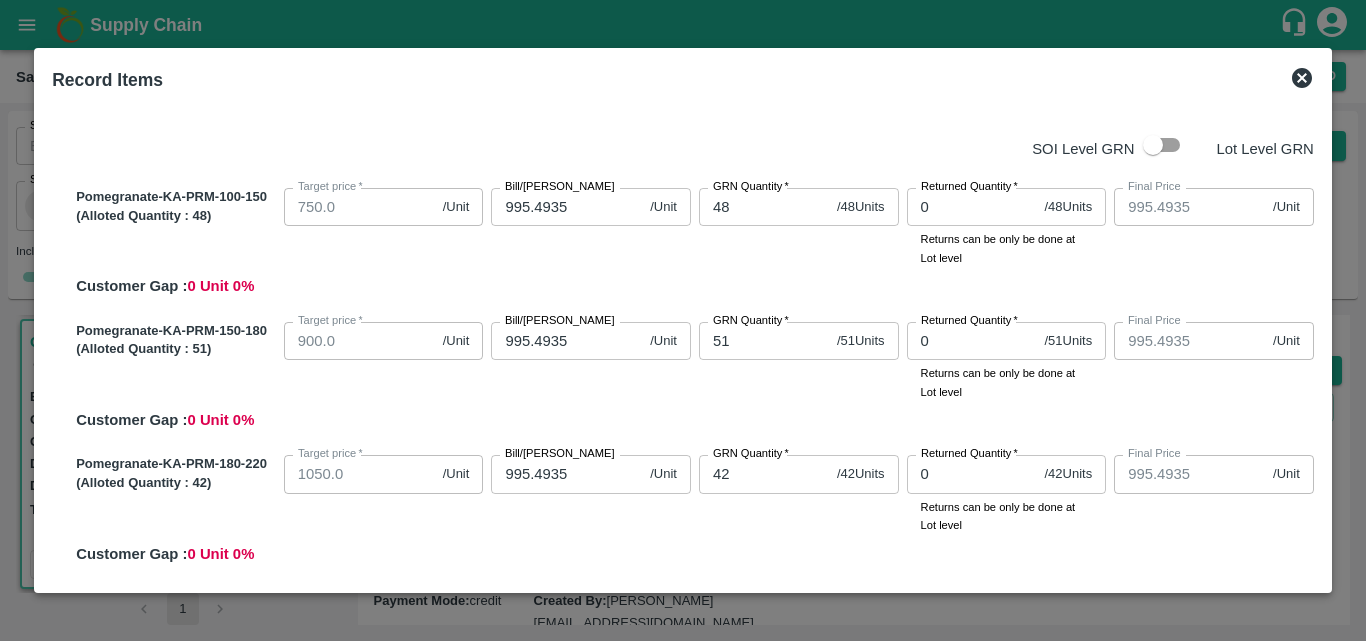 click on "Final Price 995.4935 /Unit Final Price" at bounding box center (1210, 357) 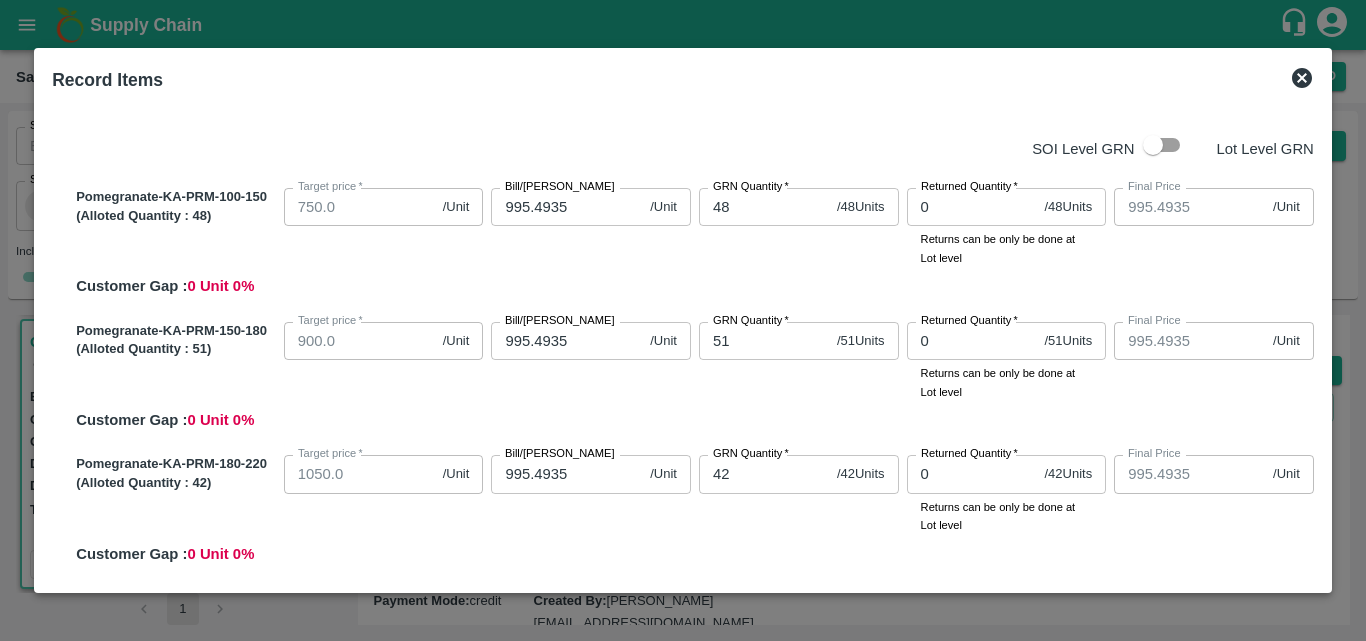 scroll, scrollTop: 421, scrollLeft: 0, axis: vertical 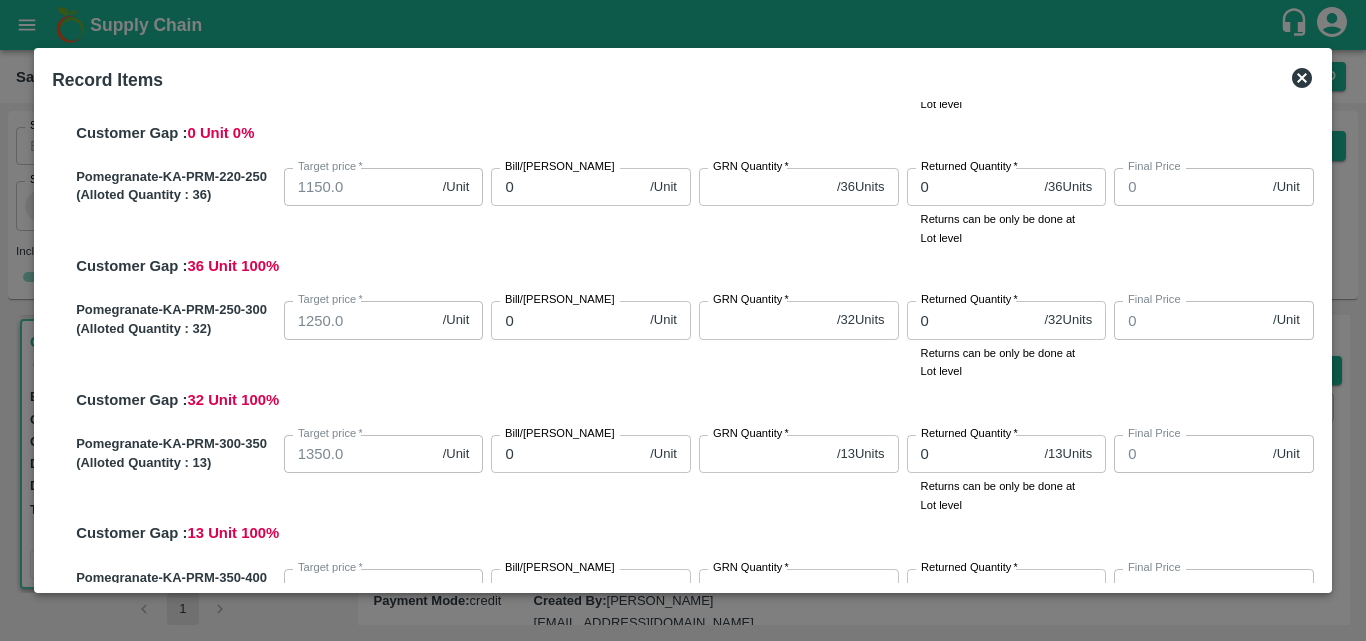 click on "0" at bounding box center [566, 187] 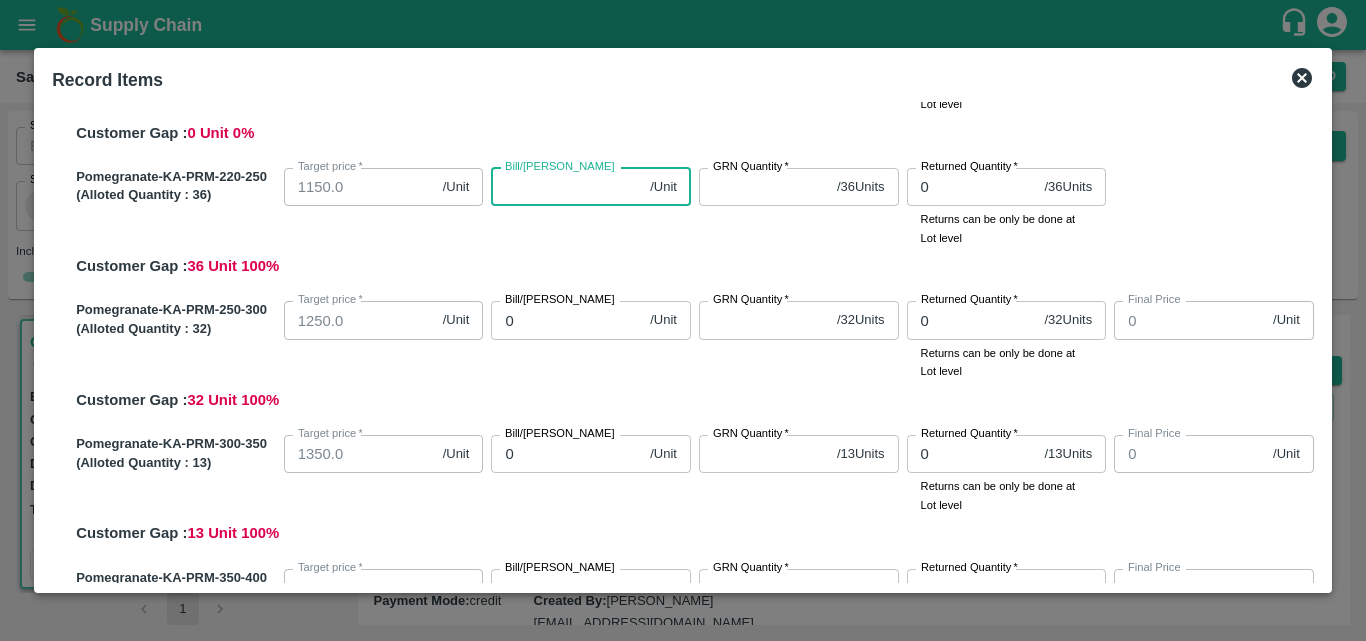paste on "995.4935" 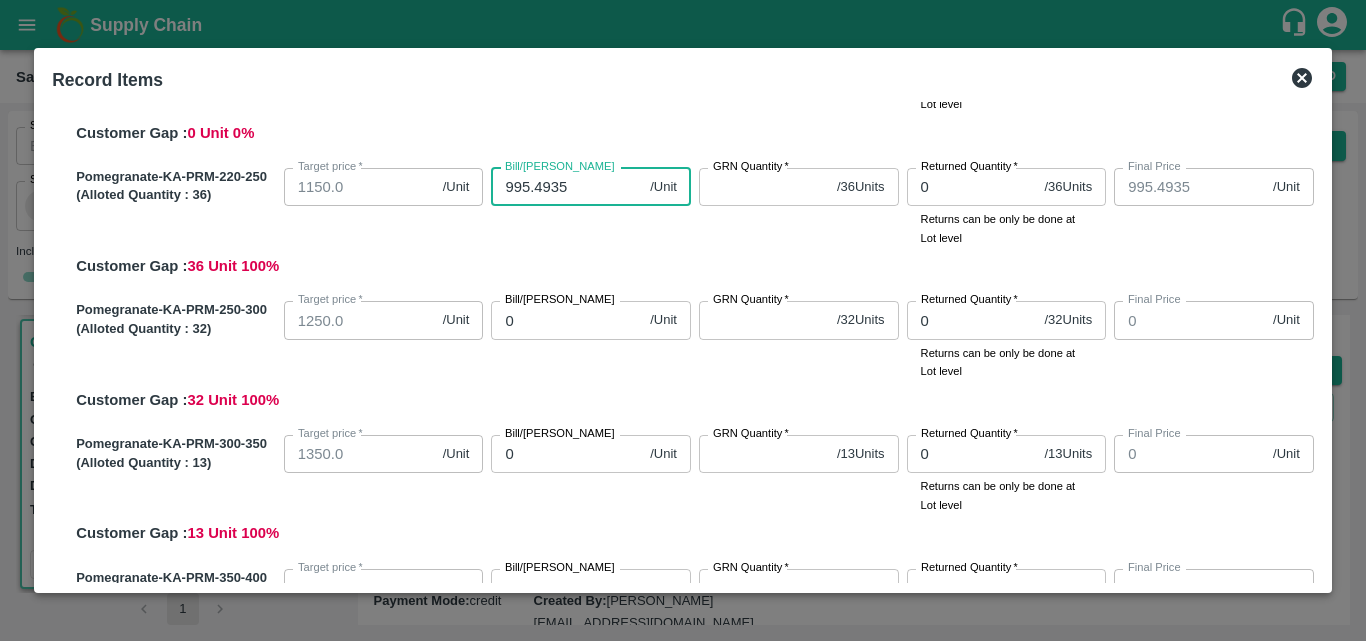 type on "995.4935" 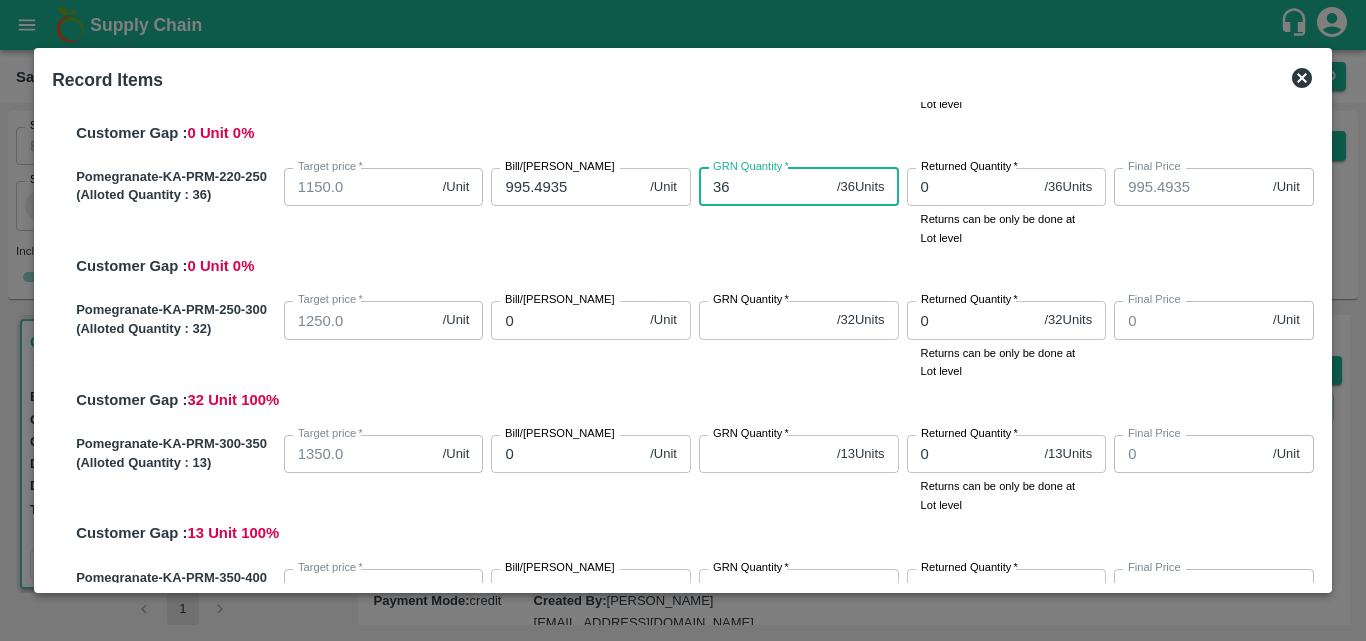 type on "36" 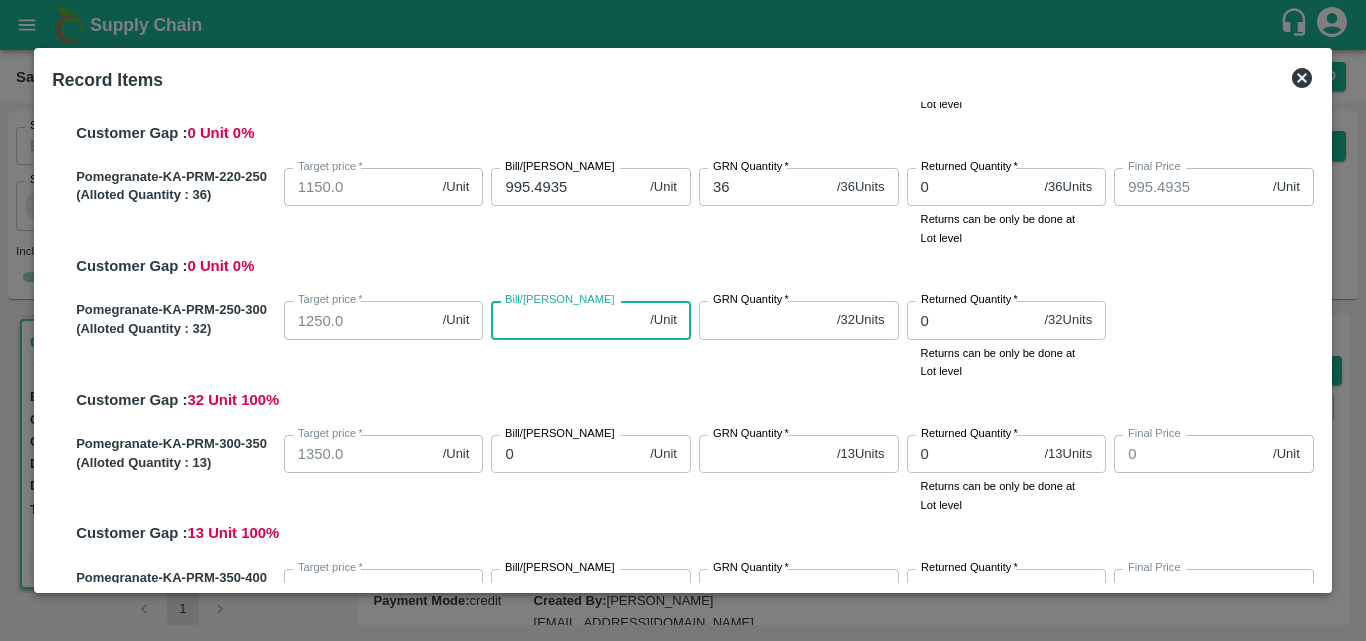 paste on "995.4935" 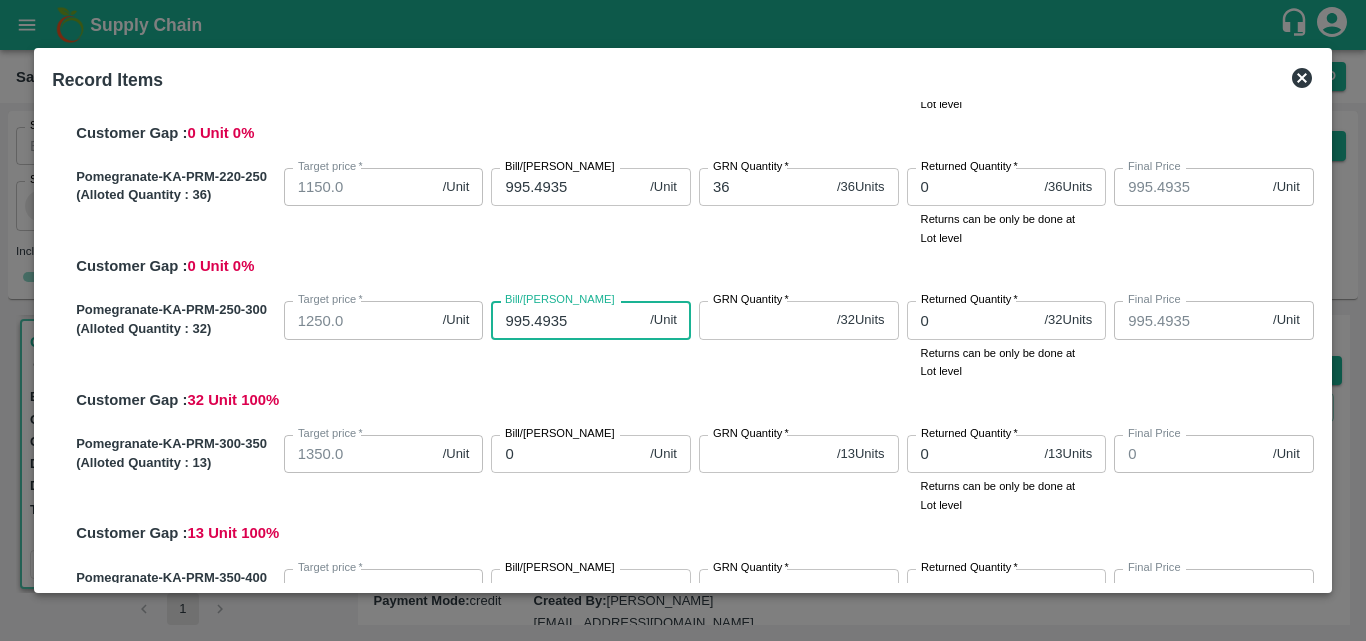 type on "995.4935" 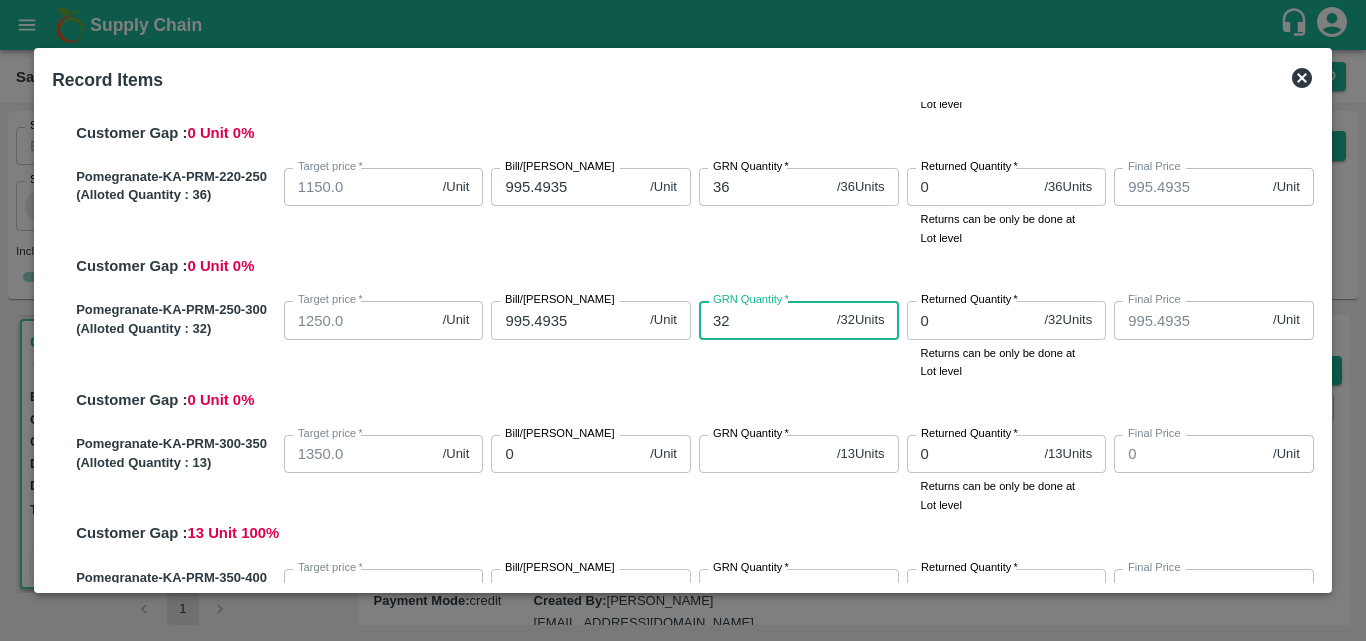 type on "32" 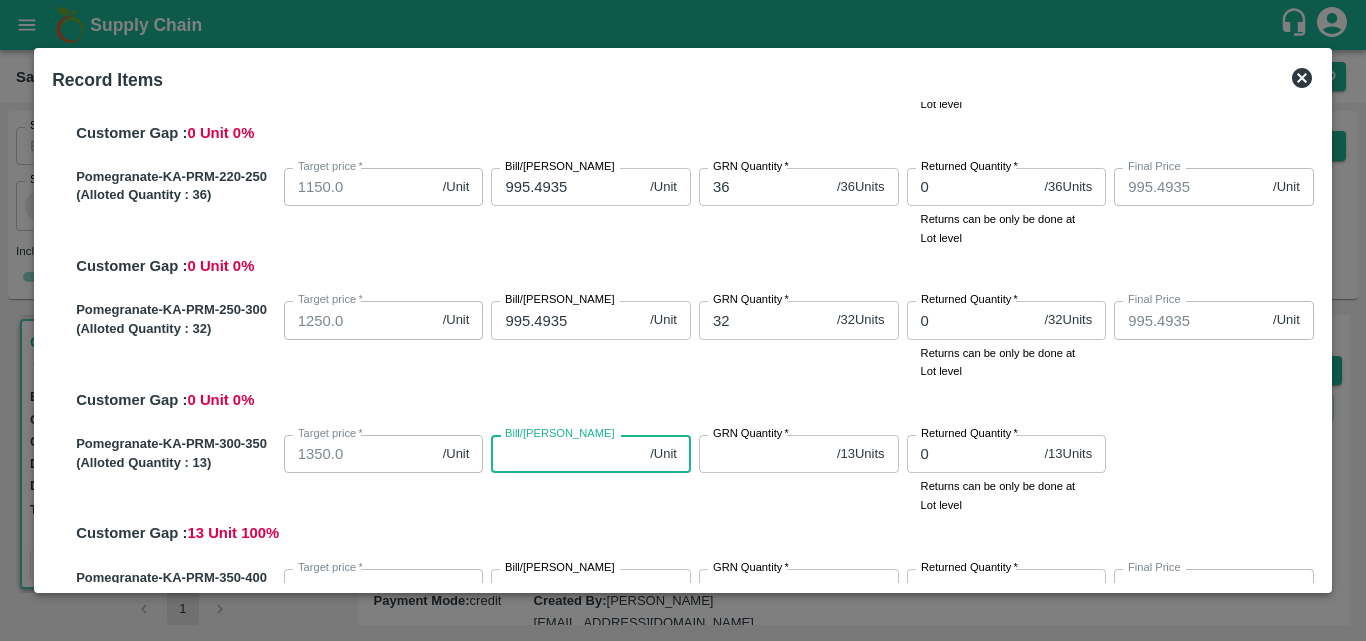 paste on "995.4935" 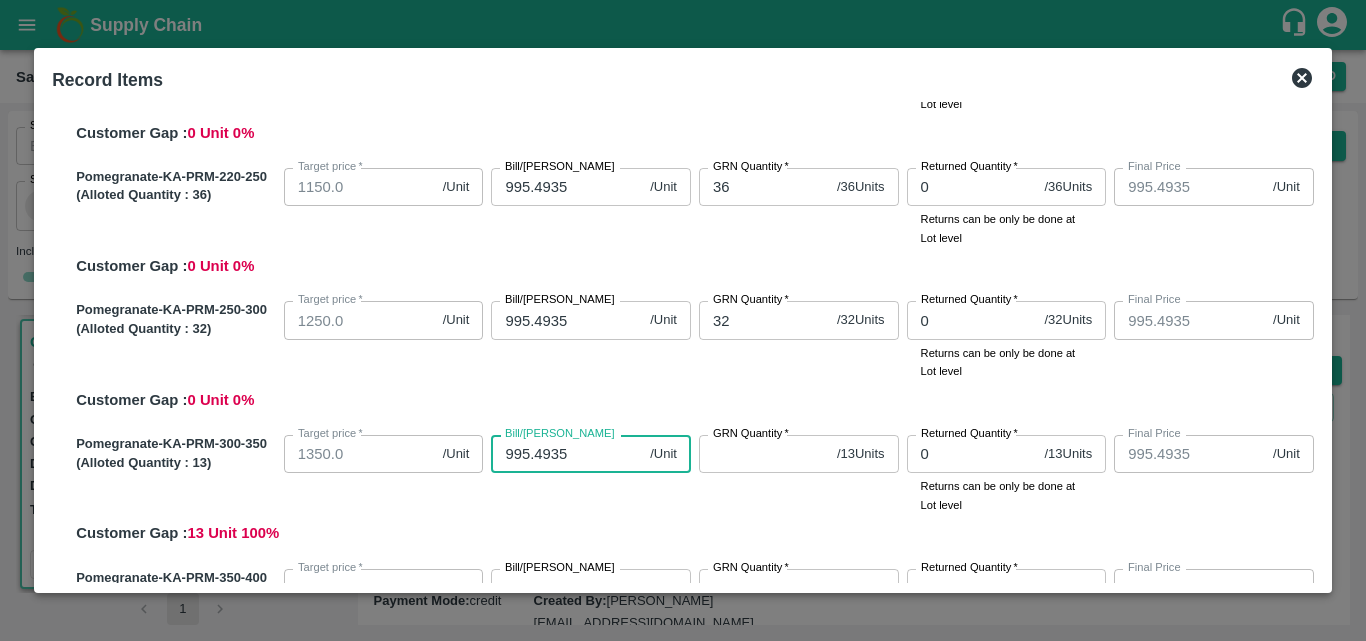 type on "995.4935" 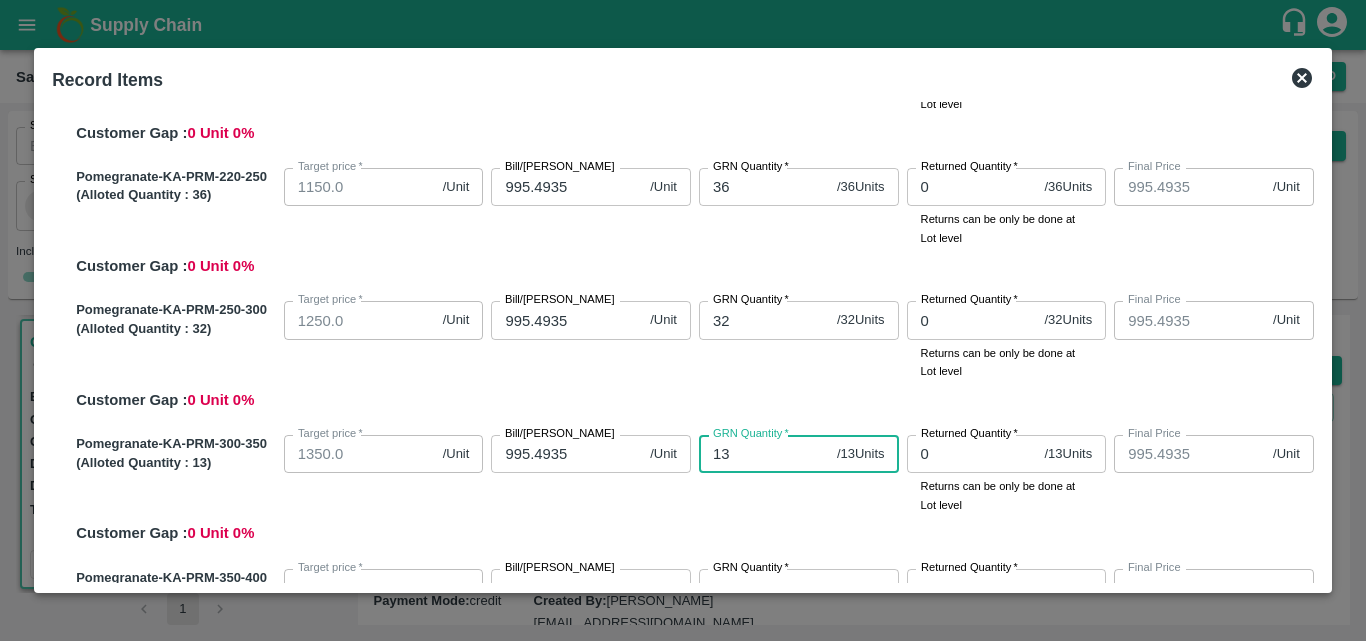 type on "13" 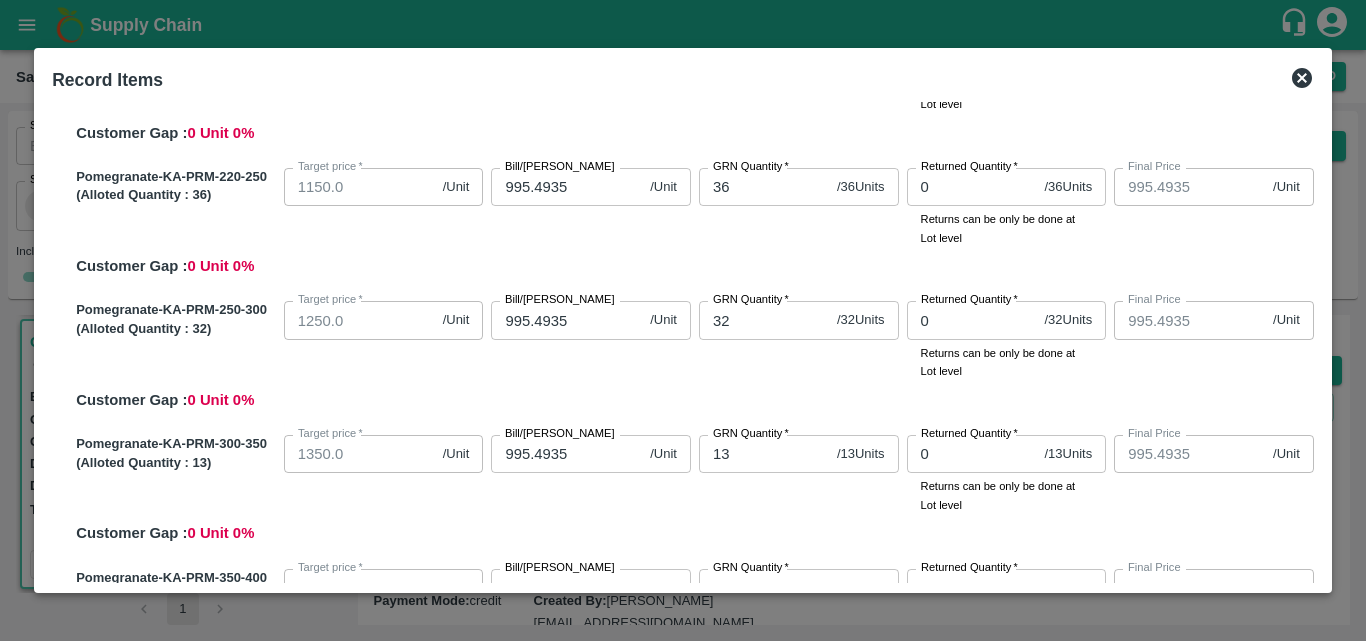 scroll, scrollTop: 842, scrollLeft: 0, axis: vertical 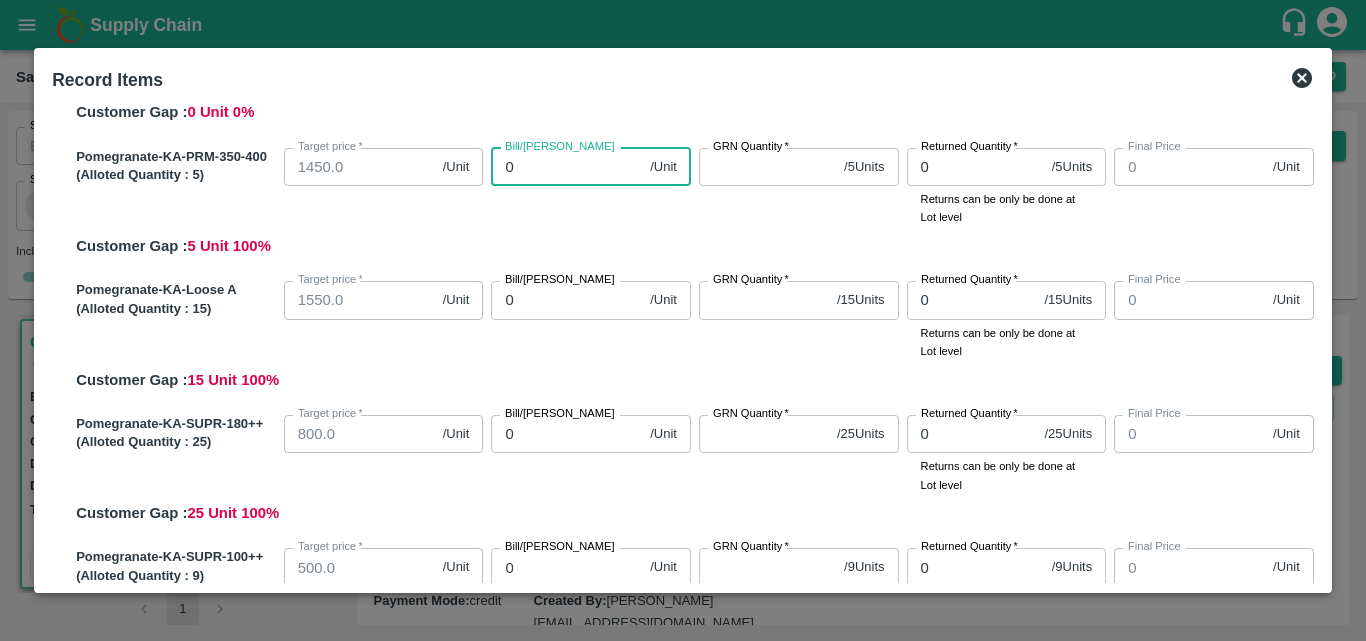 click on "0" at bounding box center (566, 167) 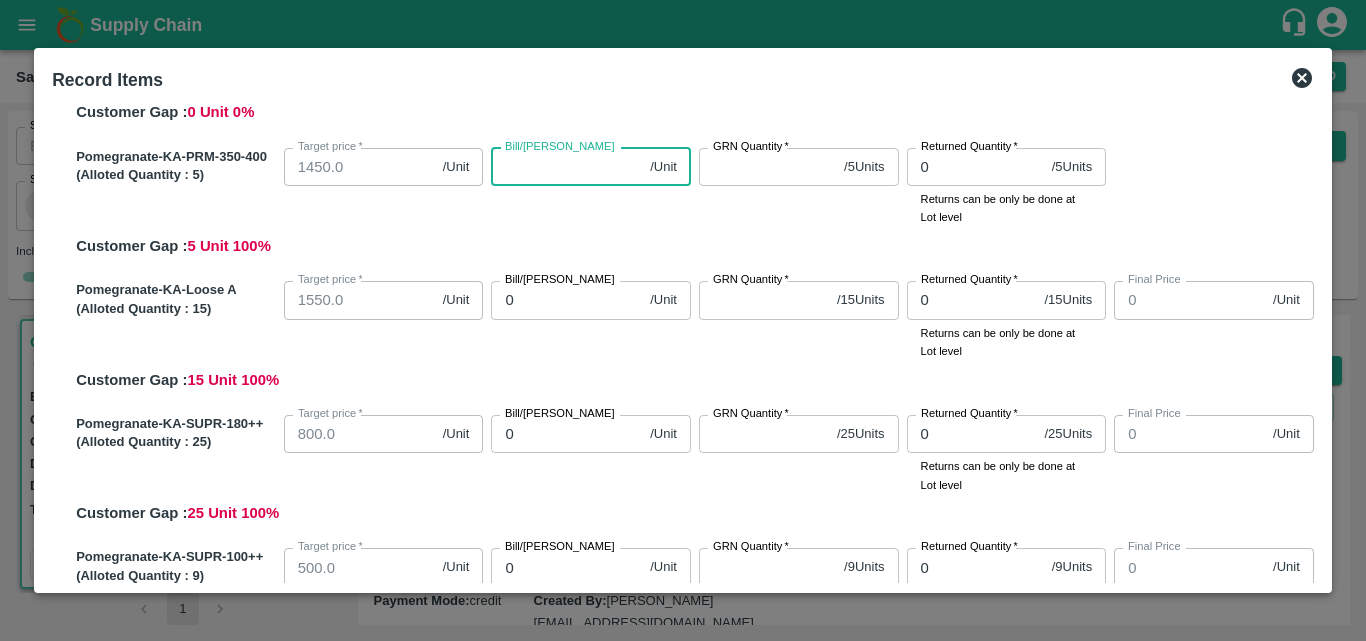 paste on "995.4935" 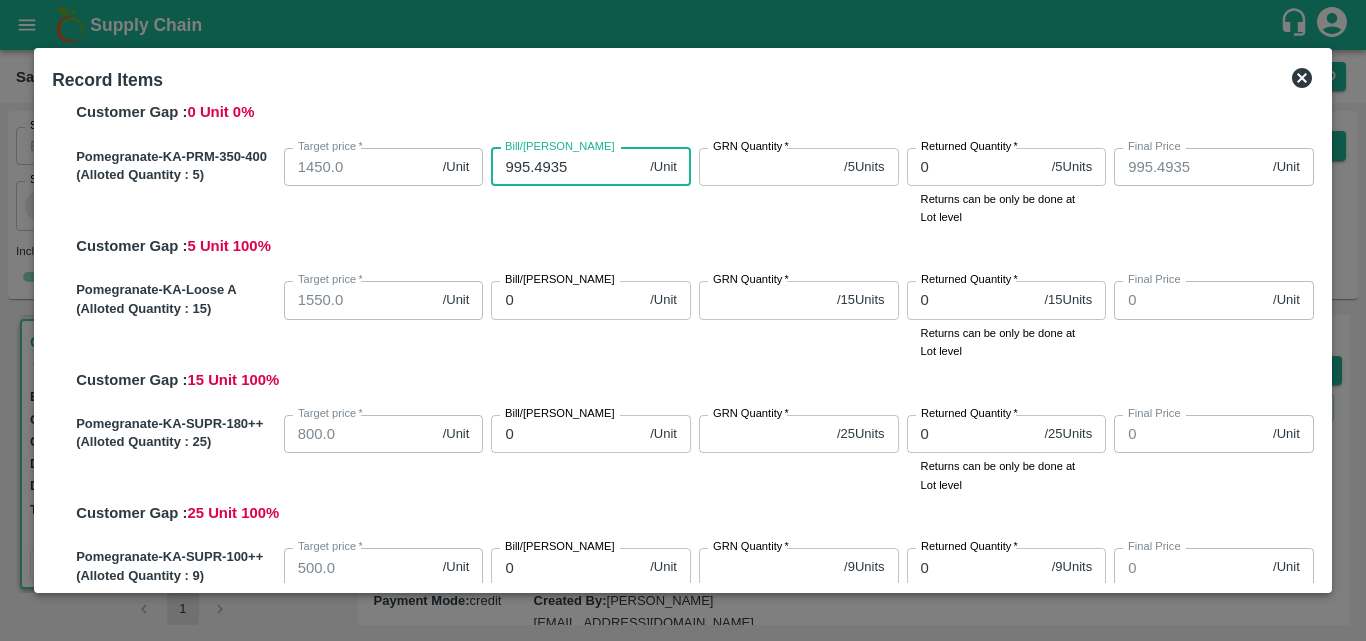 type on "995.4935" 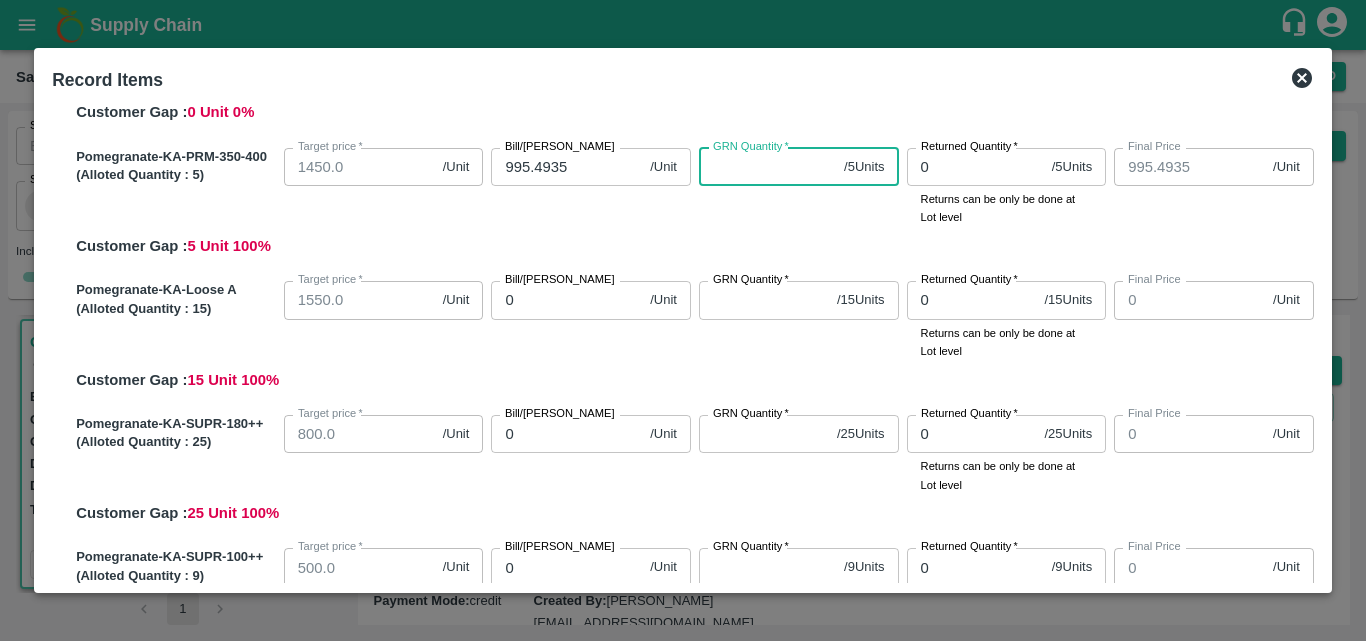 click on "GRN Quantity   *" at bounding box center (767, 167) 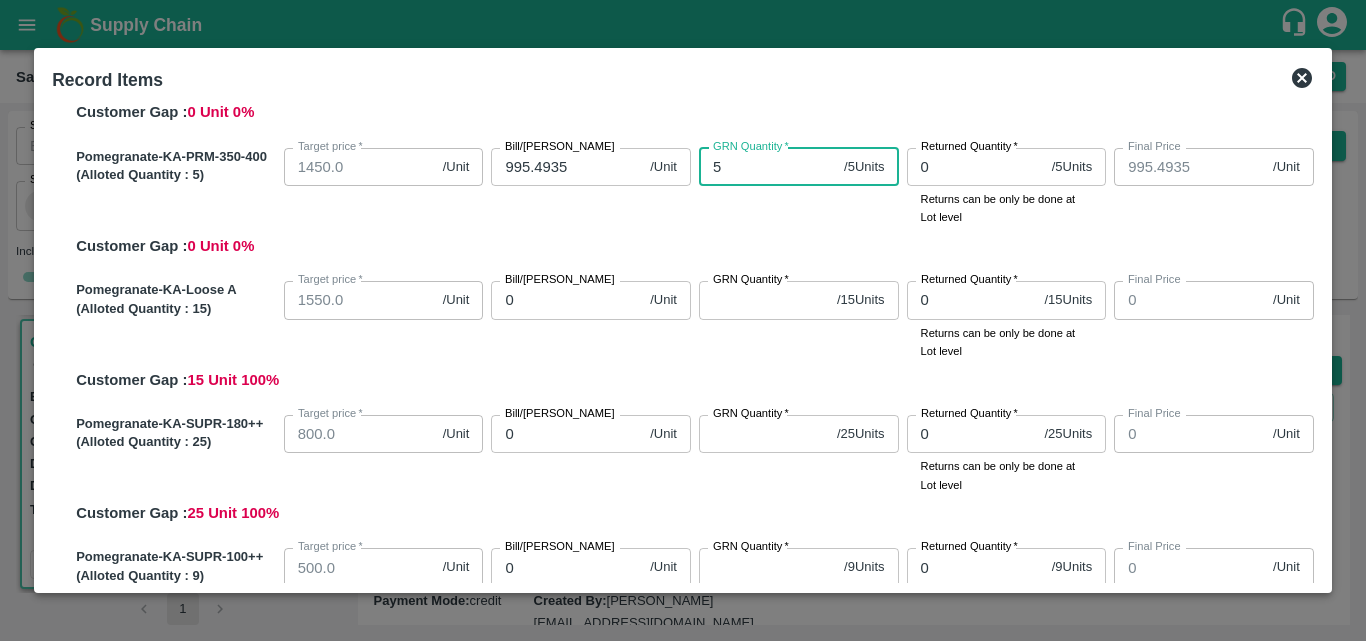 type on "5" 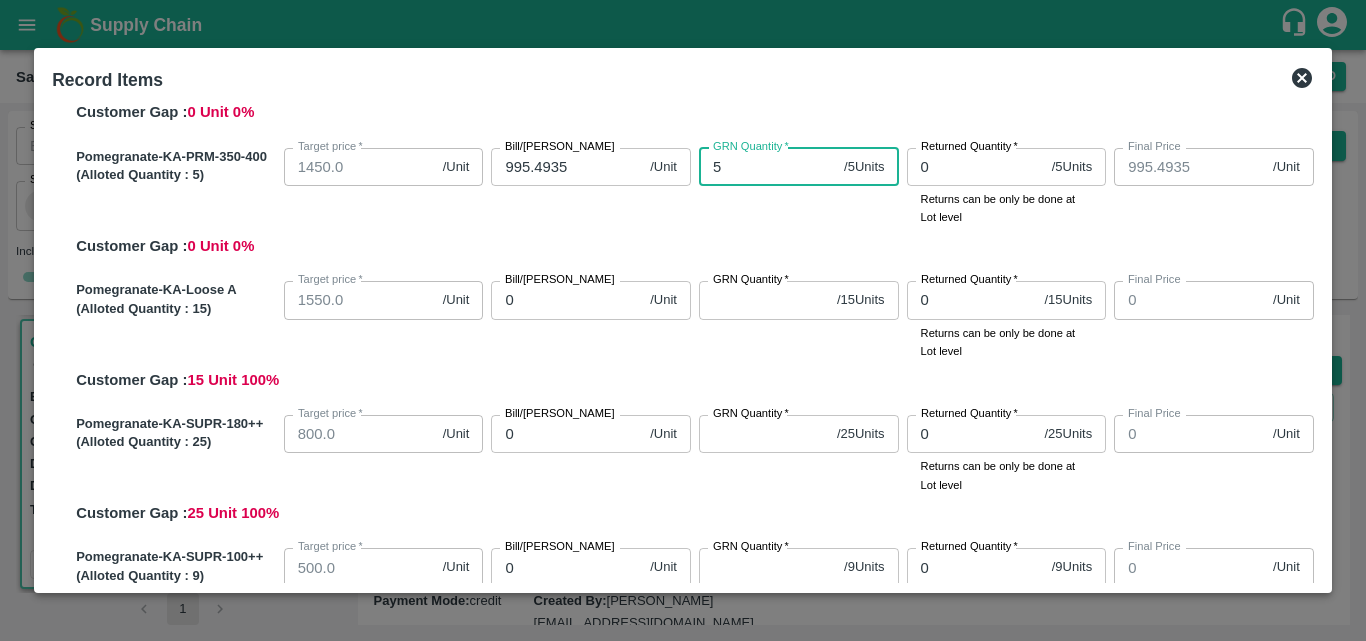 click on "0" at bounding box center (566, 300) 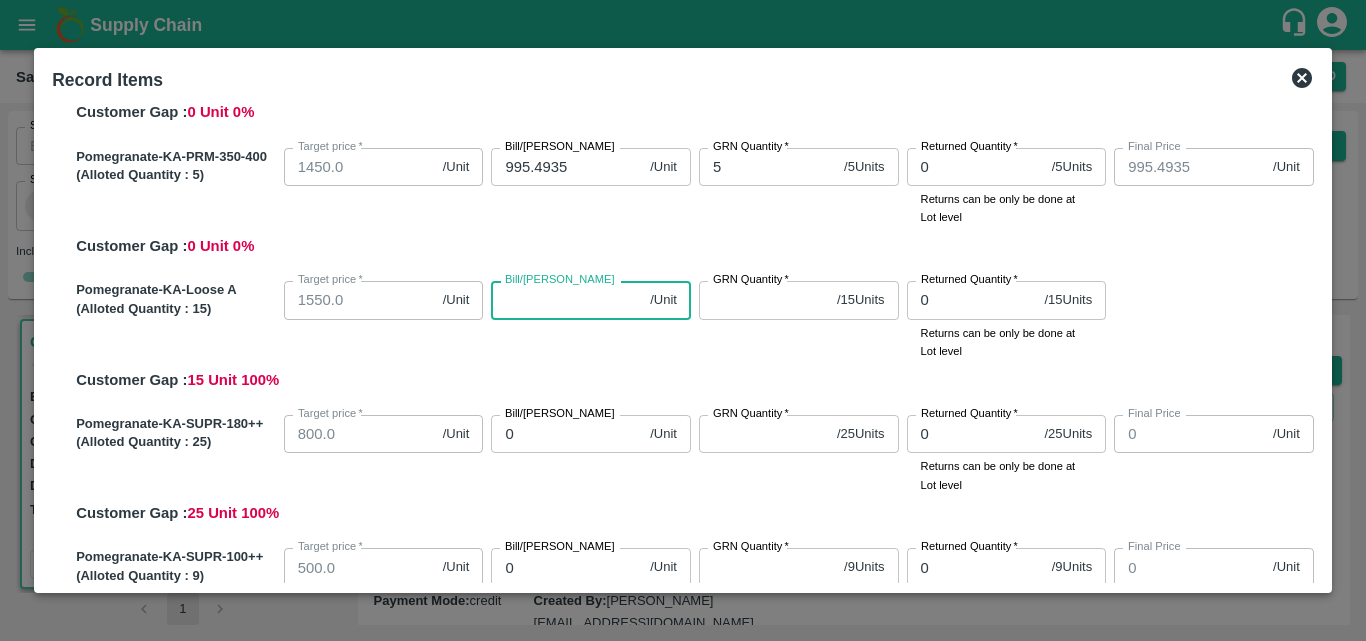 paste on "995.4935" 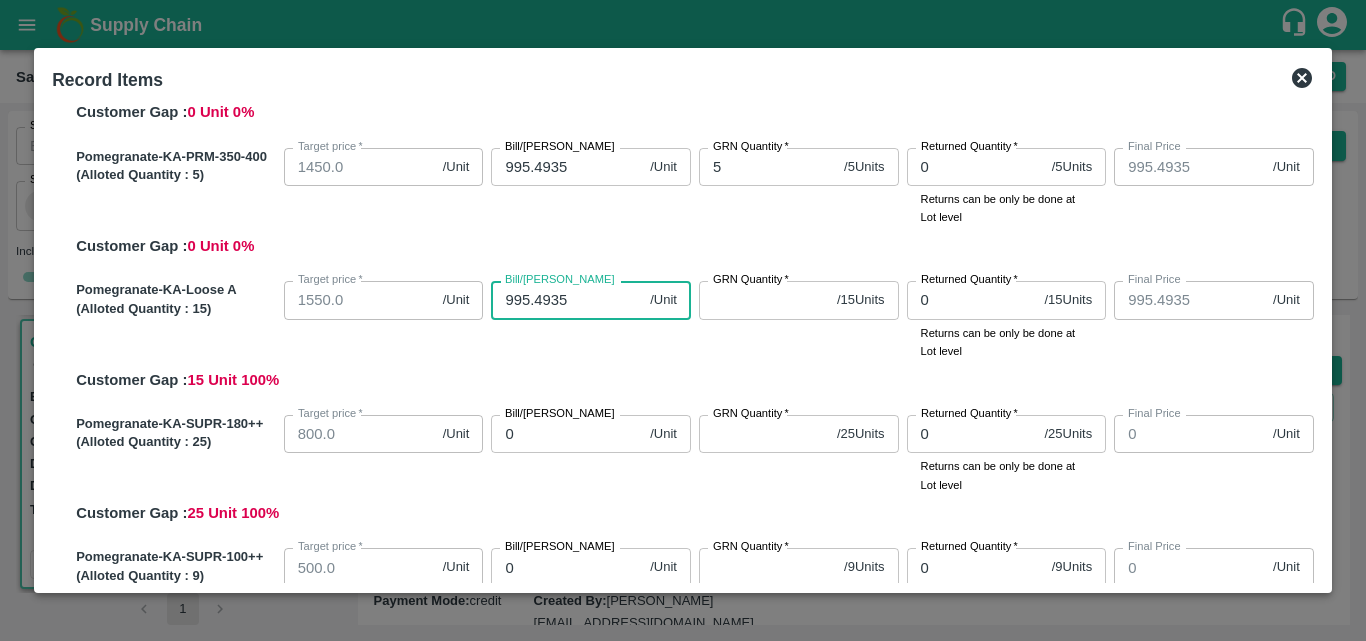 type on "995.4935" 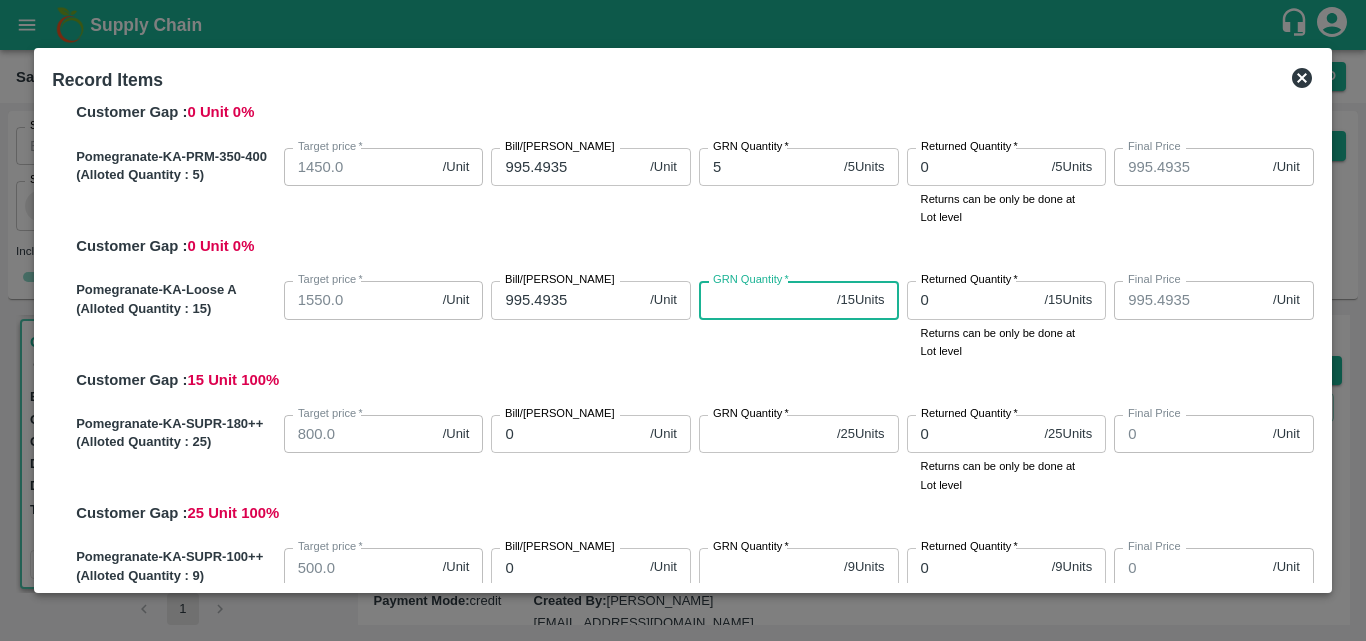 click on "GRN Quantity   *" at bounding box center (764, 300) 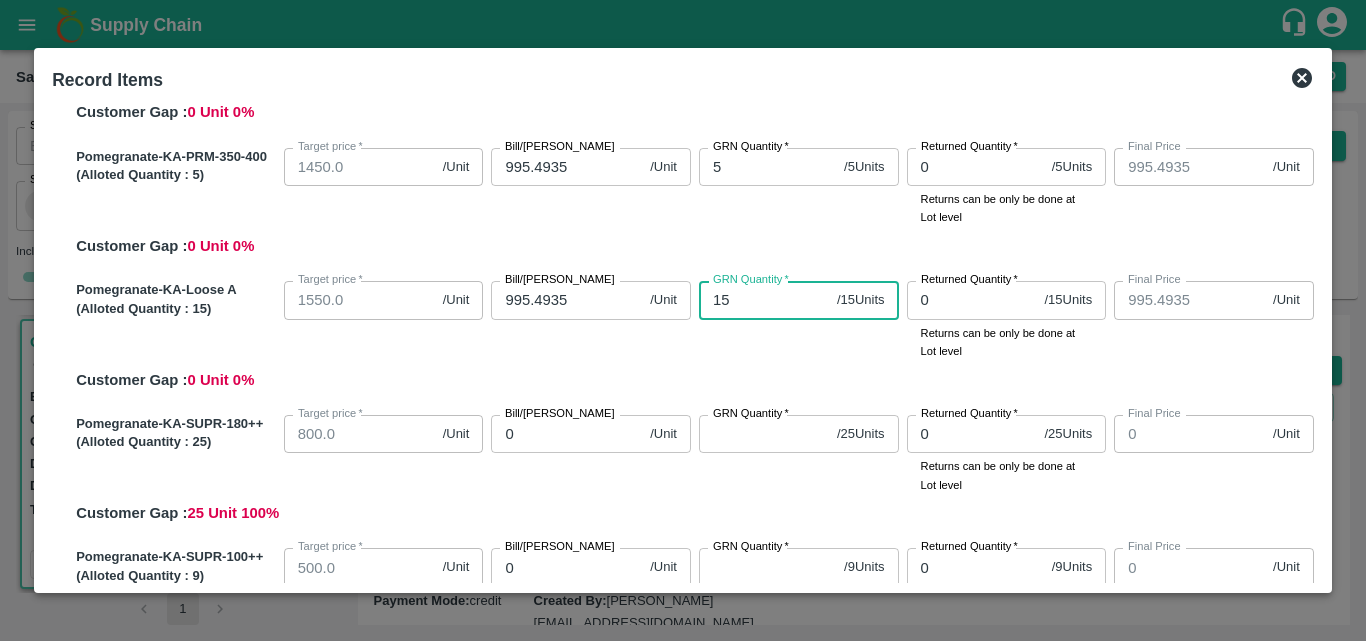 type on "15" 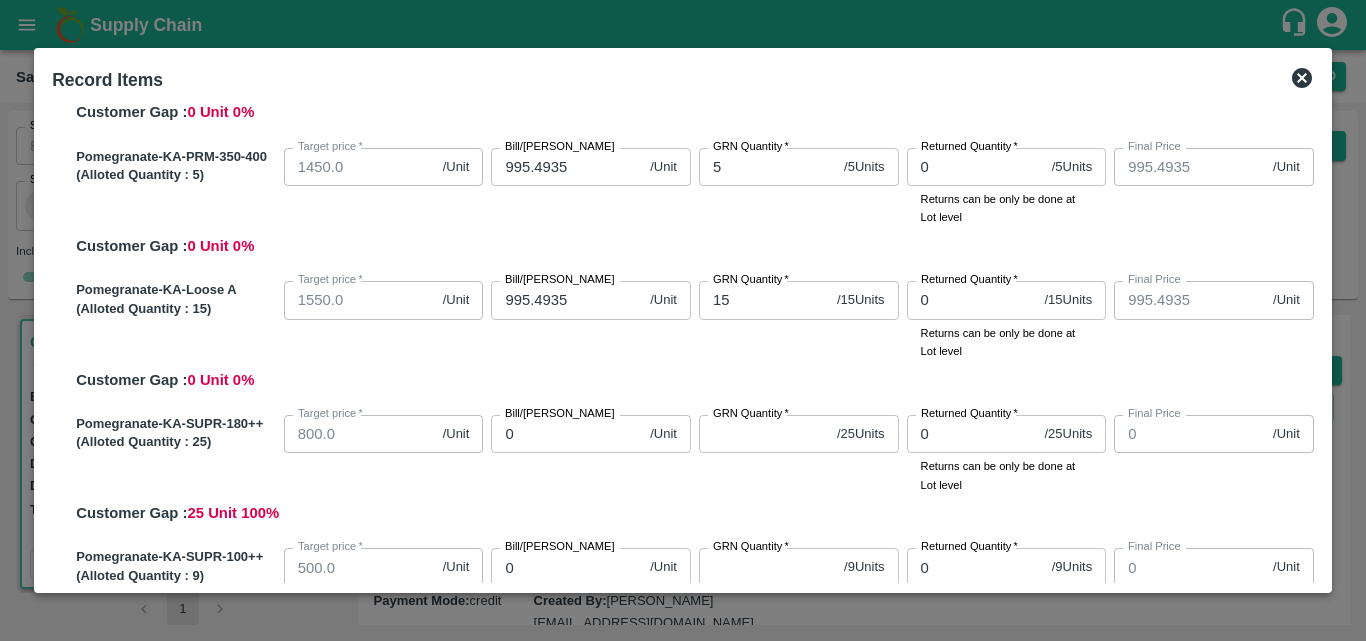 click on "Pomegranate-KA-Loose A (Alloted   Quantity : 15 ) Target price   * 1550.0 /Unit Target [PERSON_NAME]/[PERSON_NAME] 995.4935 /Unit Bill/[PERSON_NAME] GRN Quantity   * 15 /  15  Units GRN Quantity Returned Quantity   * 0 /  15  Units Returned Quantity Returns can be only be done at Lot level Final Price 995.4935 /Unit Final Price Customer Gap : 0 Unit   0 %" at bounding box center [691, 332] 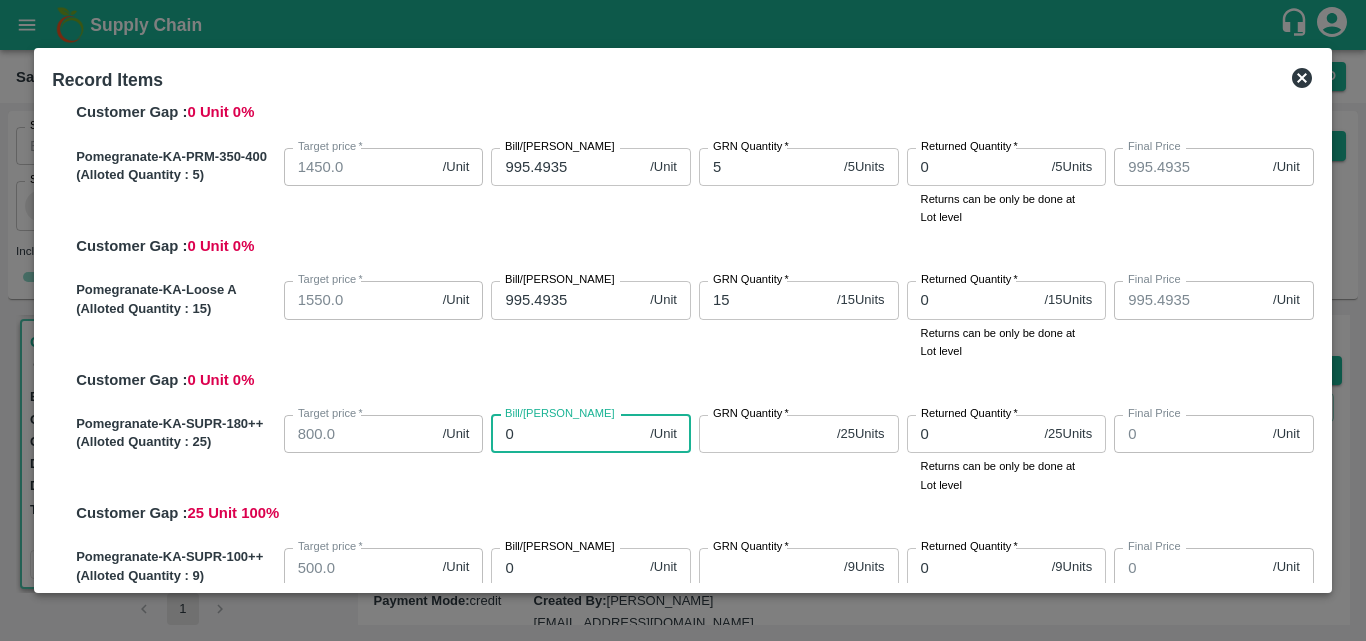 click on "0" at bounding box center (566, 434) 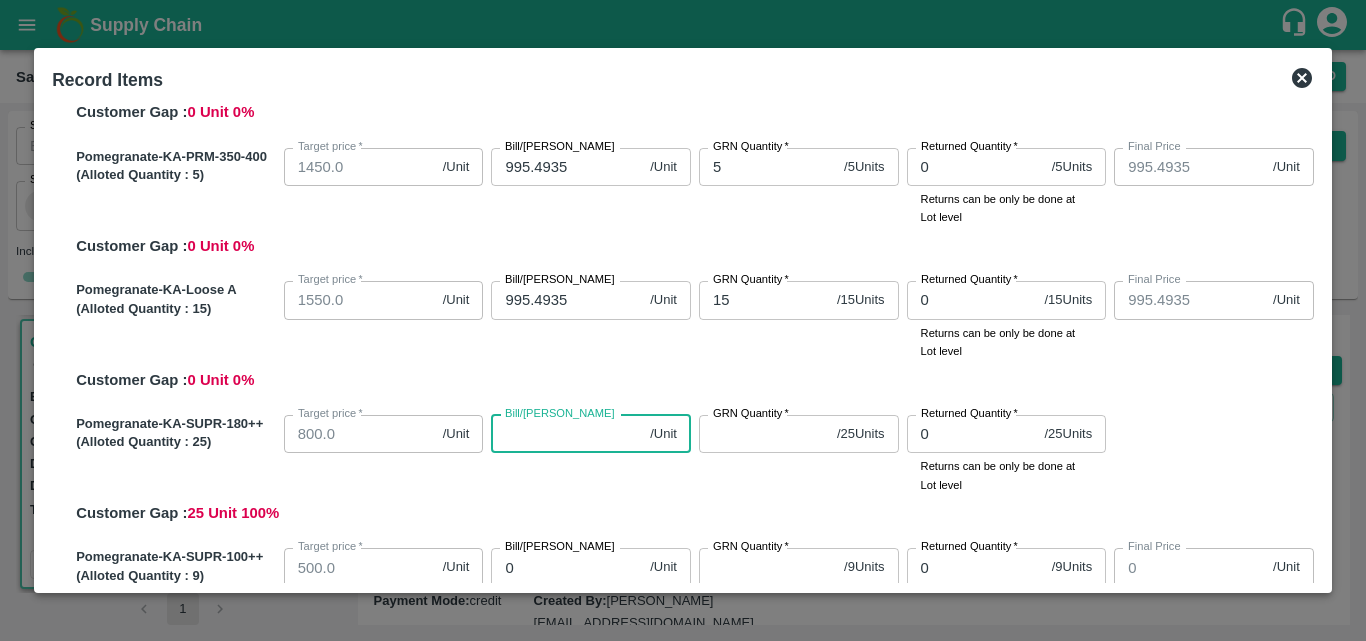 paste on "995.4935" 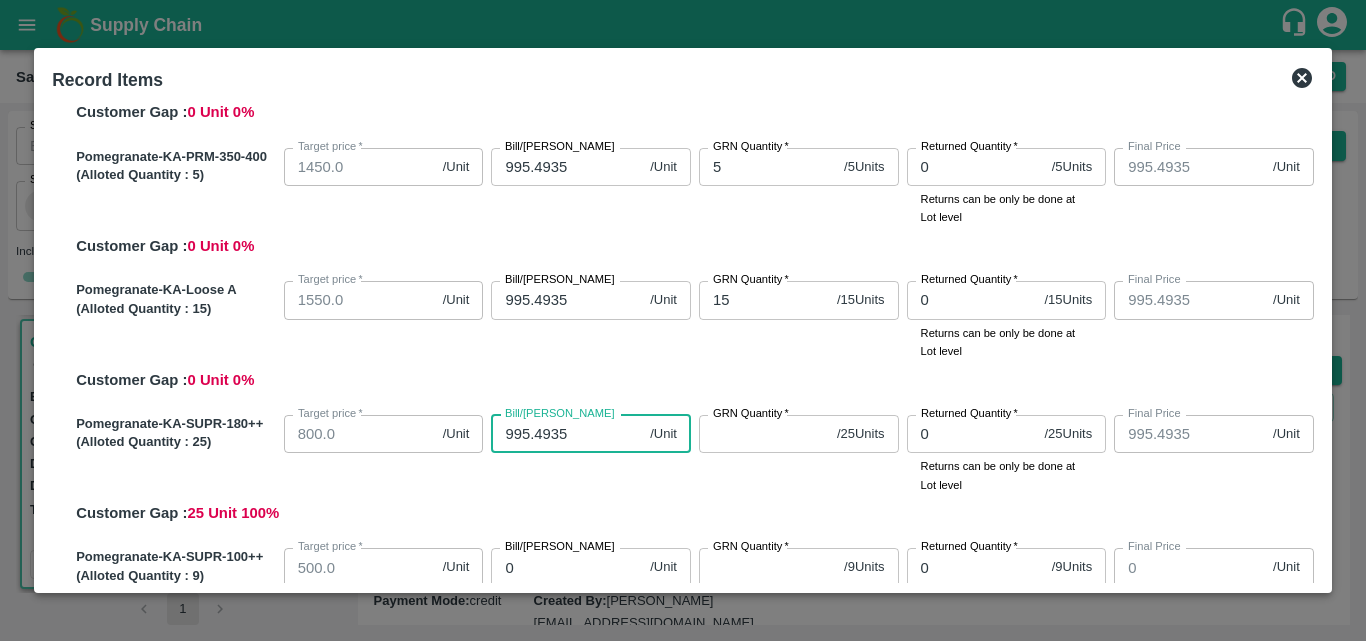 type on "995.4935" 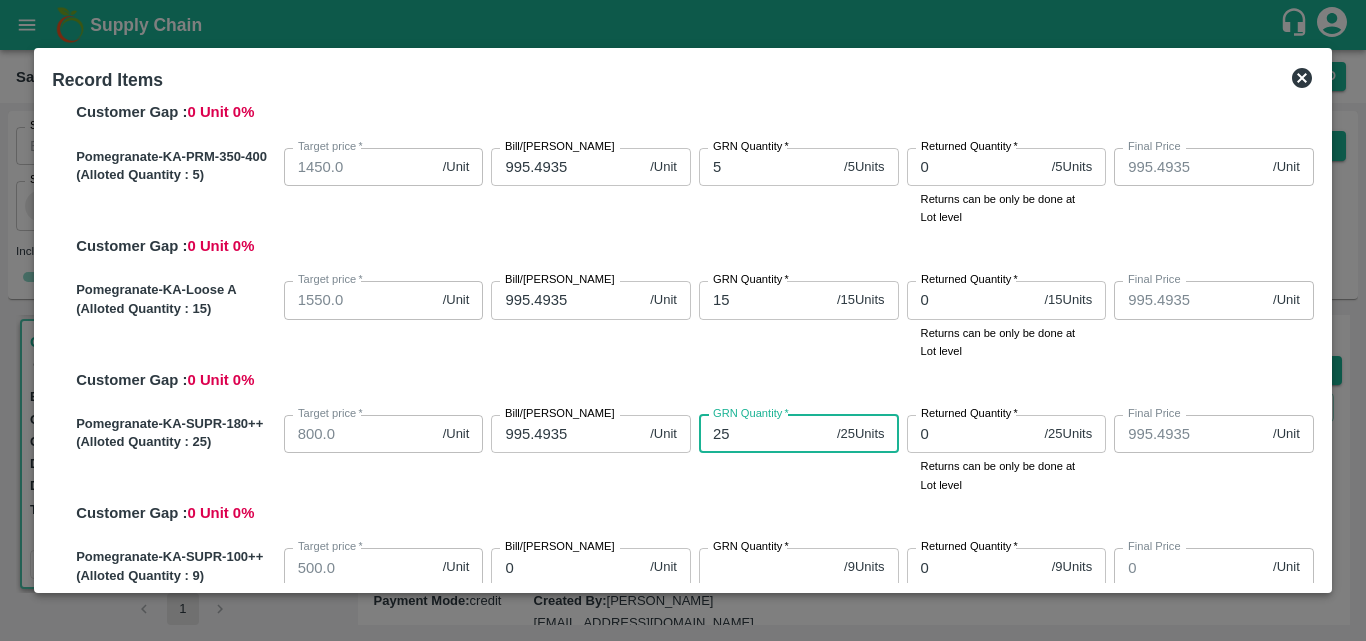 type on "25" 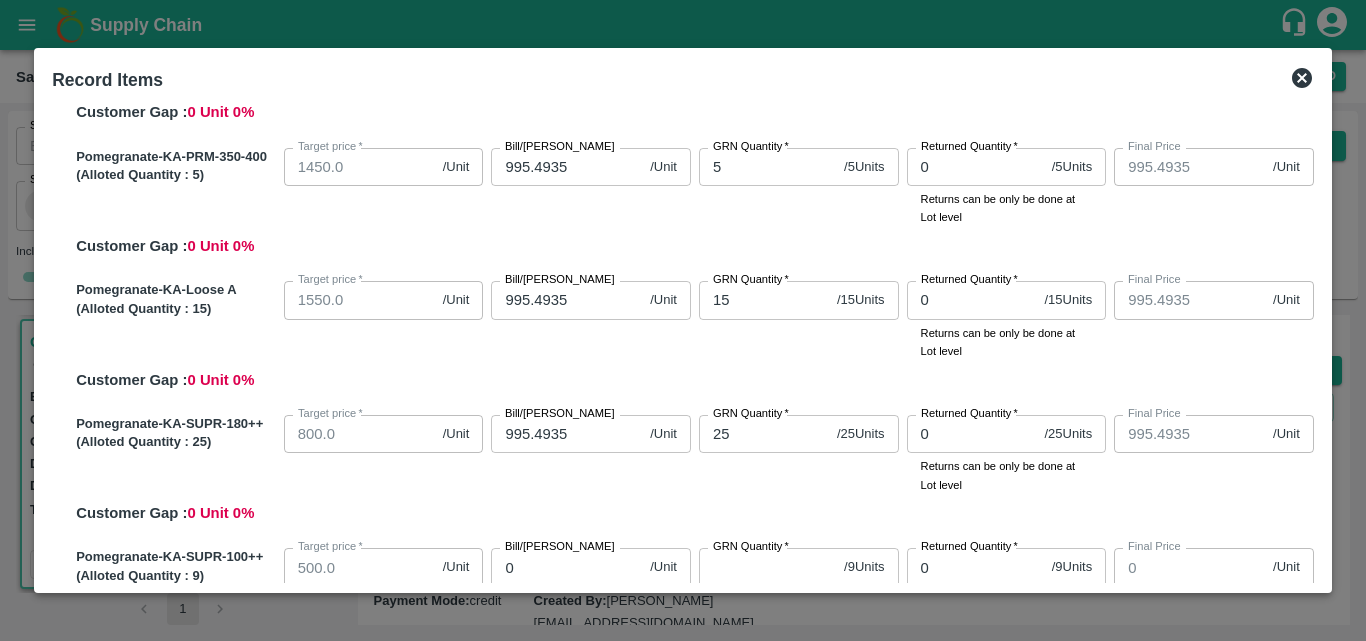 click on "Pomegranate-KA-SUPR-180++ (Alloted   Quantity : 25 ) Target price   * 800.0 /Unit Target [PERSON_NAME]/[PERSON_NAME] 995.4935 /Unit Bill/[PERSON_NAME] GRN Quantity   * 25 /  25  Units GRN Quantity Returned Quantity   * 0 /  25  Units Returned Quantity Returns can be only be done at Lot level Final Price 995.4935 /Unit Final Price Customer Gap : 0 Unit   0 %" at bounding box center [691, 466] 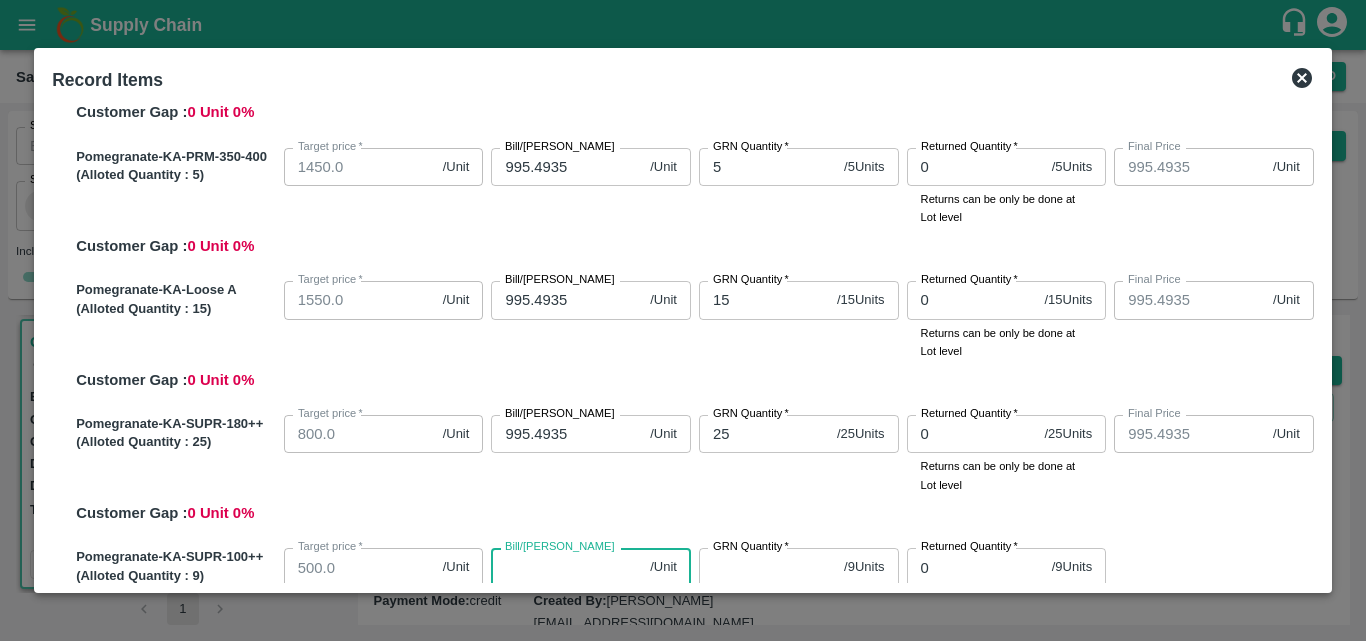 paste on "995.4935" 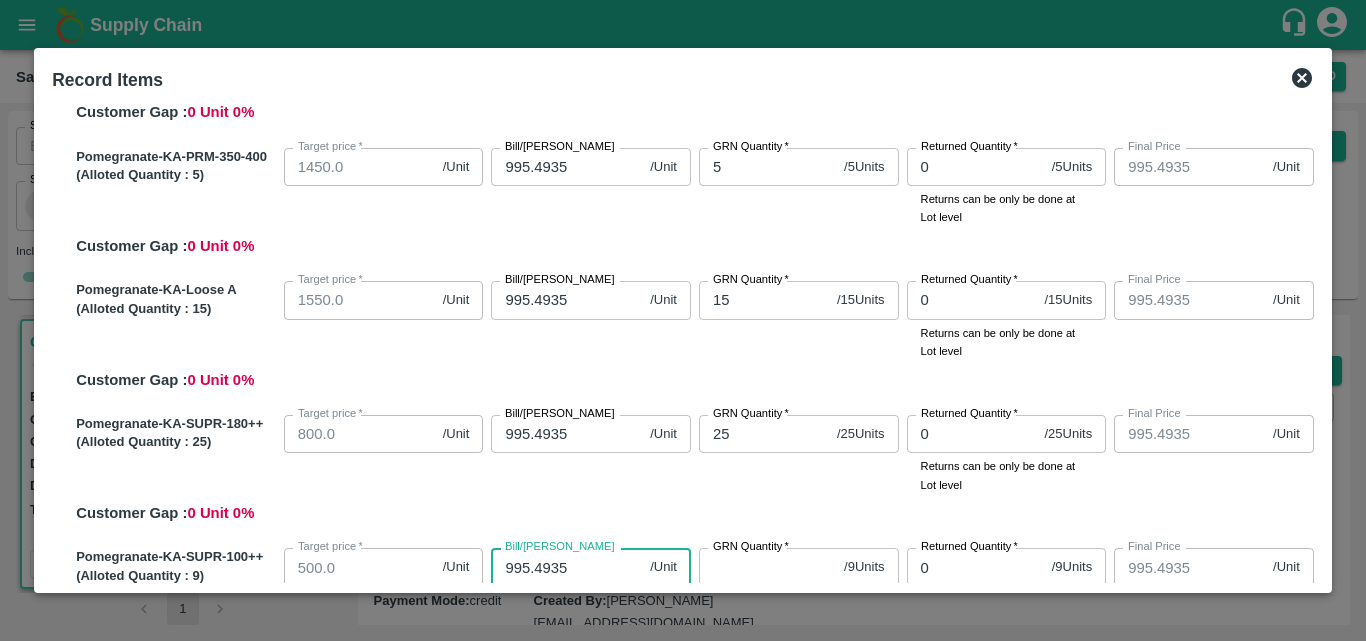 type on "995.4935" 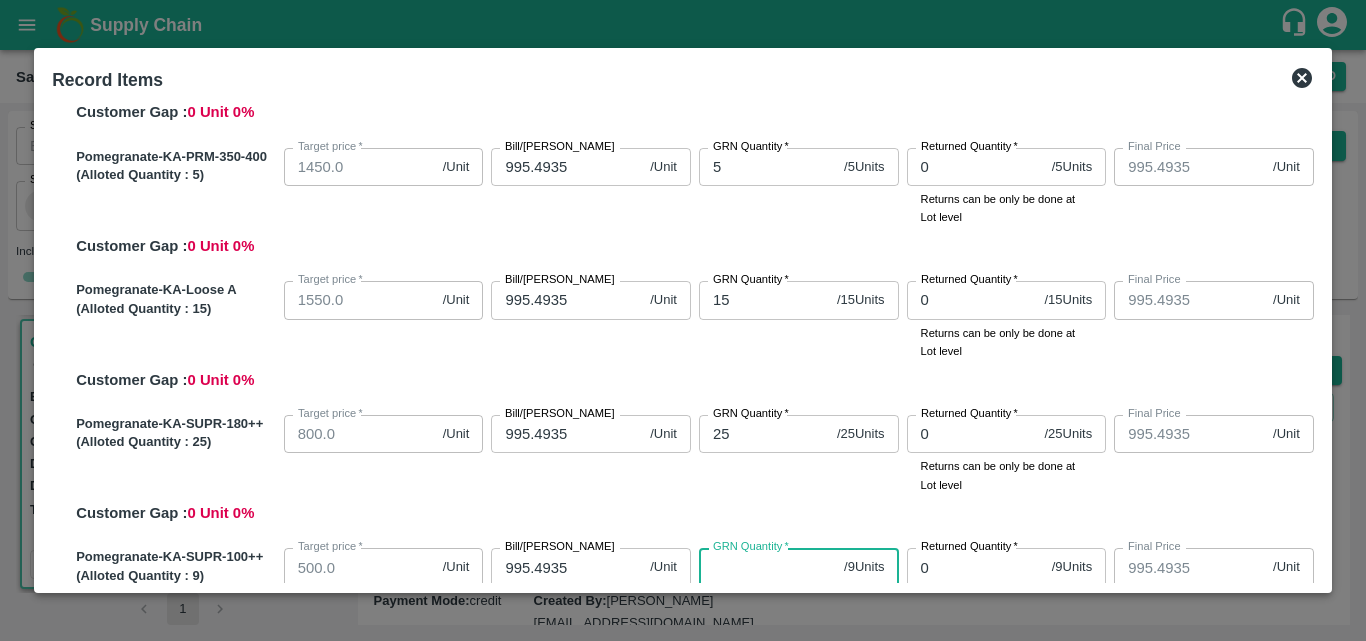 click on "GRN Quantity   *" at bounding box center [767, 567] 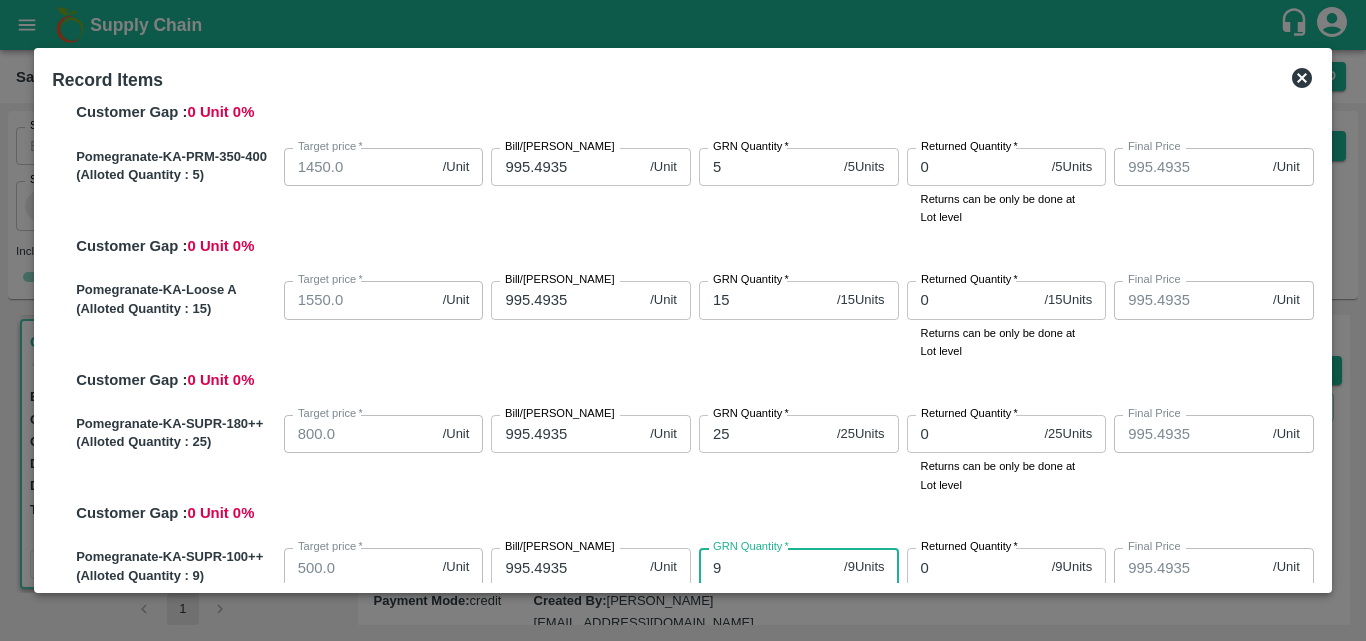 type on "9" 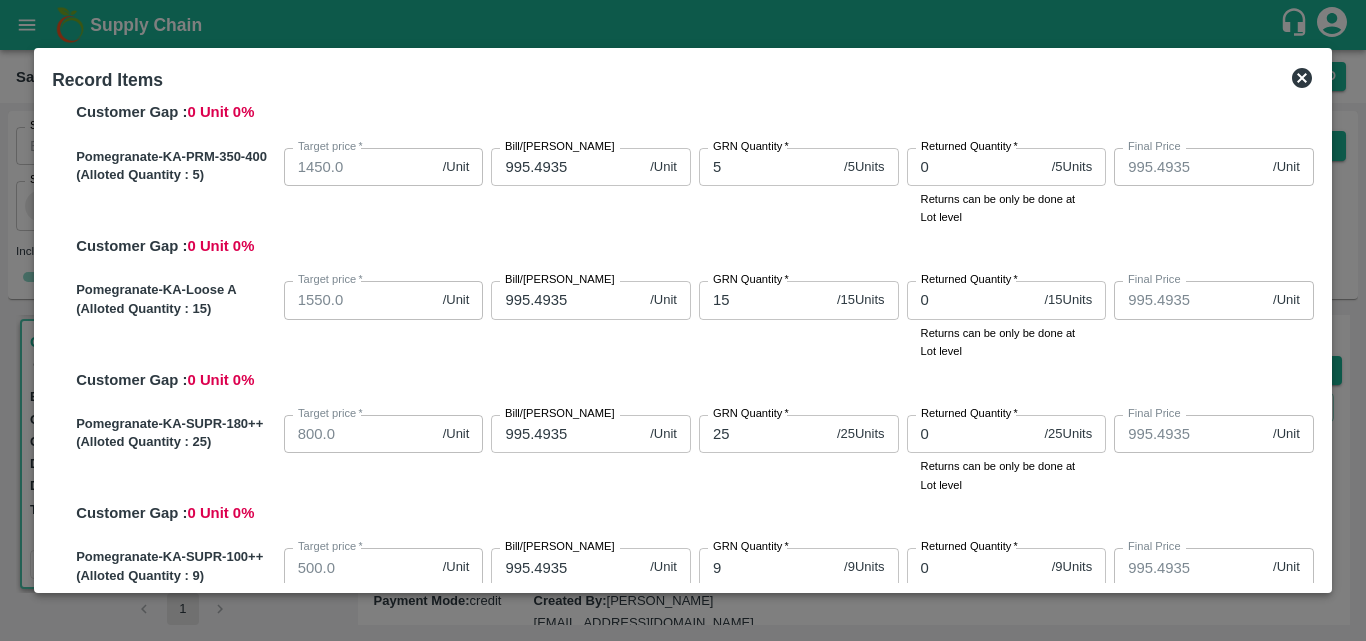 scroll, scrollTop: 1263, scrollLeft: 0, axis: vertical 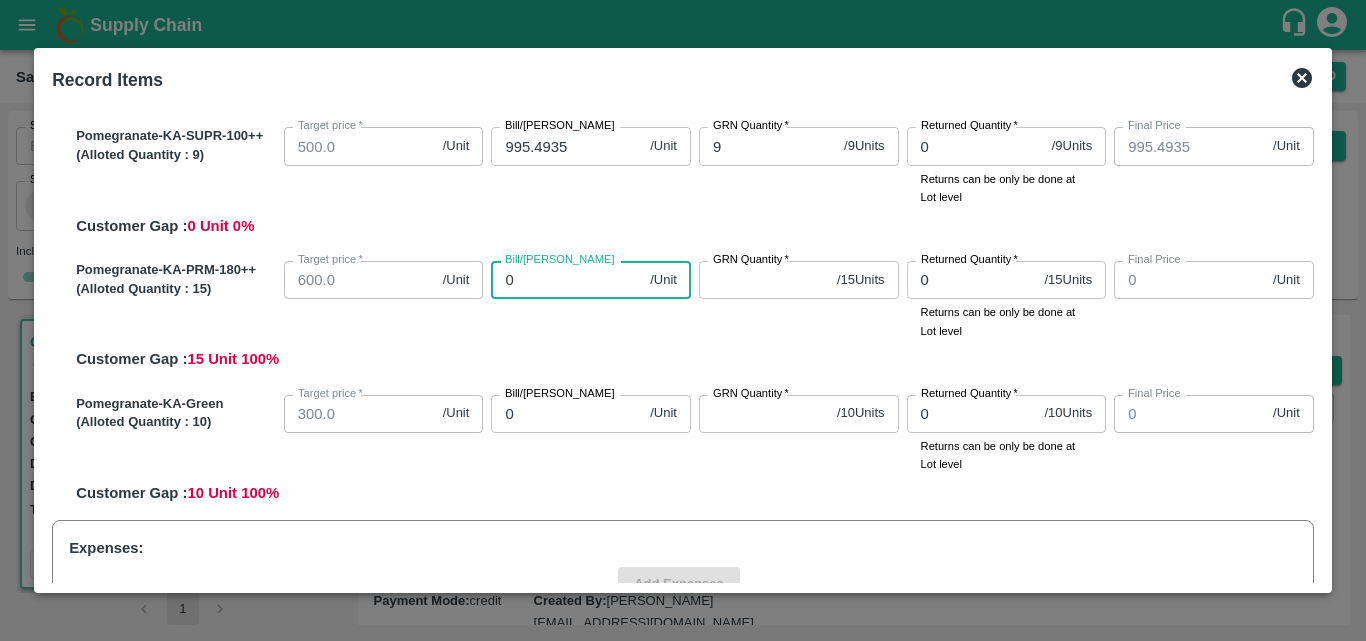 click on "0" at bounding box center [566, 280] 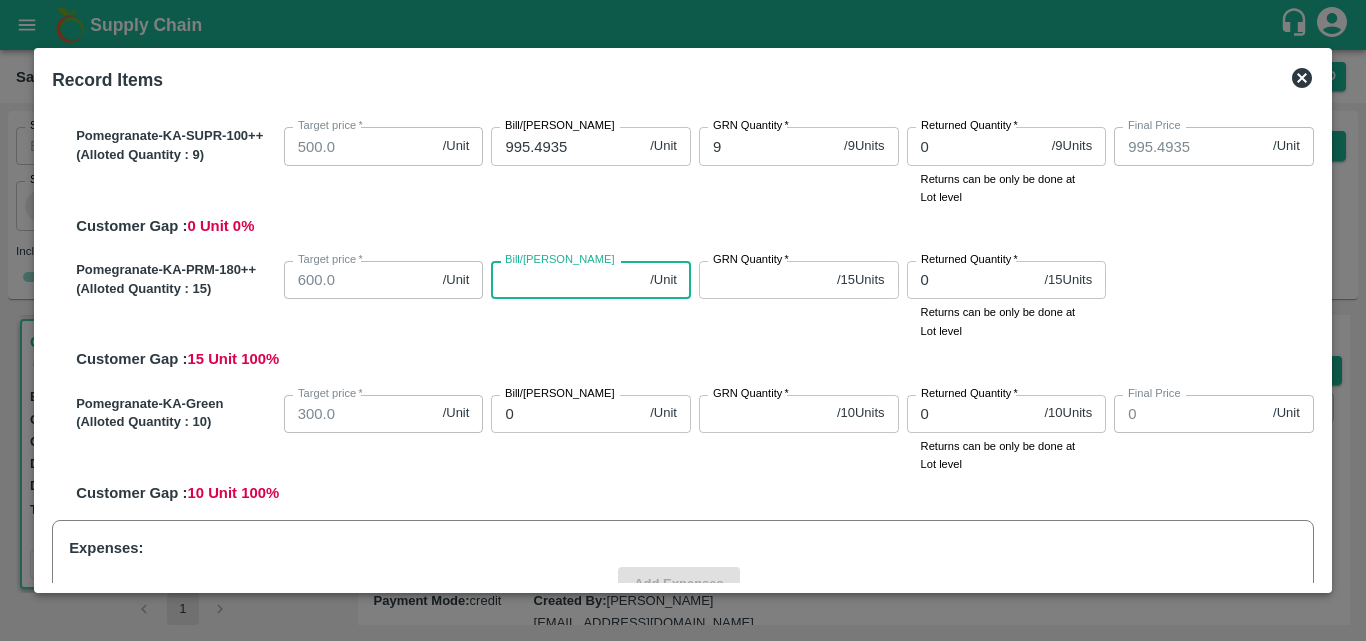 paste on "995.4935" 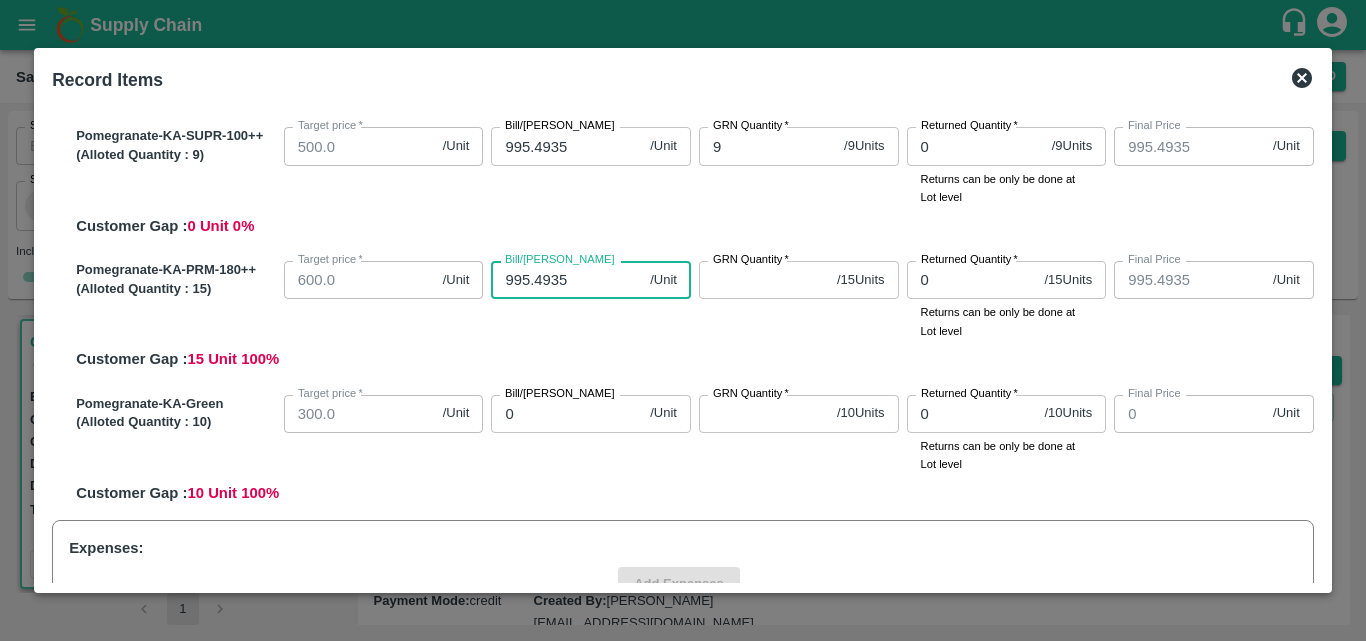 type on "995.4935" 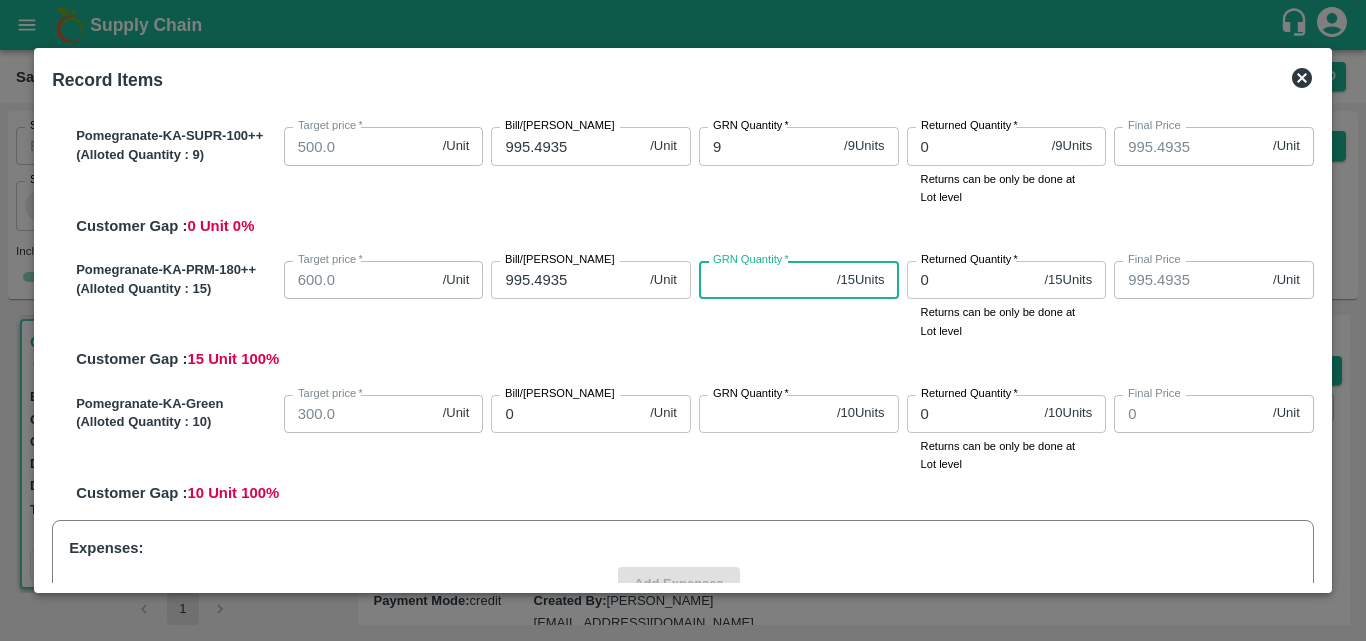 click on "GRN Quantity   *" at bounding box center [764, 280] 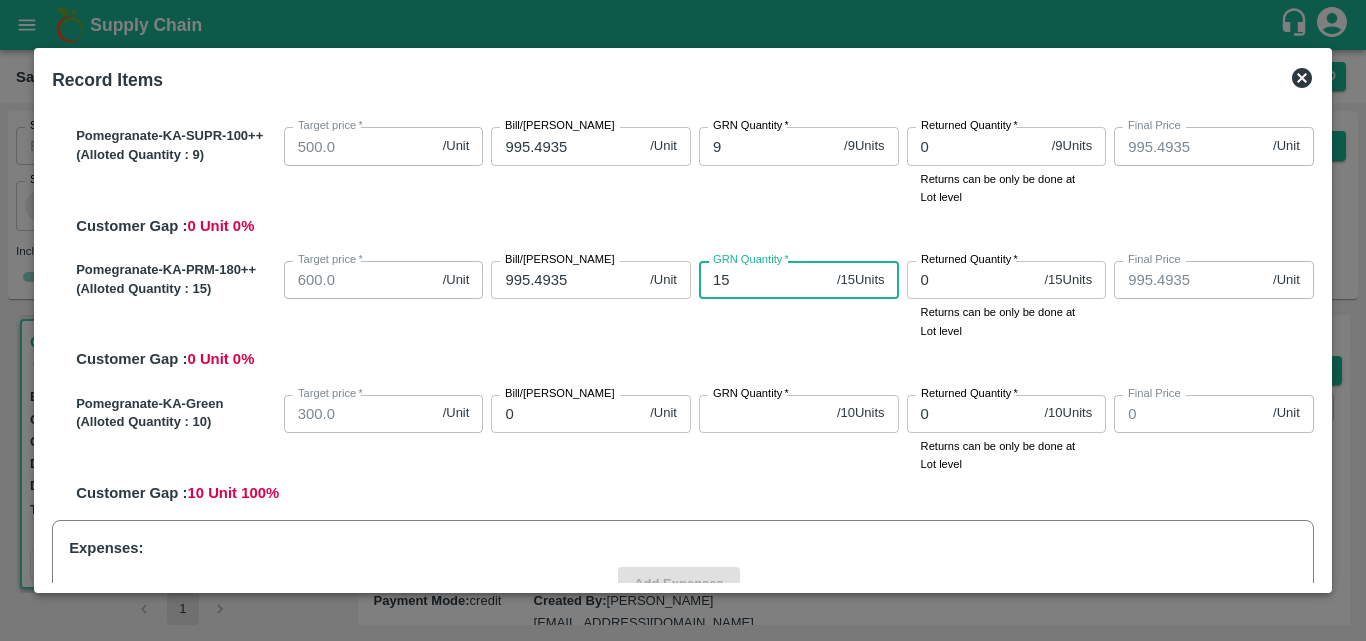 type on "15" 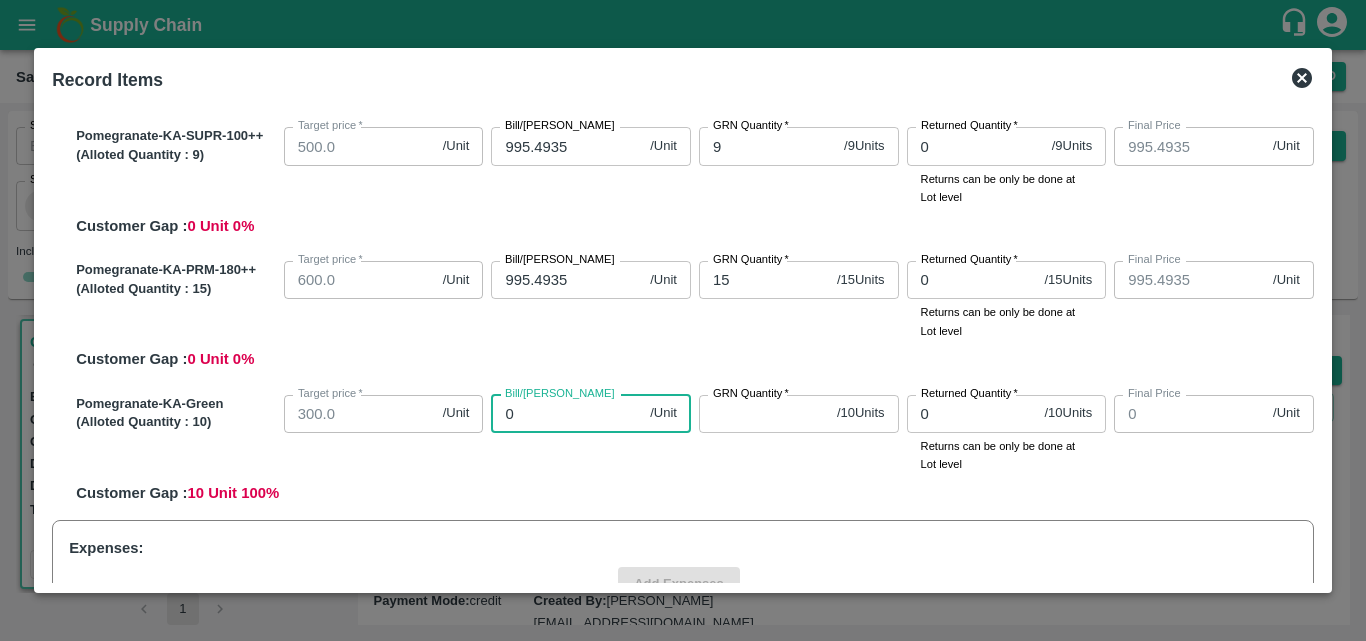 click on "0" at bounding box center [566, 414] 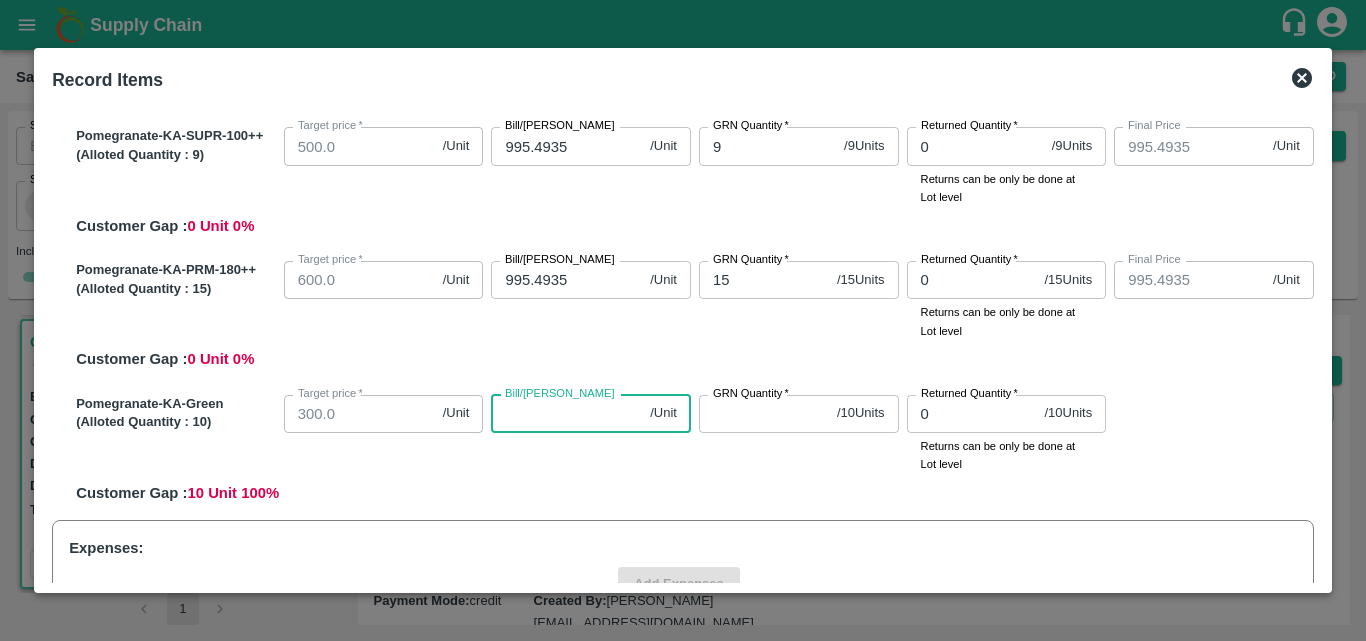 paste on "995.4935" 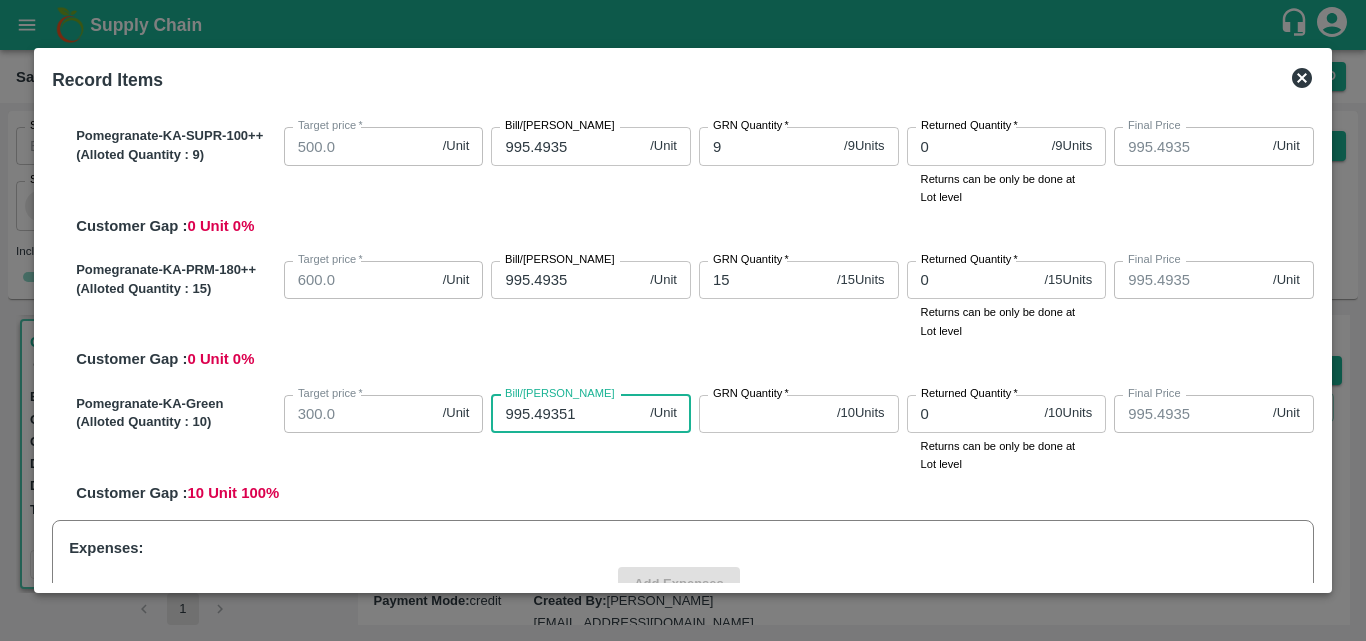 click on "995.49351" at bounding box center (566, 414) 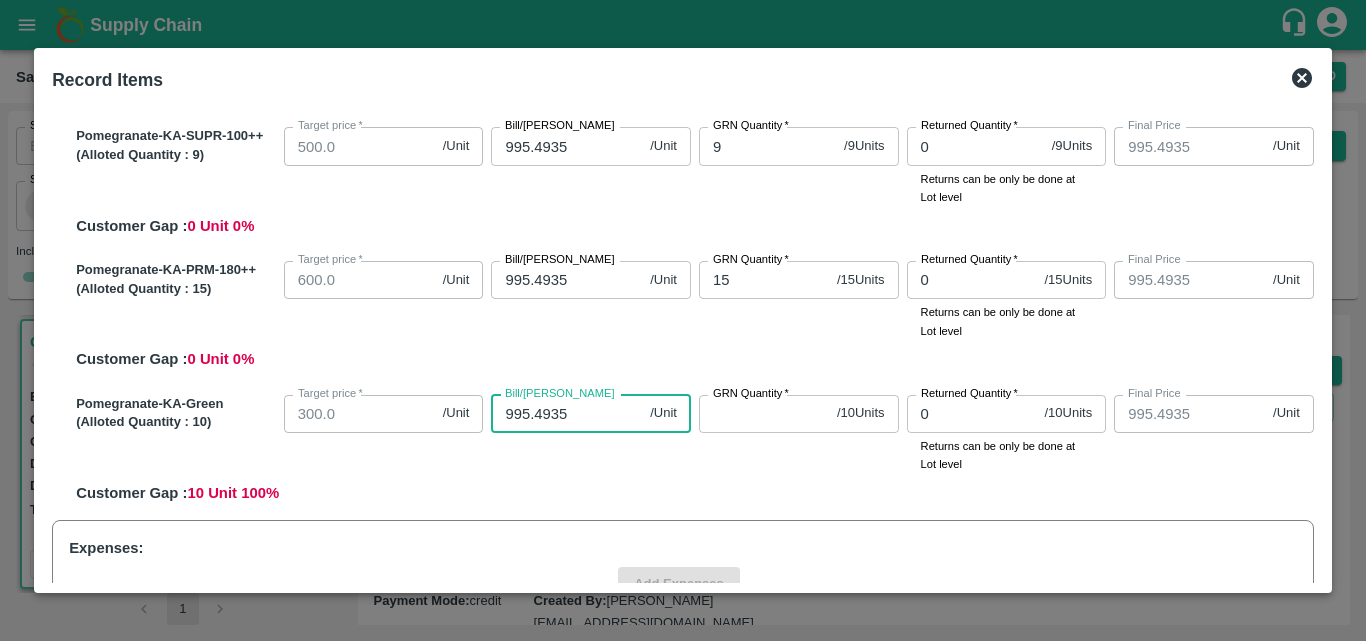 type on "995.4935" 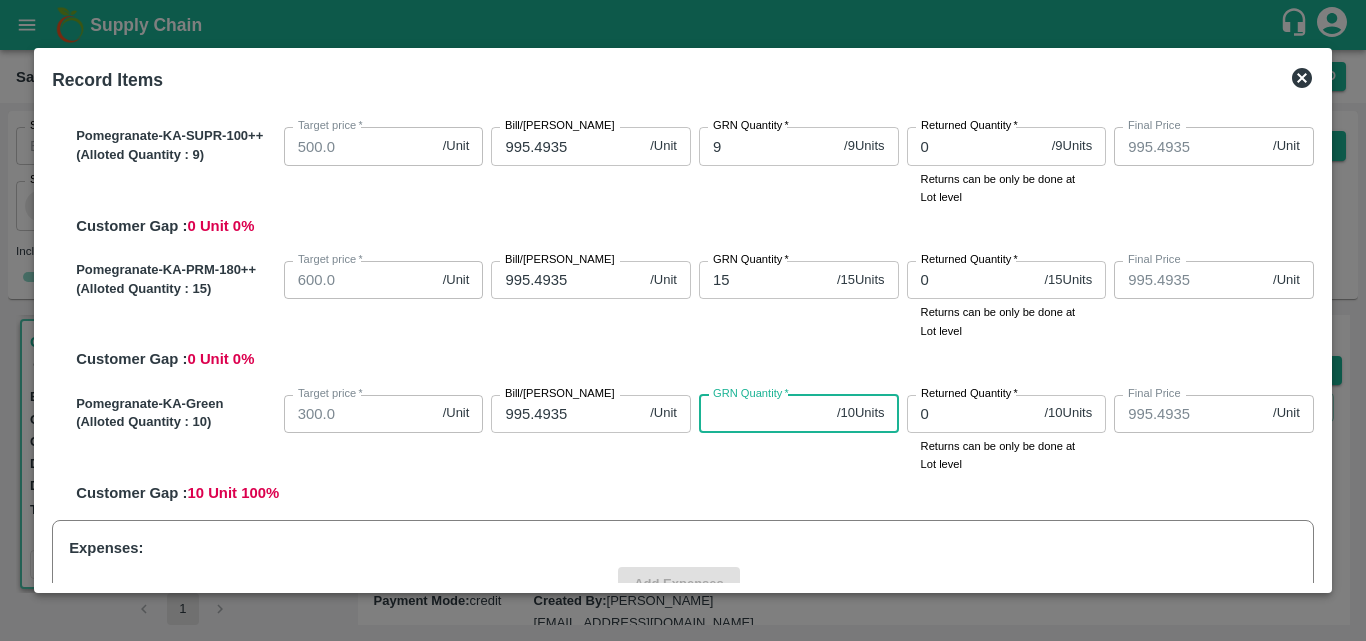 click on "GRN Quantity   *" at bounding box center (764, 414) 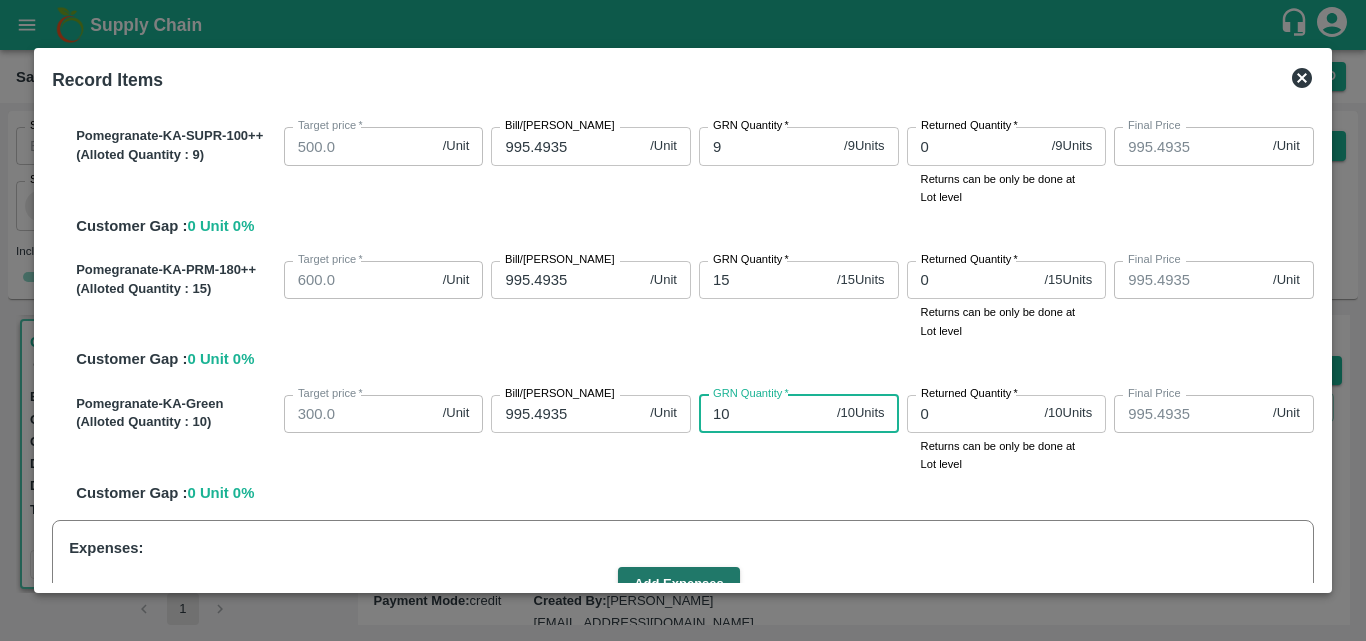 type on "10" 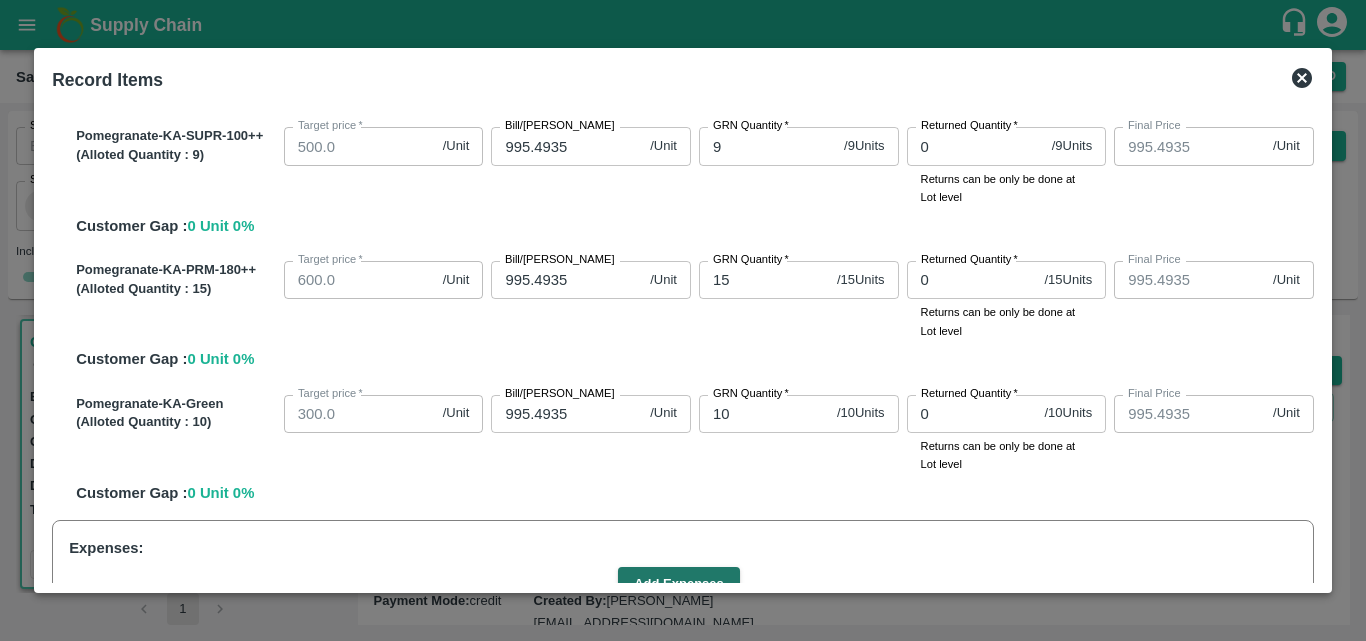 click on "GRN Quantity   * 10 /  10  Units GRN Quantity" at bounding box center (795, 430) 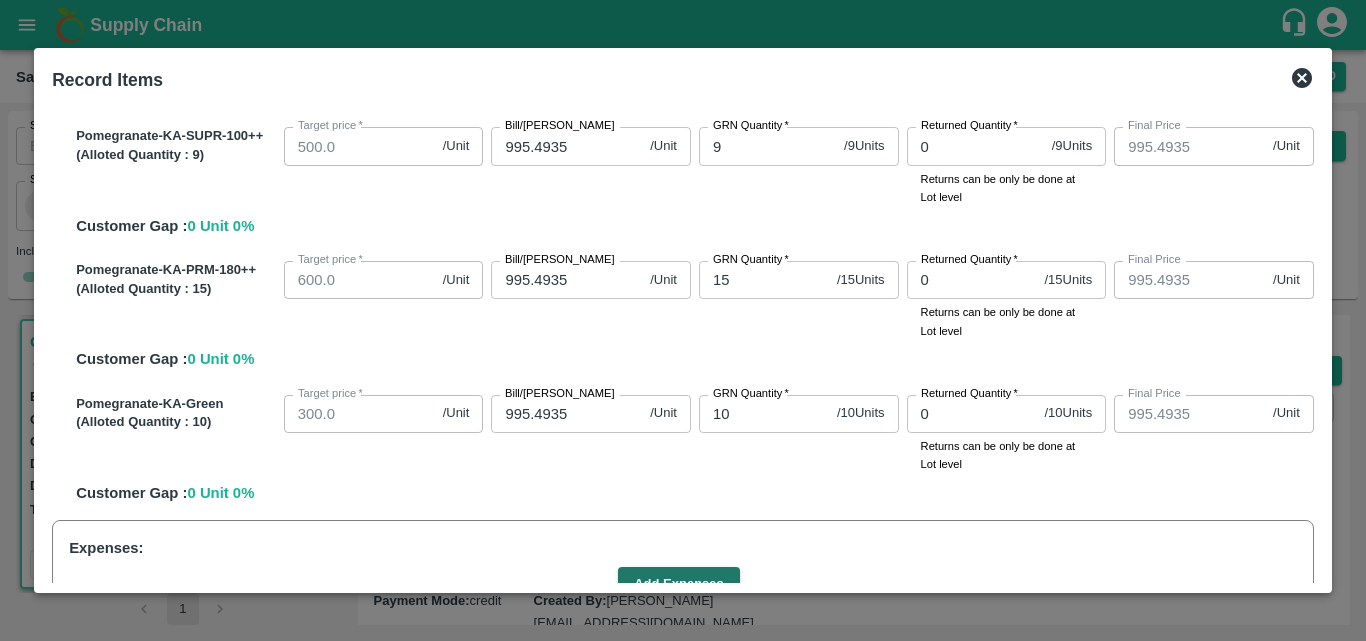 click on "SOI Level GRN Lot Level GRN Pomegranate-KA-PRM-100-150 (Alloted   Quantity : 48 ) Target price   * 750.0 /Unit Target [PERSON_NAME]/[PERSON_NAME] 995.4935 /Unit Bill/[PERSON_NAME] GRN Quantity   * 48 /  48  Units GRN Quantity Returned Quantity   * 0 /  48  Units Returned Quantity Returns can be only be done at Lot level Final Price 995.4935 /Unit Final Price Customer Gap : 0 Unit   0 % Pomegranate-KA-PRM-150-180 (Alloted   Quantity : 51 ) Target price   * 900.0 /Unit Target [PERSON_NAME]/[PERSON_NAME] 995.4935 /Unit Bill/[PERSON_NAME] GRN Quantity   * 51 /  51  Units GRN Quantity Returned Quantity   * 0 /  51  Units Returned Quantity Returns can be only be done at Lot level Final Price 995.4935 /Unit Final Price Customer Gap : 0 Unit   0 % Pomegranate-KA-PRM-180-220 (Alloted   Quantity : 42 ) Target price   * 1050.0 /Unit Target [PERSON_NAME]/[PERSON_NAME] 995.4935 /Unit Bill/[PERSON_NAME] GRN Quantity   * 42 /  42  Units GRN Quantity Returned Quantity   * 0 /  42  Units Returned Quantity Final Price 995.4935" at bounding box center [683, 342] 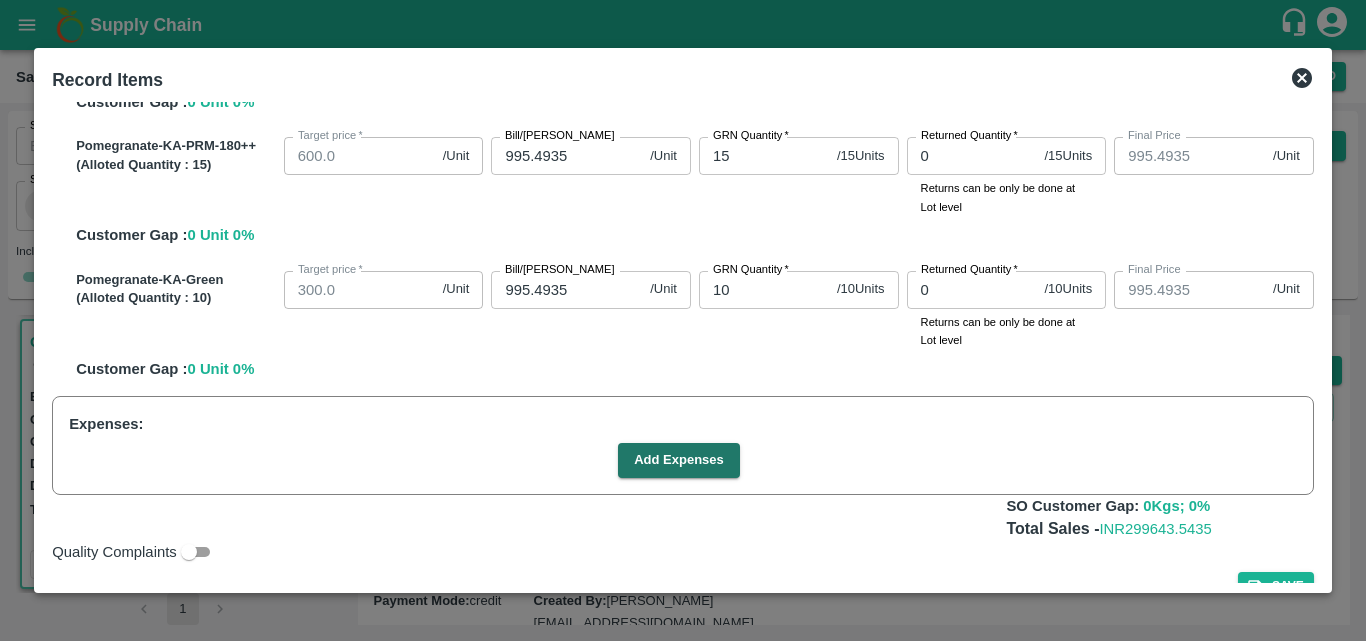 scroll, scrollTop: 1422, scrollLeft: 0, axis: vertical 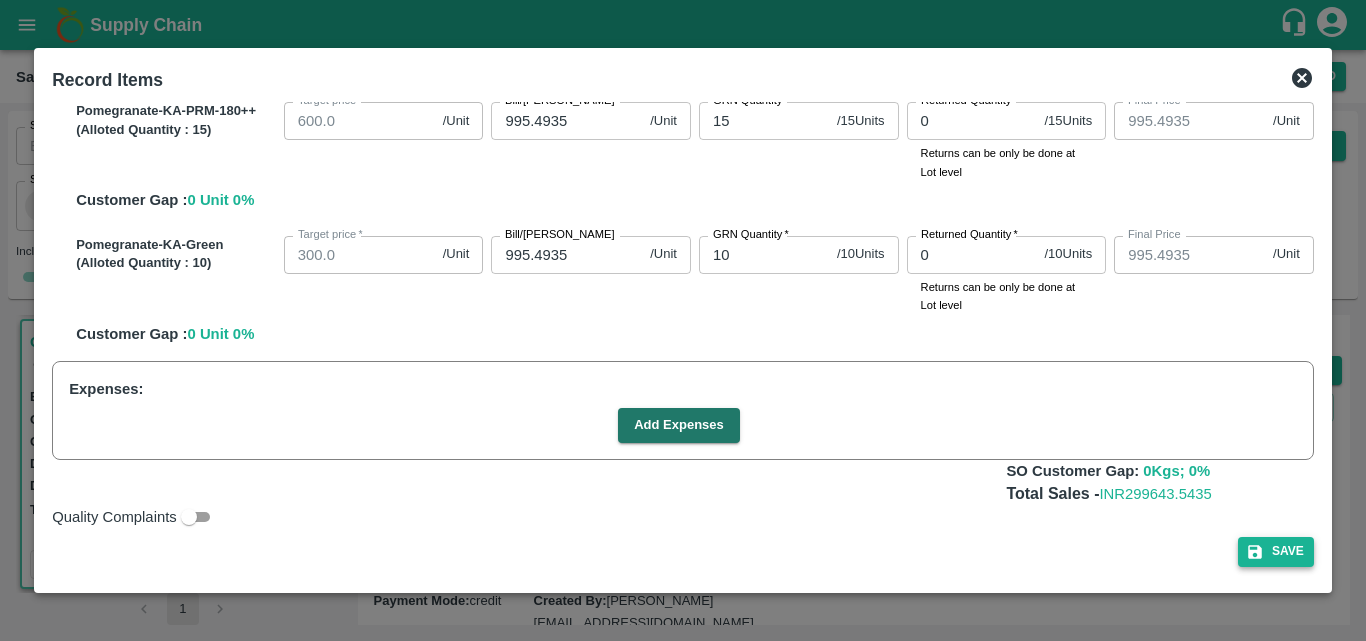 click on "Save" at bounding box center (1276, 551) 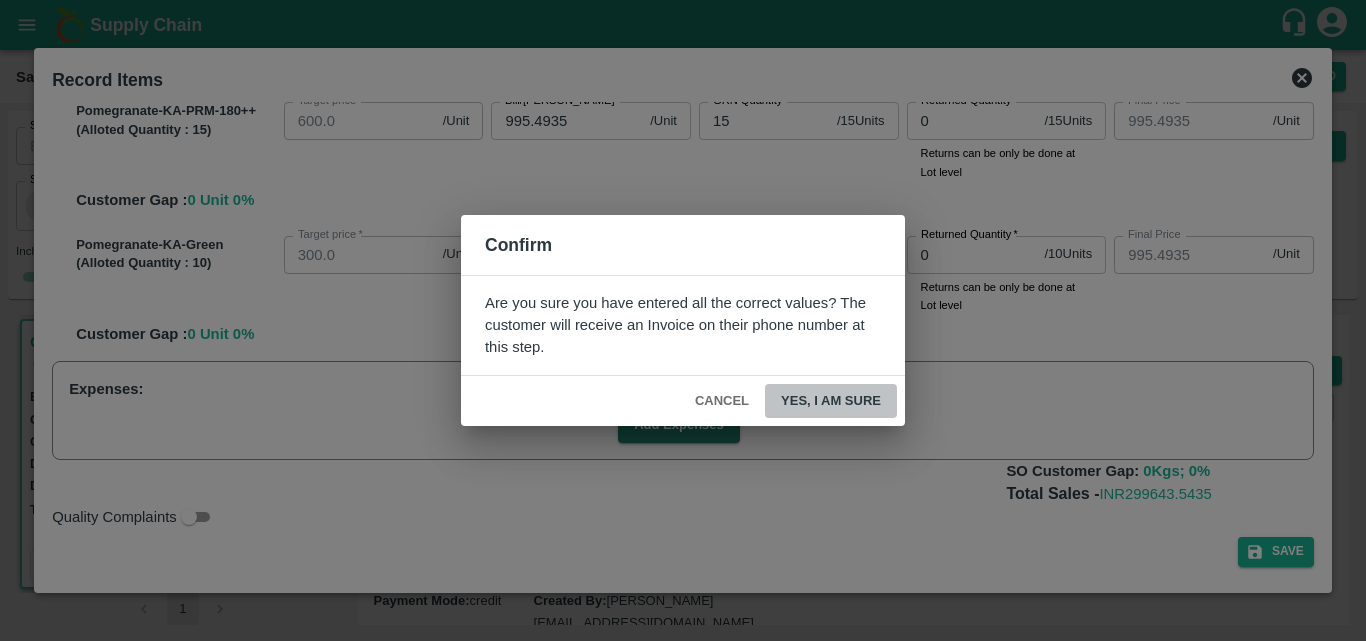 click on "Yes, I am sure" at bounding box center [831, 401] 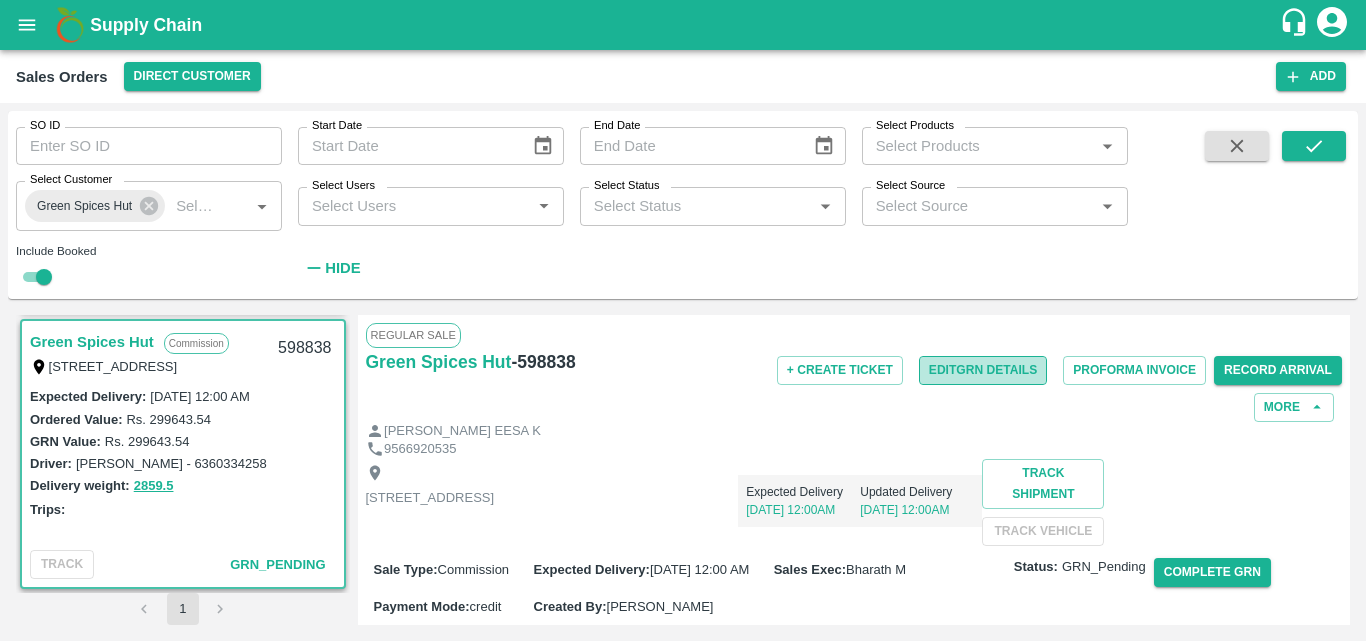click on "Edit  GRN Details" at bounding box center [983, 370] 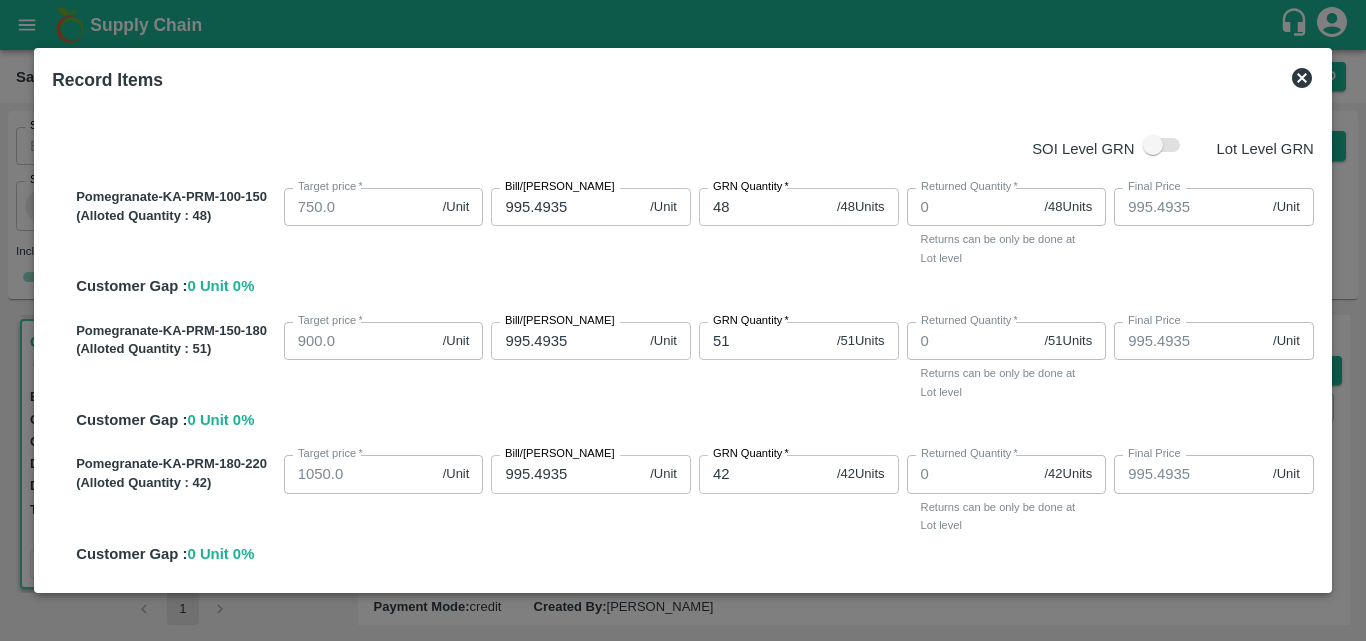 scroll, scrollTop: 421, scrollLeft: 0, axis: vertical 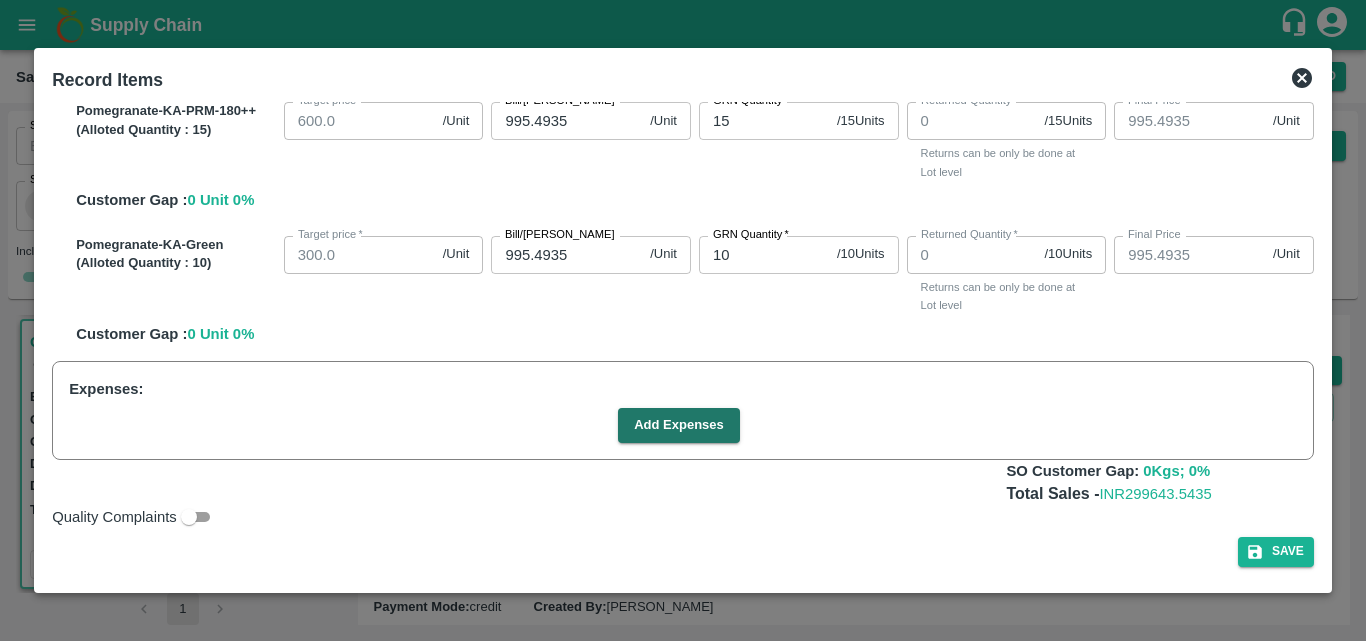 click 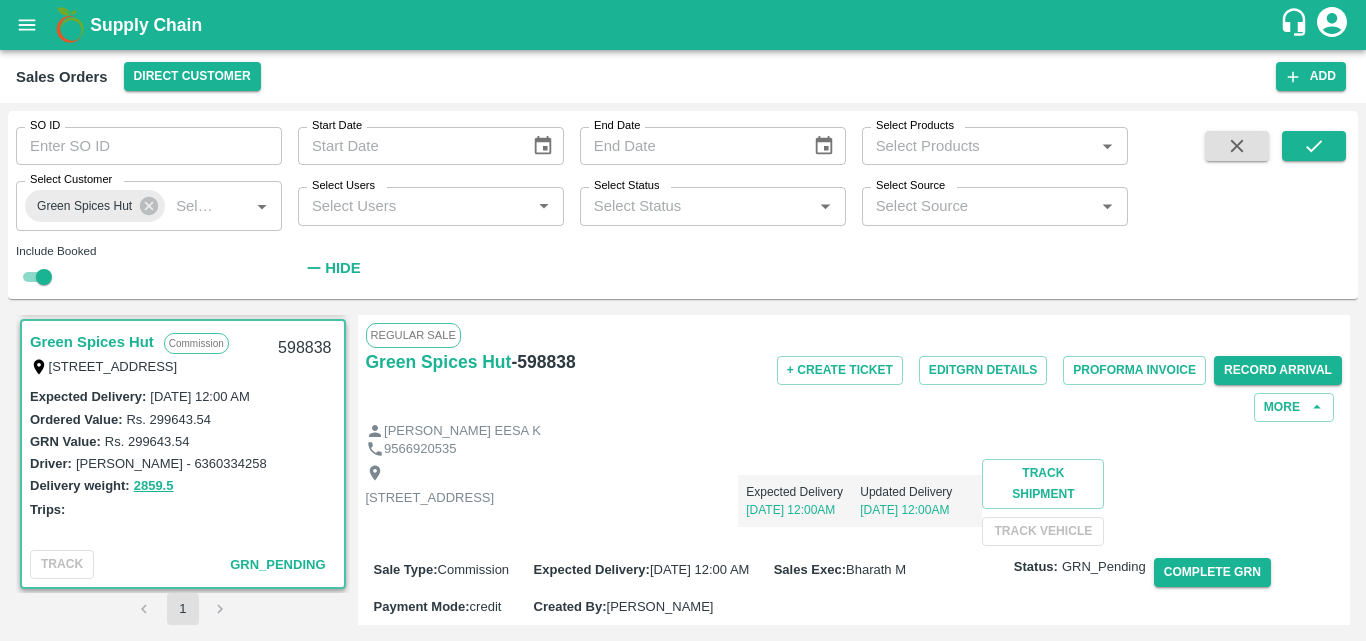 click on "Green Spices Hut" at bounding box center [92, 342] 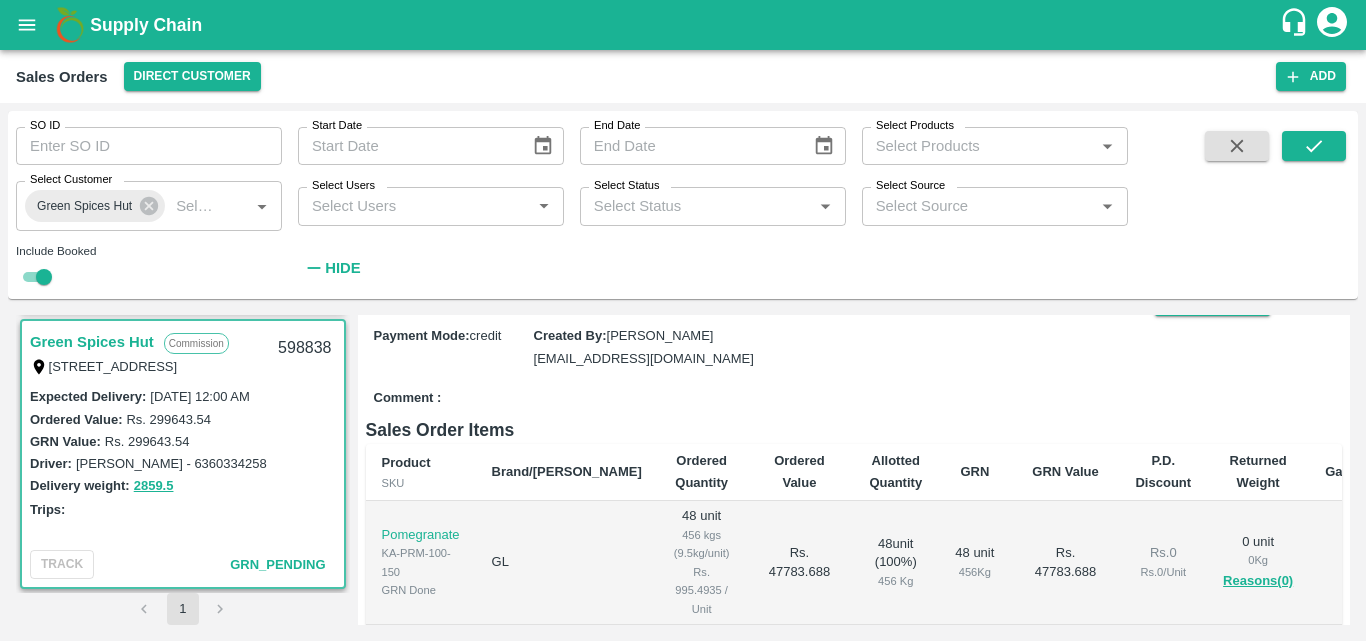 scroll, scrollTop: 543, scrollLeft: 0, axis: vertical 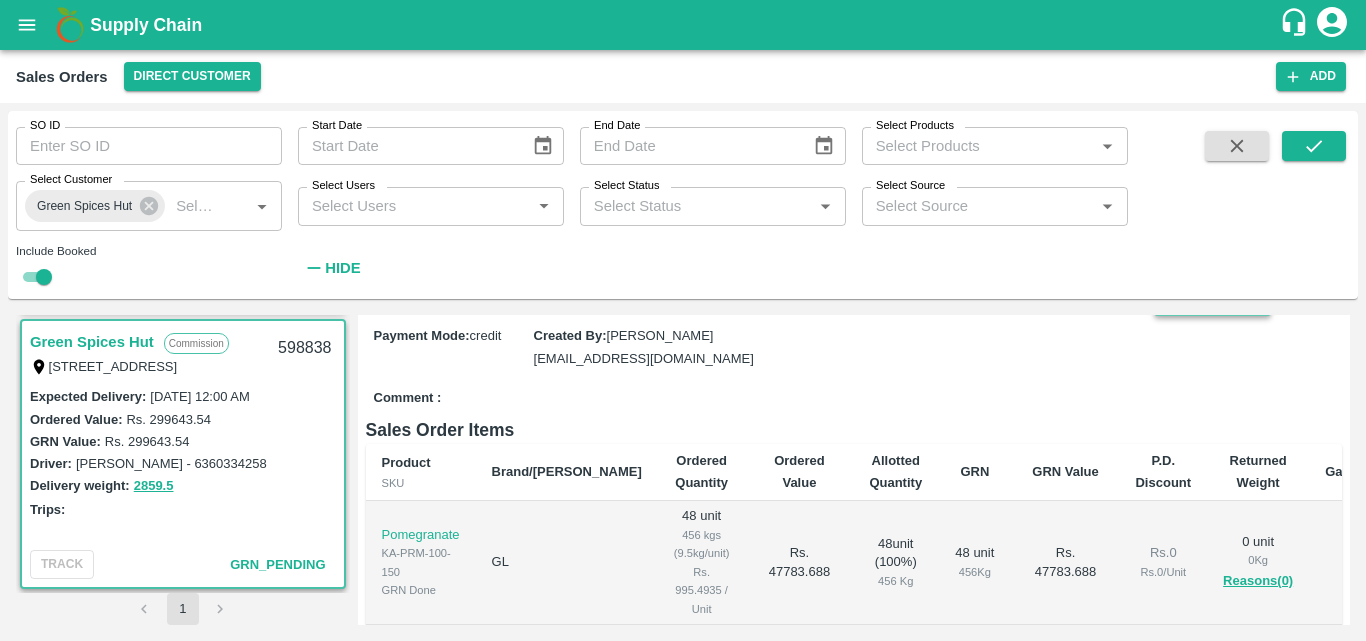 click on "Complete GRN" at bounding box center [1212, 301] 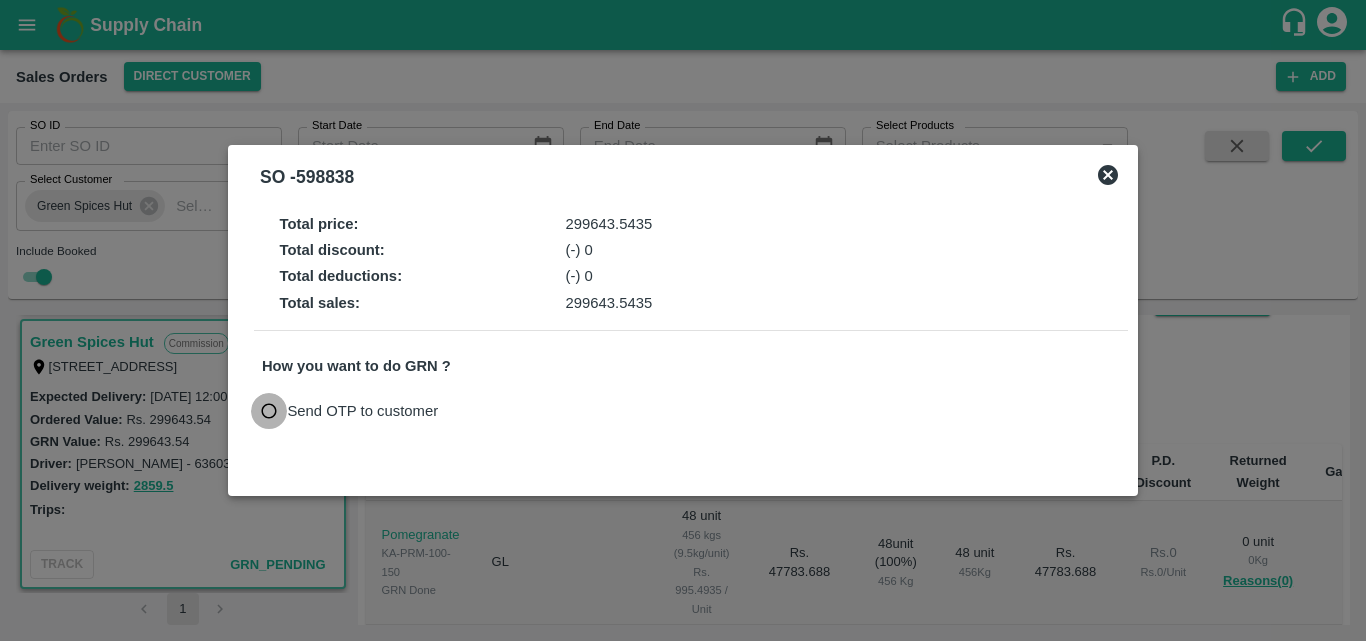 click on "Send OTP to customer" at bounding box center [269, 411] 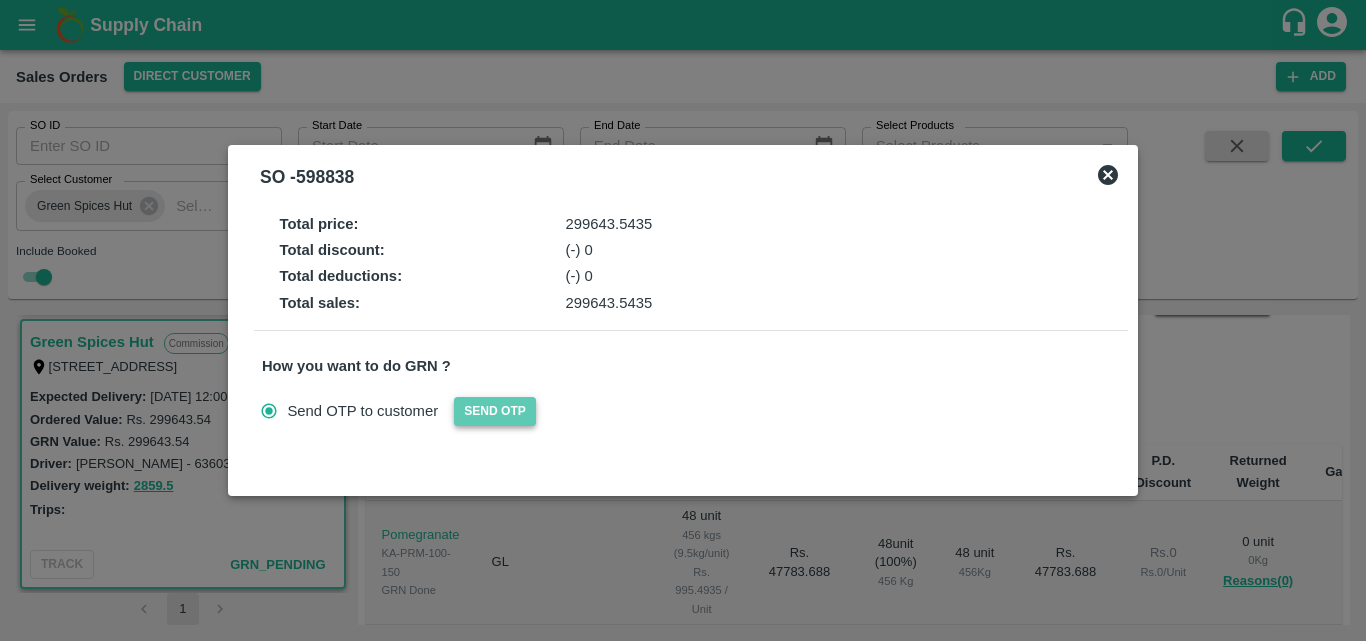 click on "Send OTP" at bounding box center [495, 411] 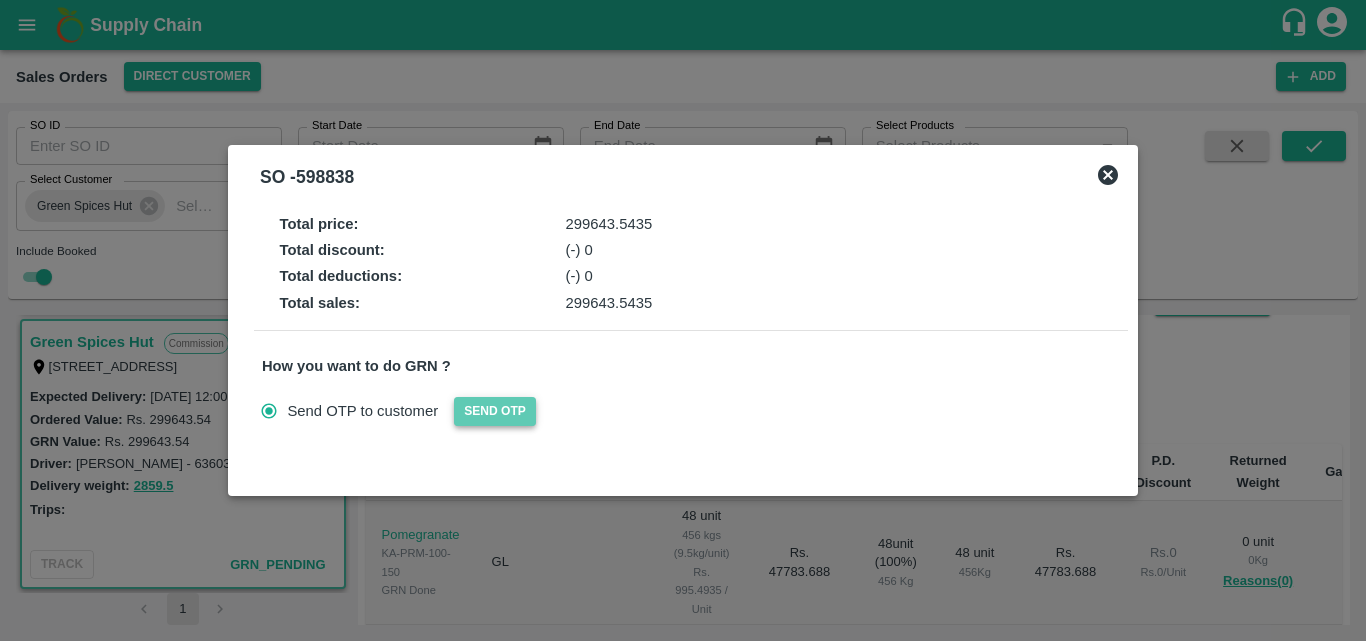 click on "Send OTP" at bounding box center (495, 411) 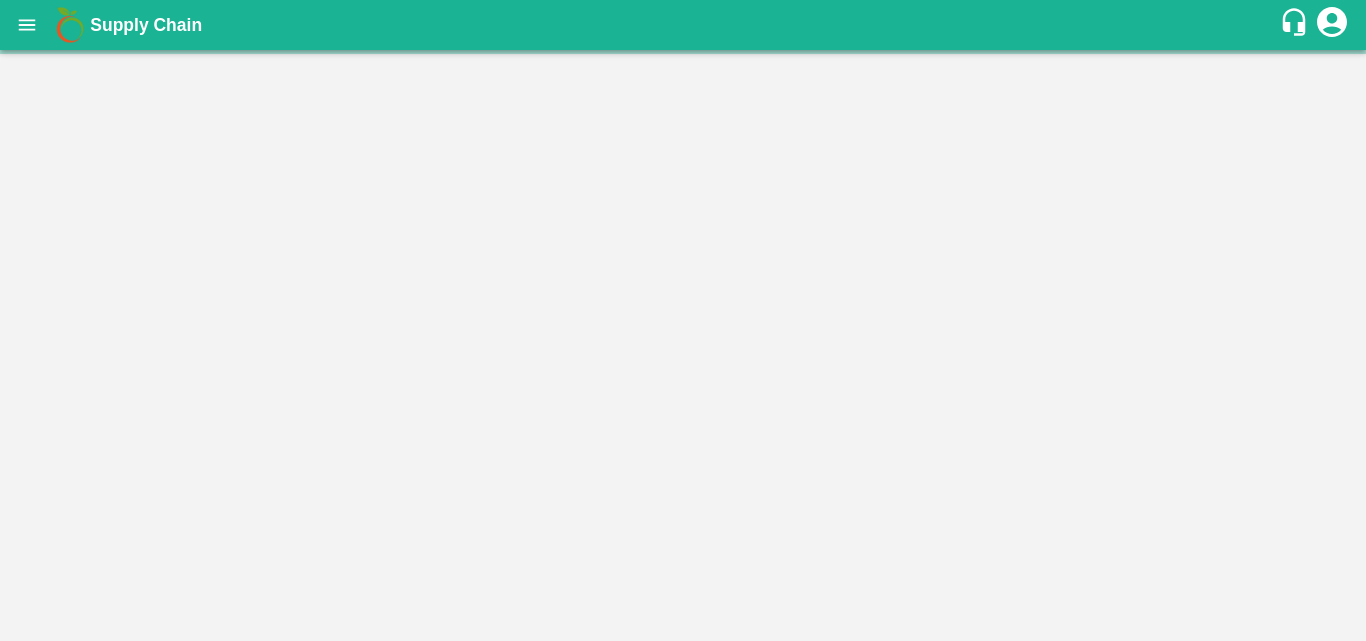 scroll, scrollTop: 0, scrollLeft: 0, axis: both 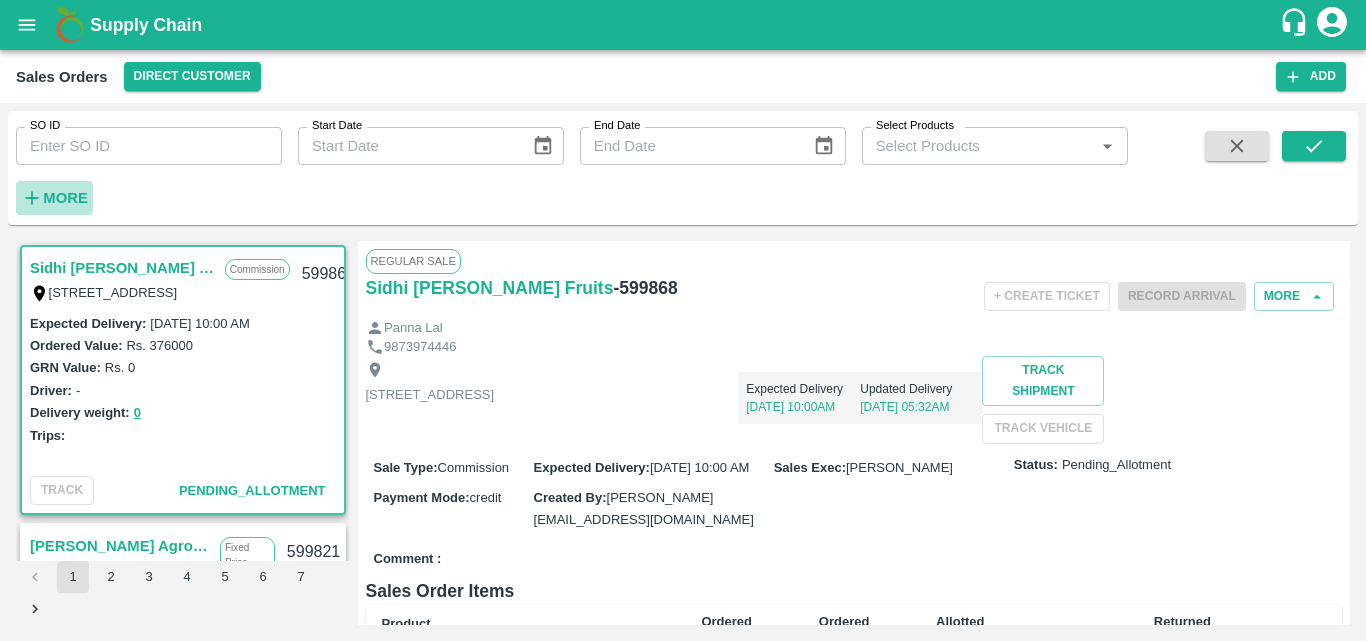 click 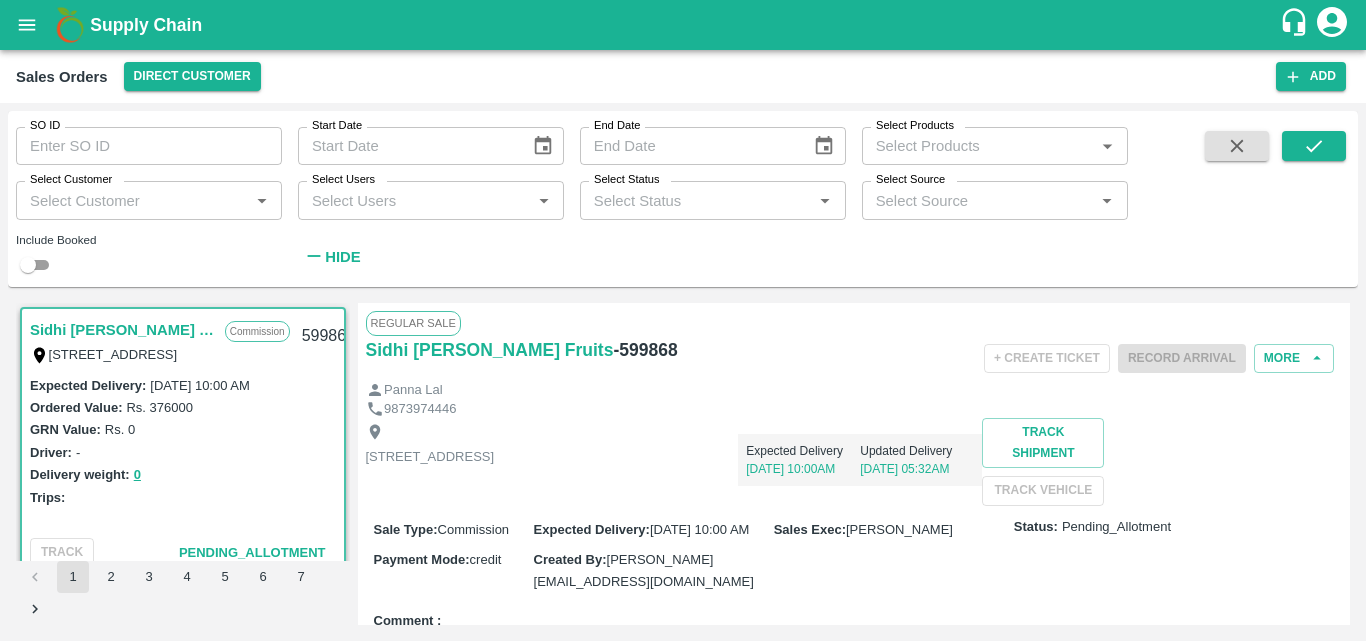 click on "Select Customer" at bounding box center [132, 200] 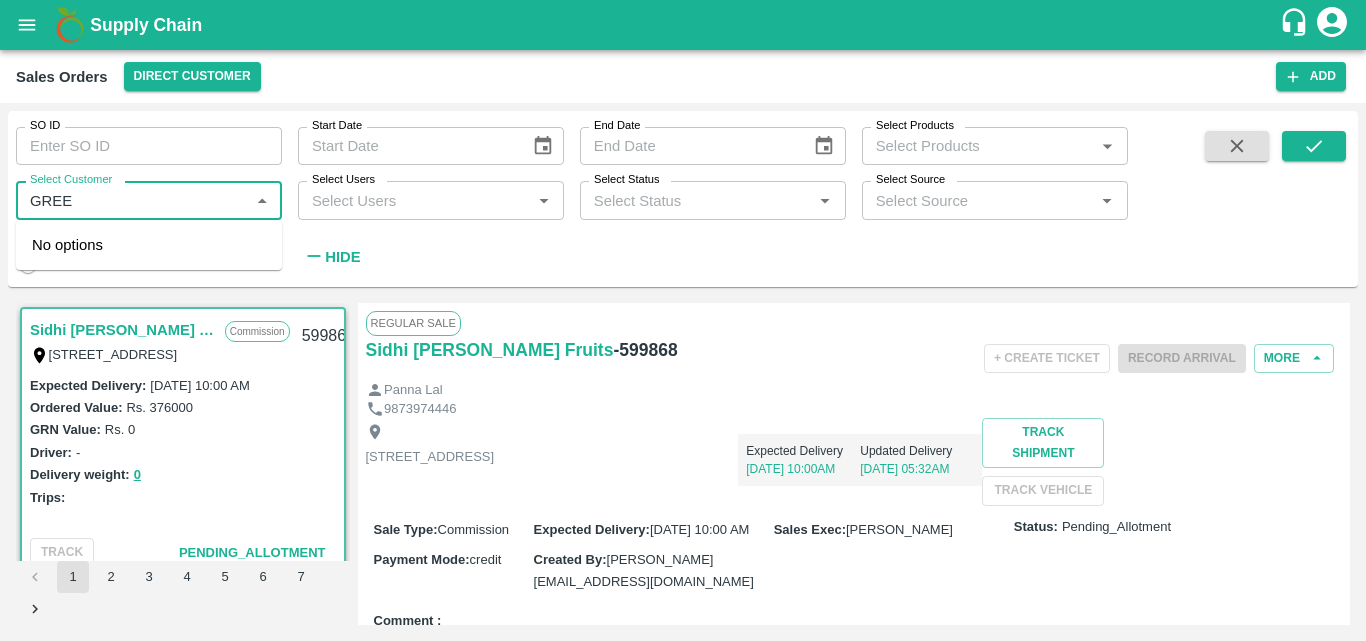 type on "GREEN" 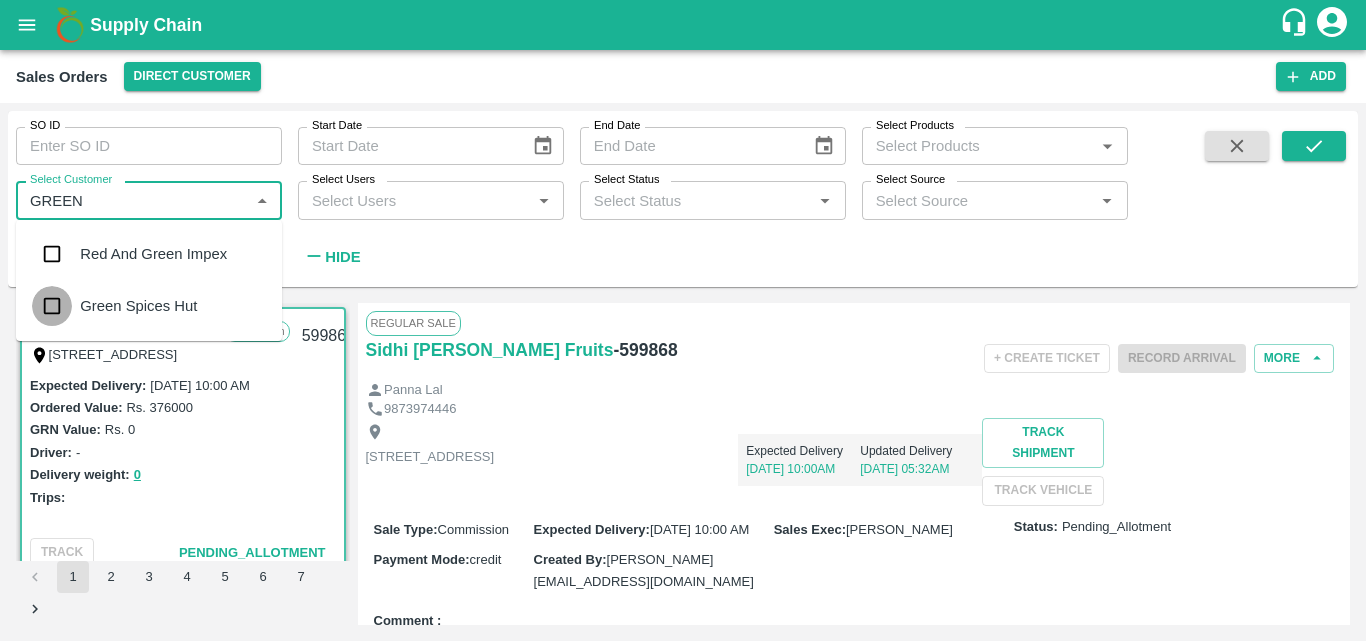 click at bounding box center [52, 306] 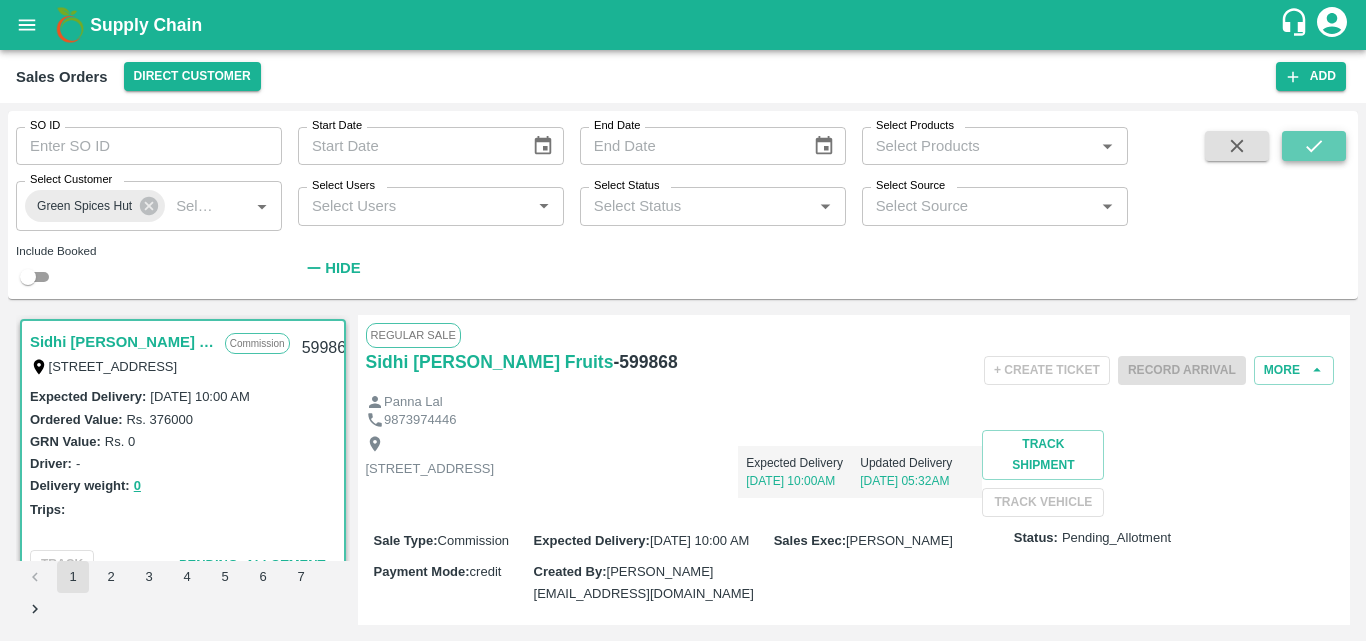 click at bounding box center [1314, 146] 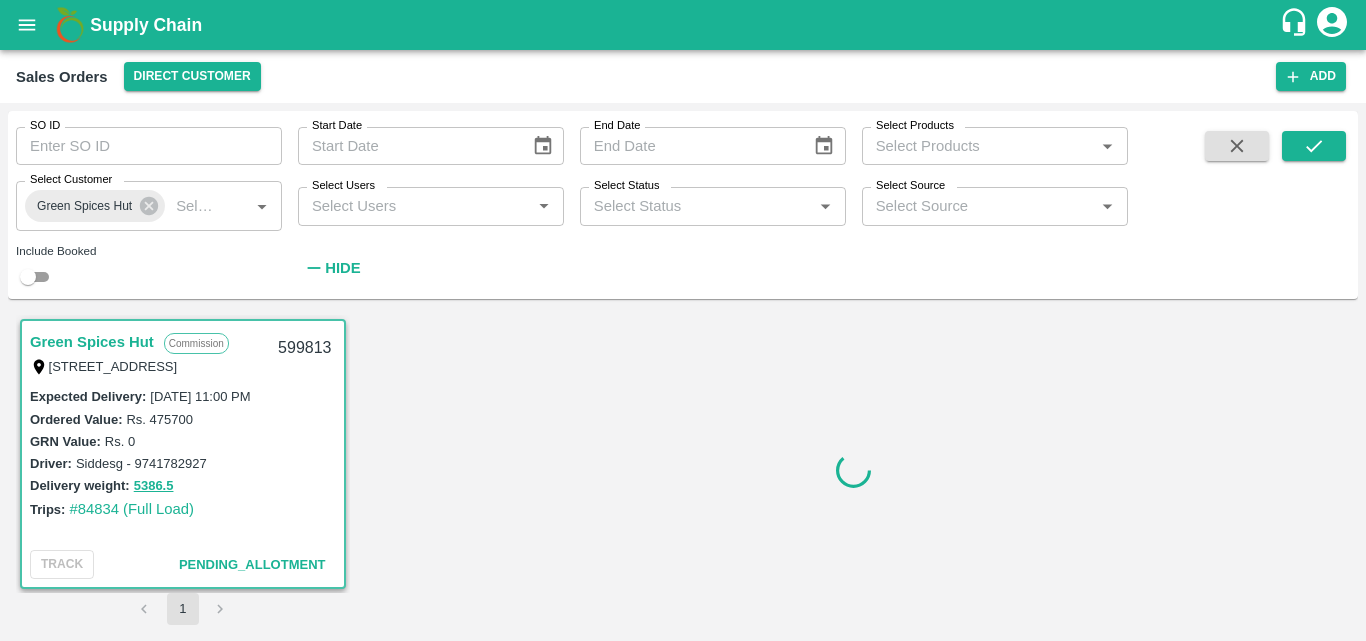 scroll, scrollTop: 6, scrollLeft: 0, axis: vertical 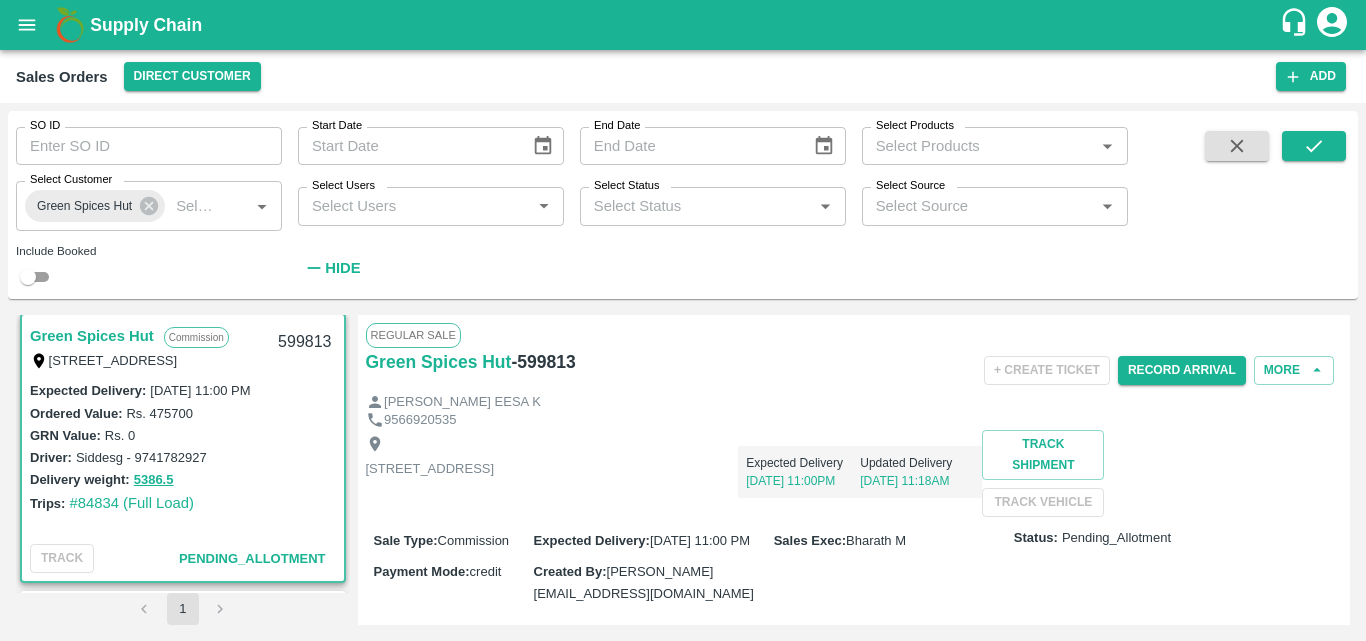 click on "Driver: Siddesg - 9741782927" at bounding box center [183, 457] 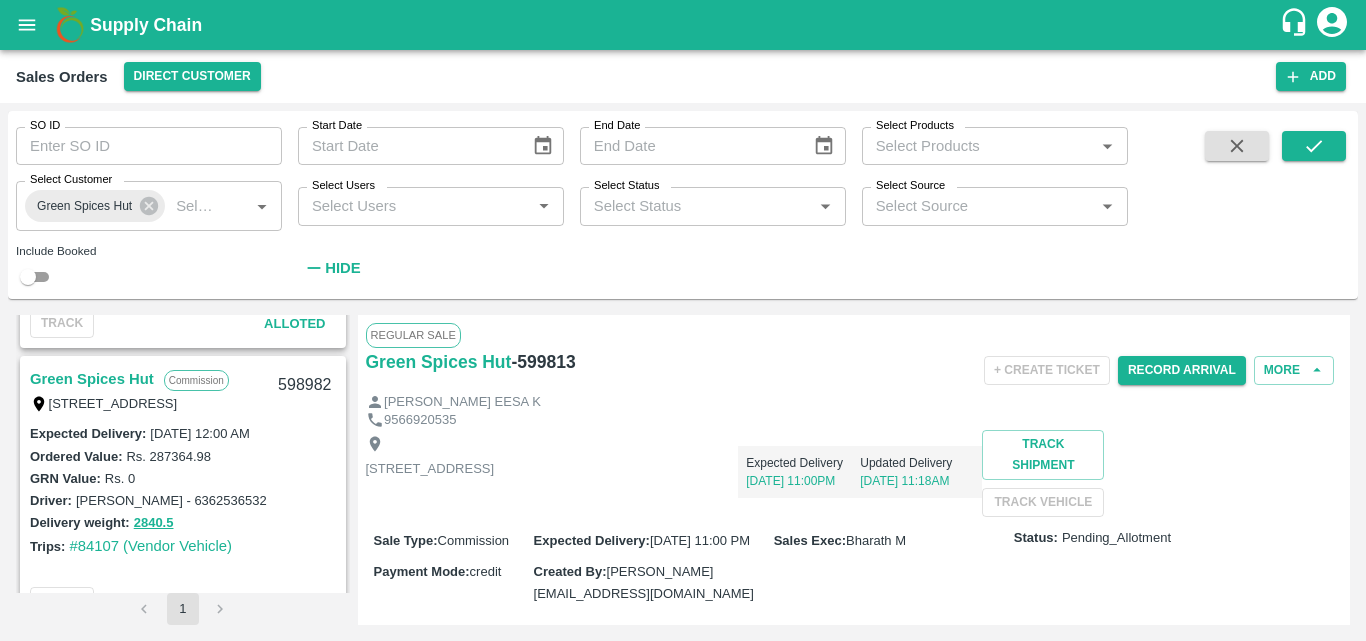 scroll, scrollTop: 1348, scrollLeft: 0, axis: vertical 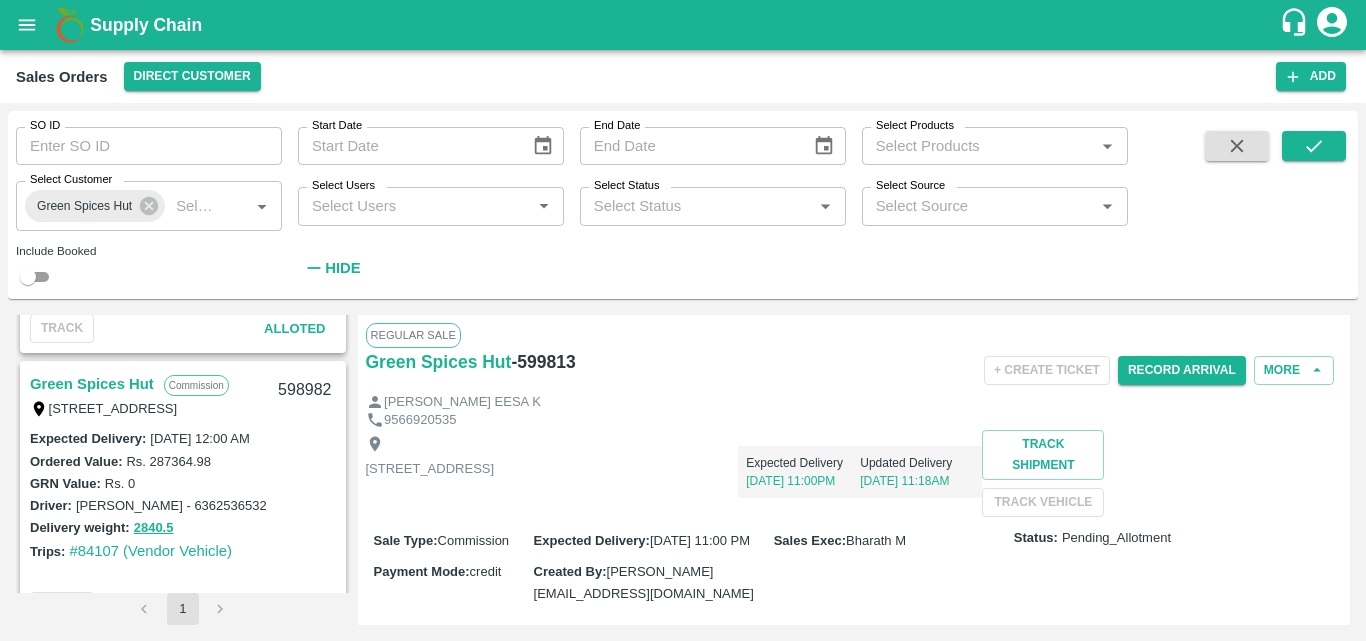 click on "Green Spices Hut" at bounding box center (92, 384) 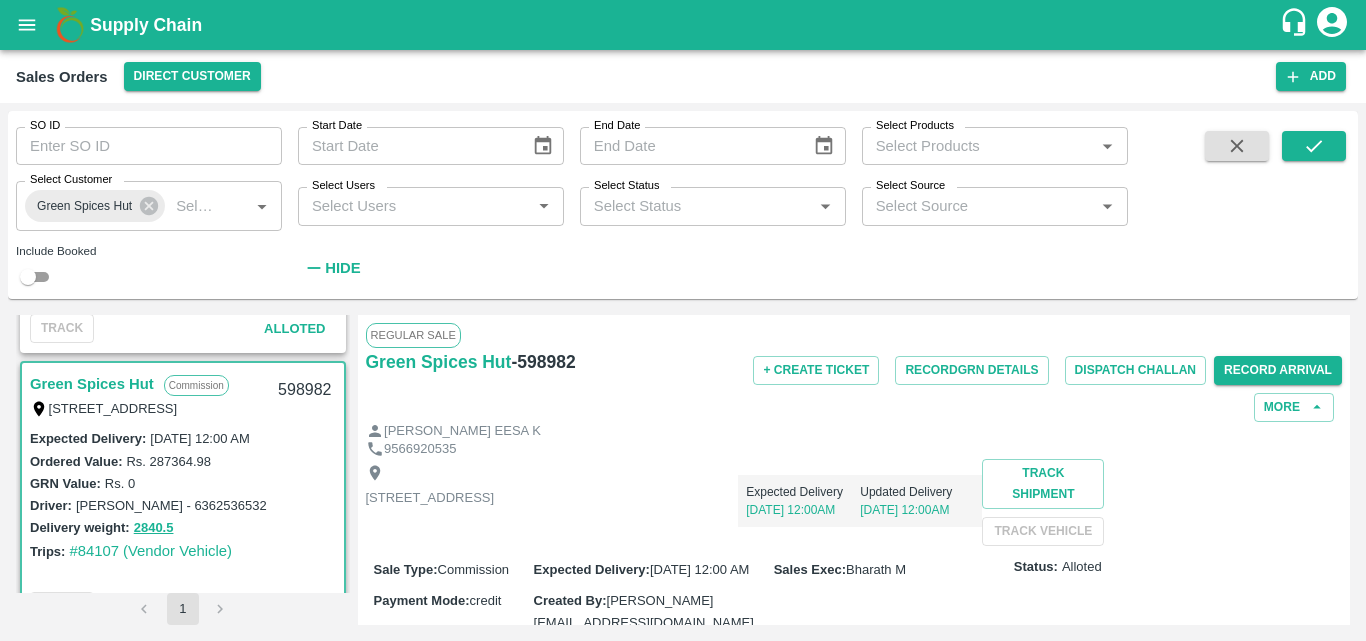 click on "[STREET_ADDRESS] Expected Delivery [DATE] 12:00AM Updated Delivery [DATE] 12:00AM Track Shipment TRACK VEHICLE" at bounding box center [854, 502] 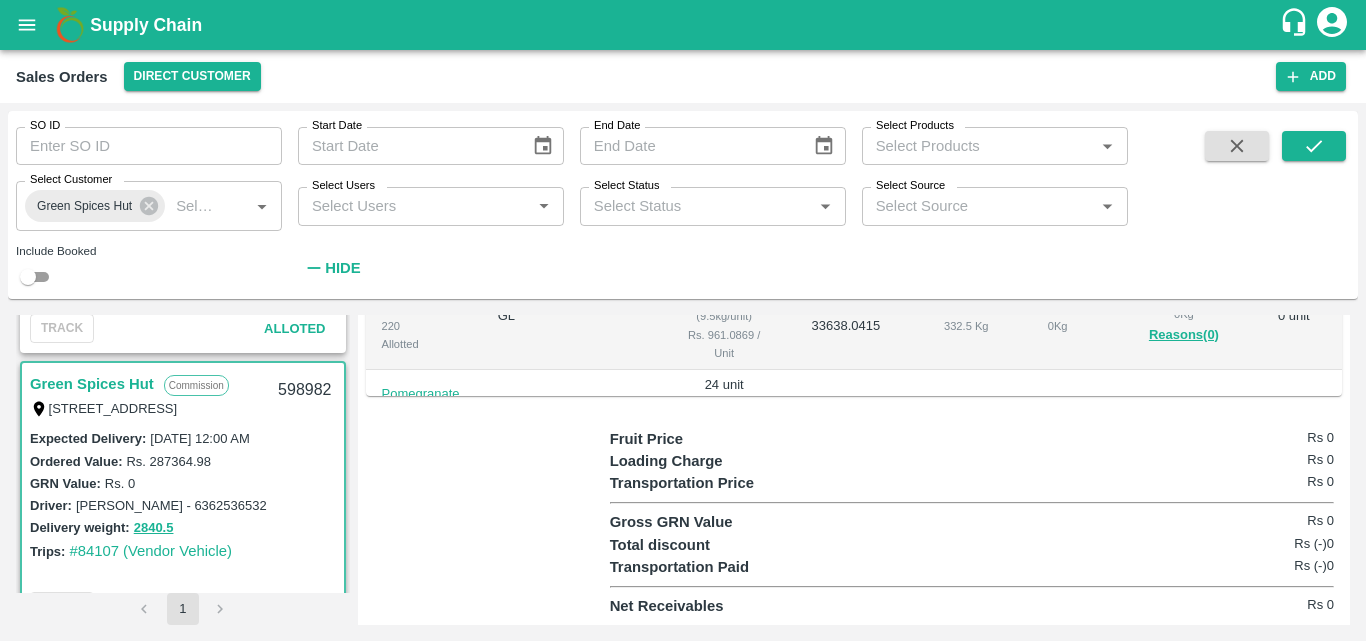 scroll, scrollTop: 600, scrollLeft: 0, axis: vertical 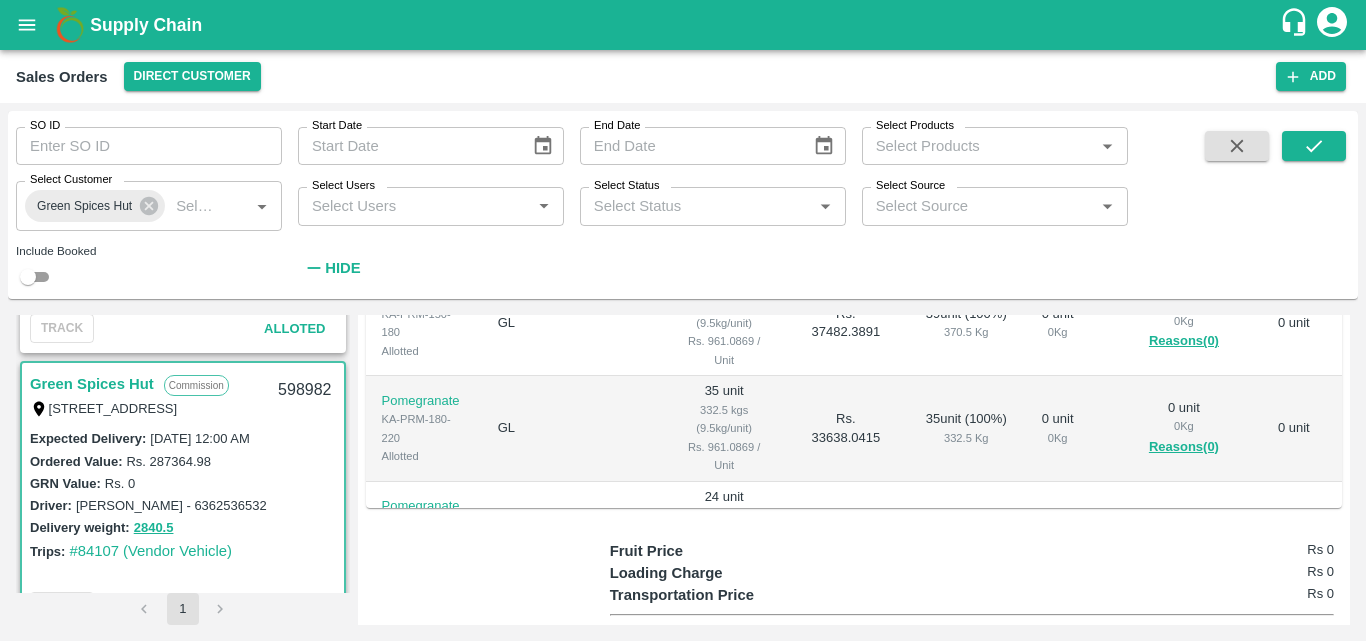 click on "Rs. 961.0869 / Unit" at bounding box center [724, 456] 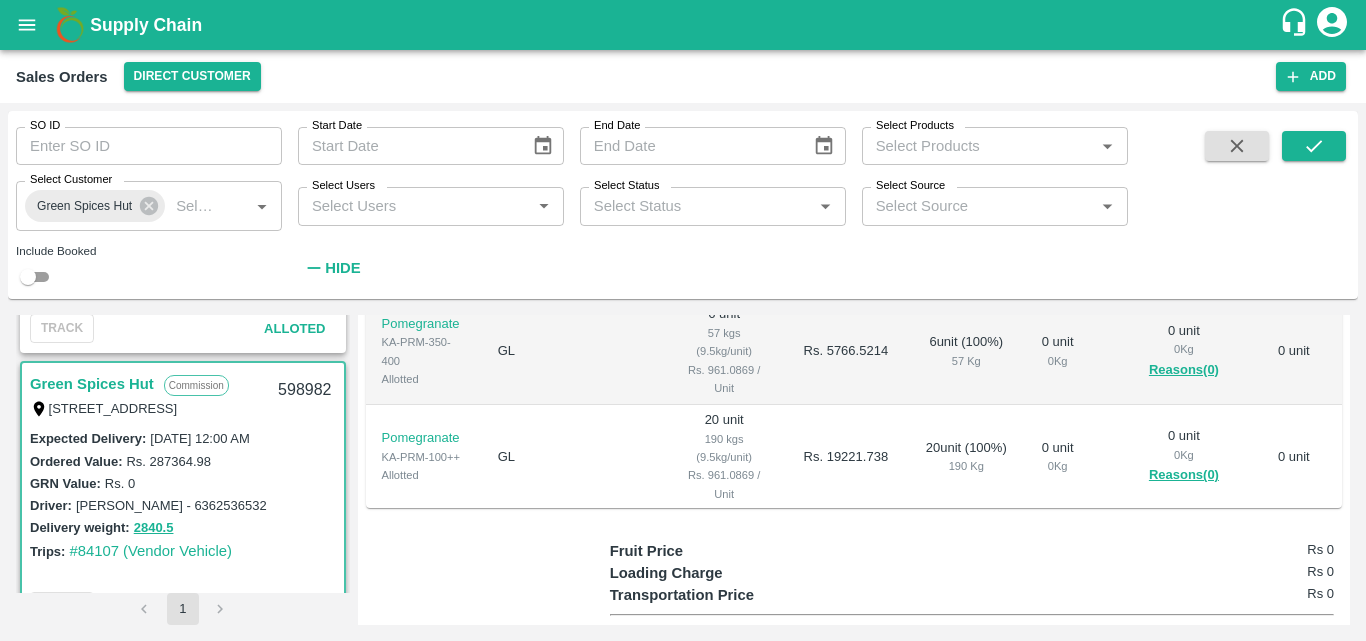 scroll, scrollTop: 626, scrollLeft: 0, axis: vertical 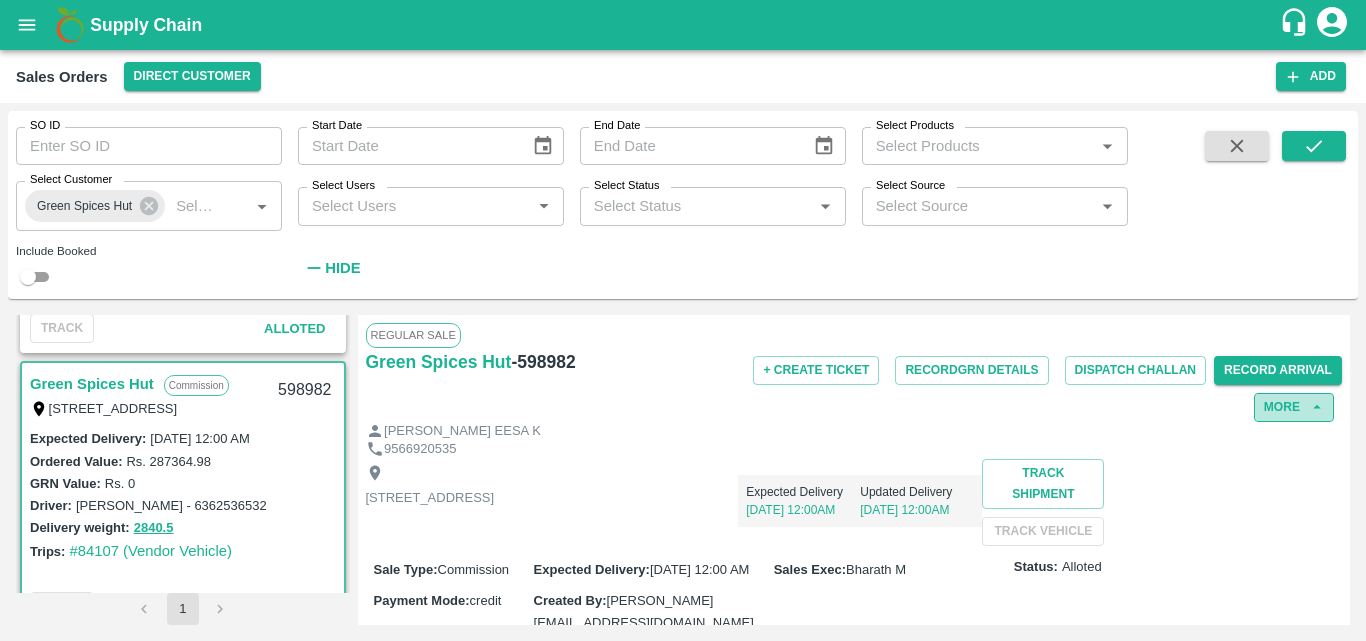 click on "More" at bounding box center (1294, 407) 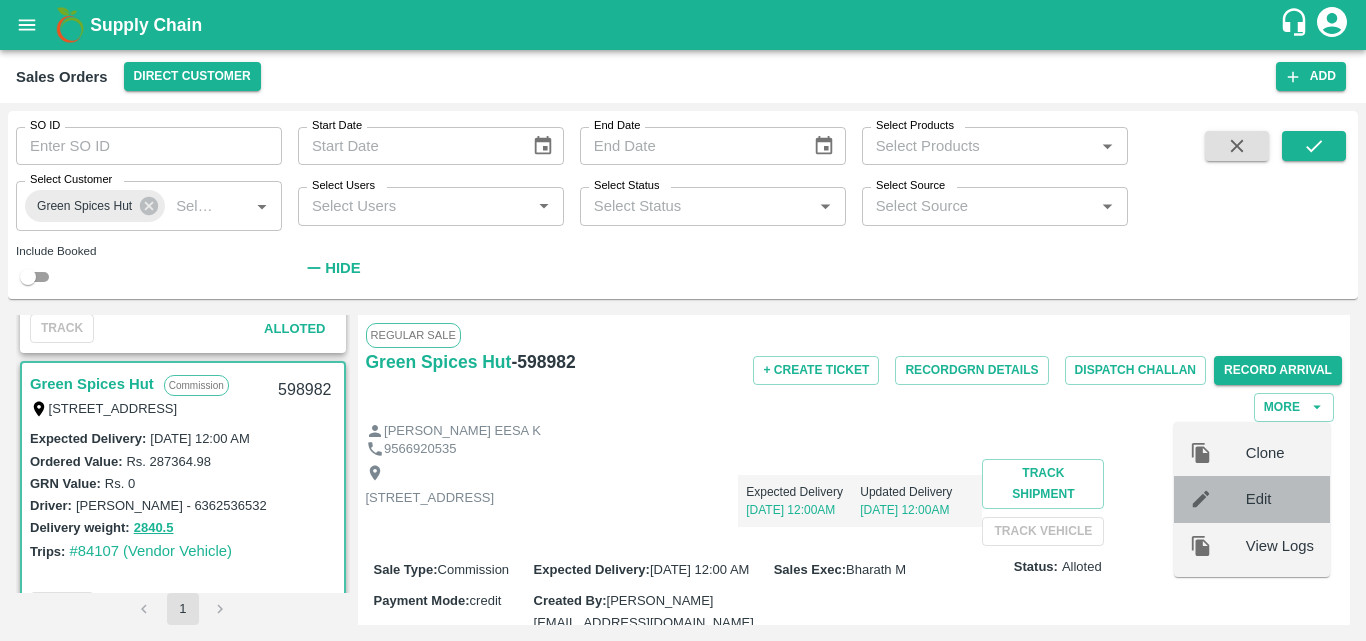 click on "Edit" at bounding box center [1252, 499] 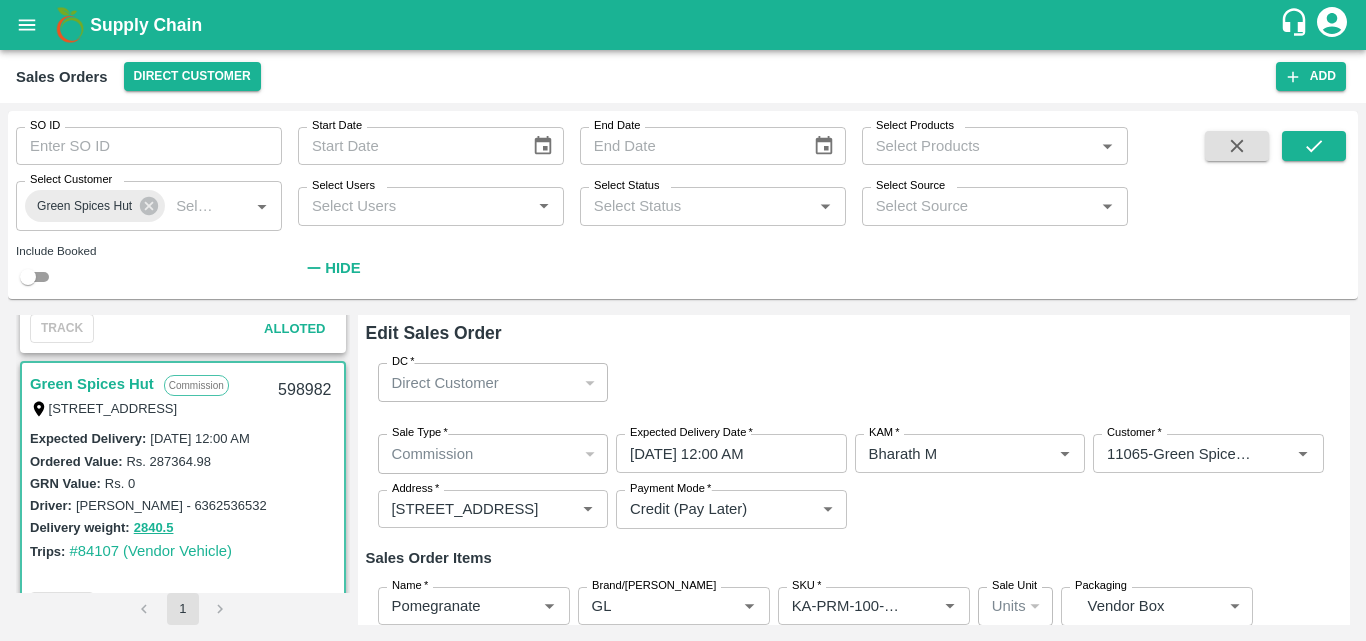 click on "Sales Order Items" at bounding box center (854, 558) 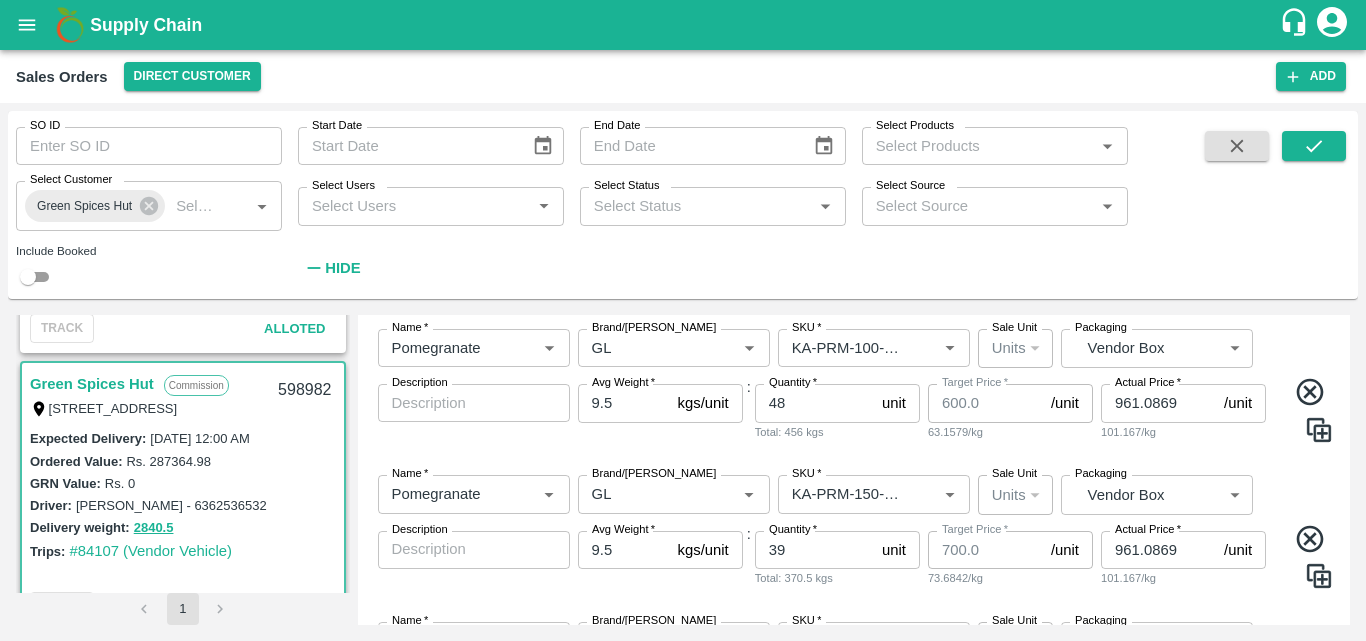 scroll, scrollTop: 280, scrollLeft: 0, axis: vertical 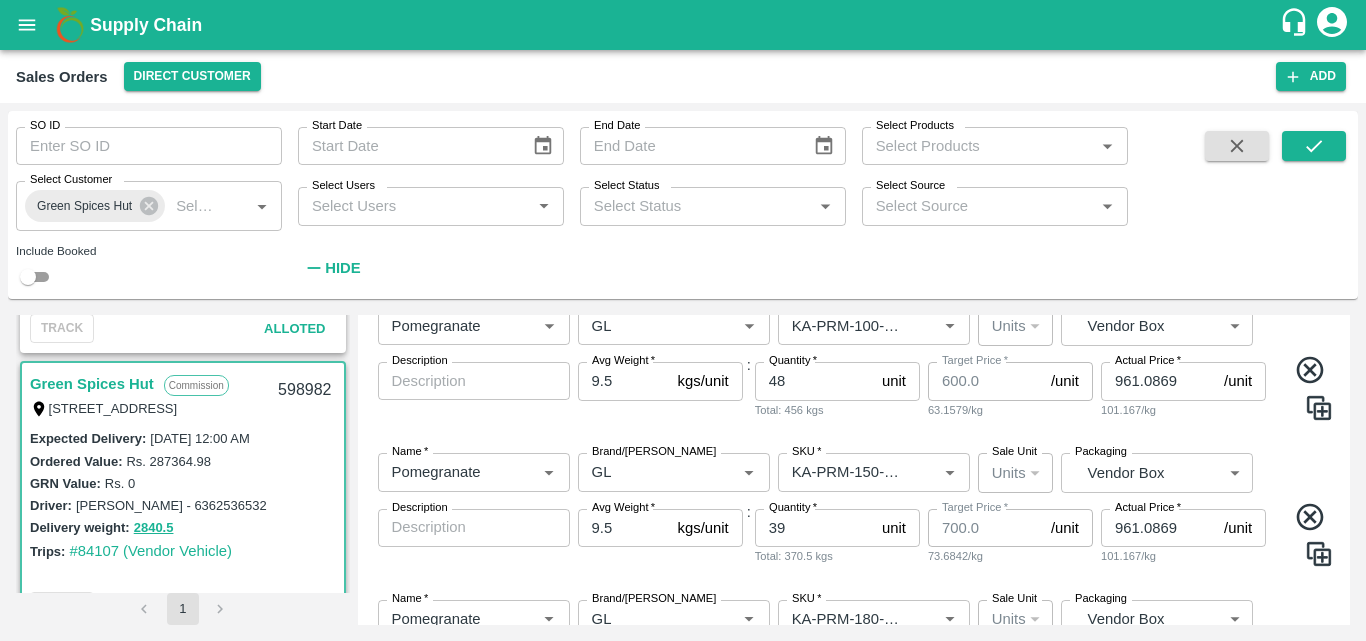 click on "961.0869" at bounding box center [1158, 381] 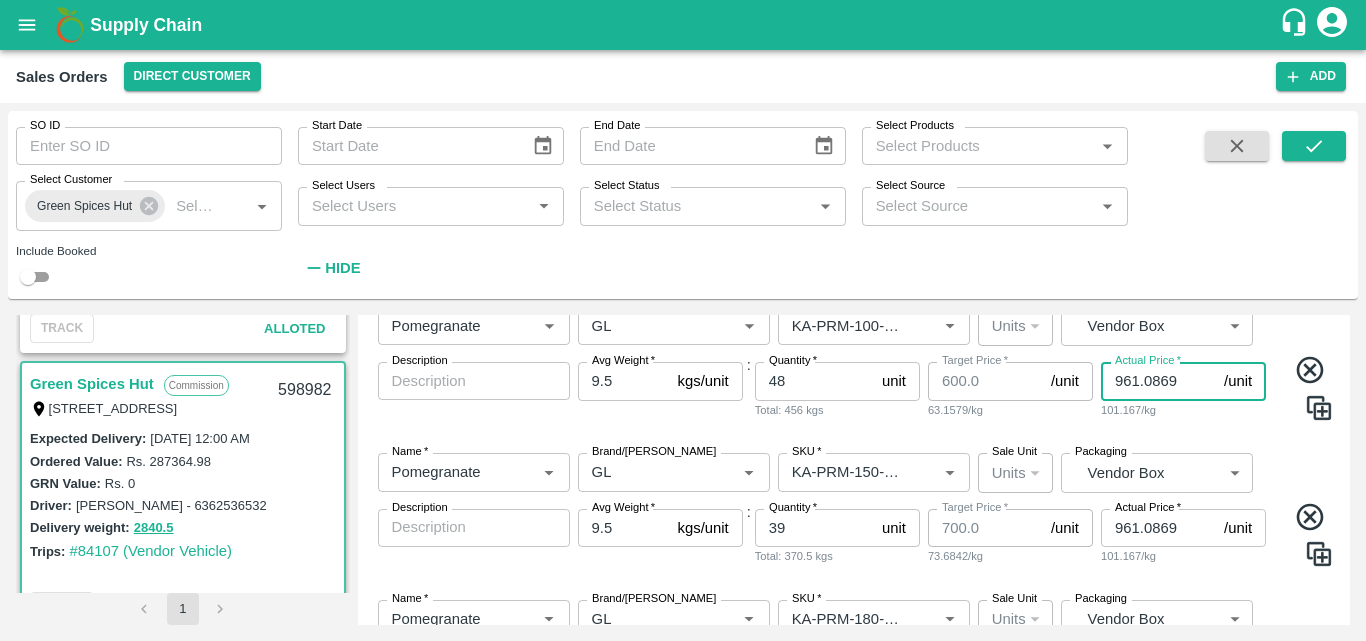 click on "961.0869" at bounding box center [1158, 381] 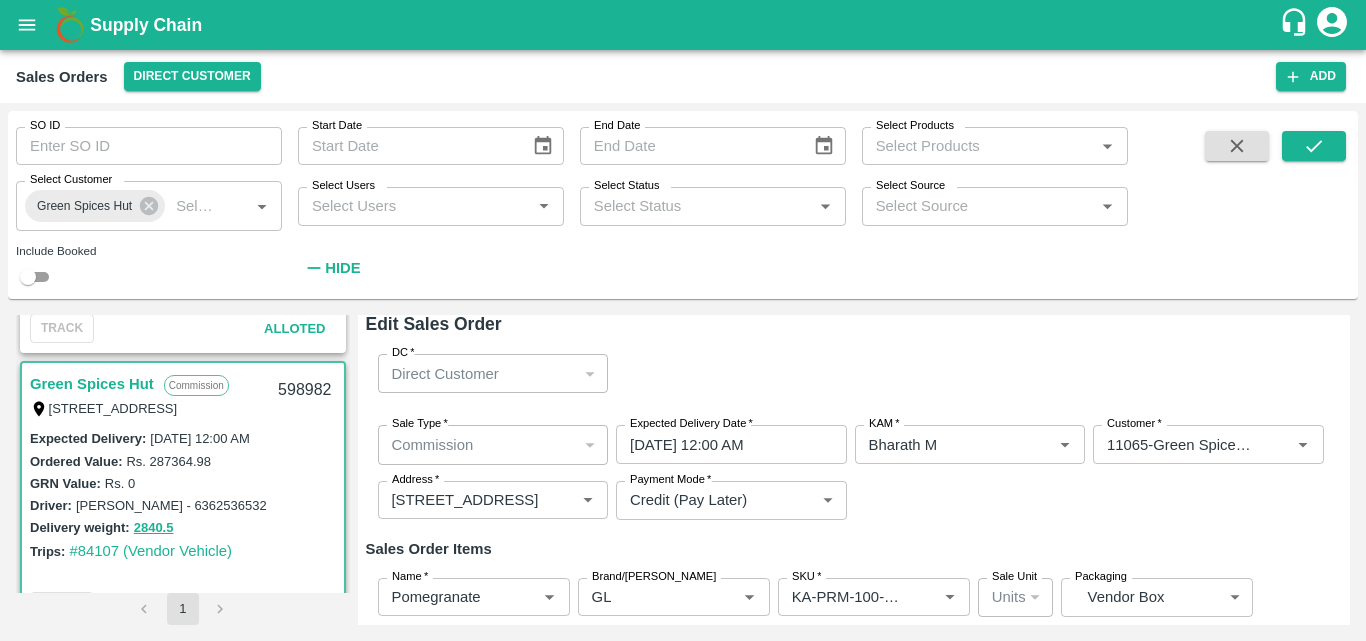 click on "Green Spices Hut" at bounding box center (92, 384) 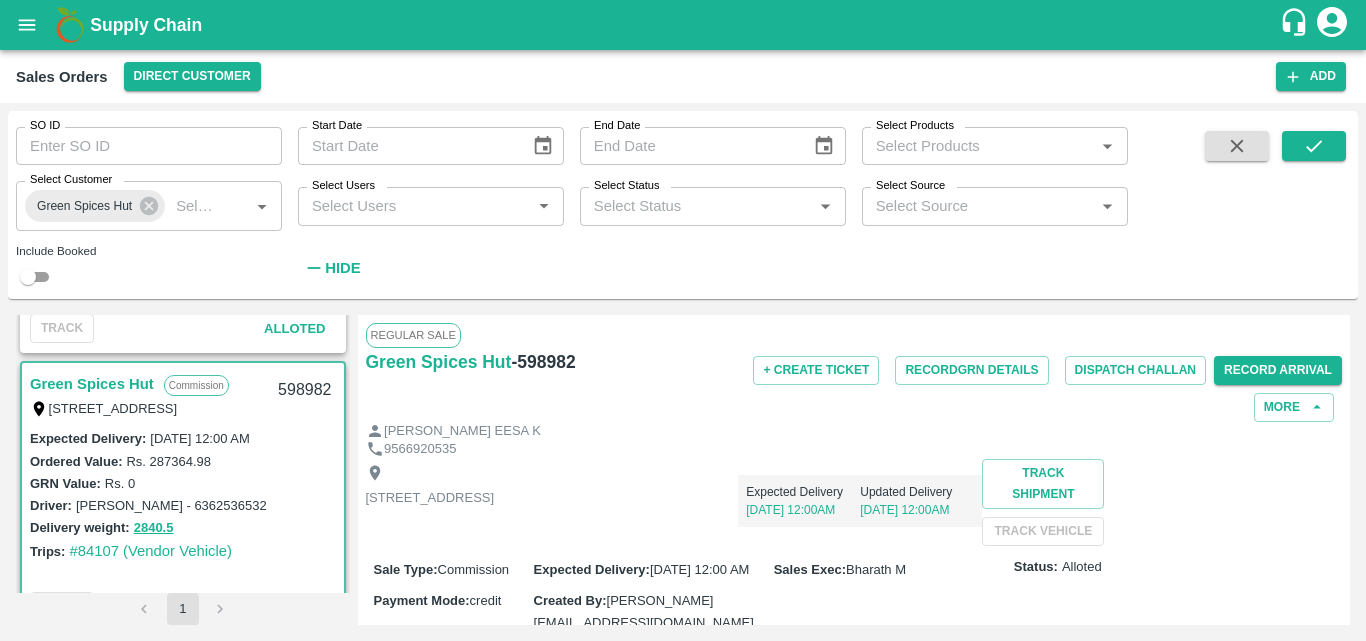 click on "[STREET_ADDRESS] Expected Delivery [DATE] 12:00AM Updated Delivery [DATE] 12:00AM Track Shipment TRACK VEHICLE" at bounding box center (854, 502) 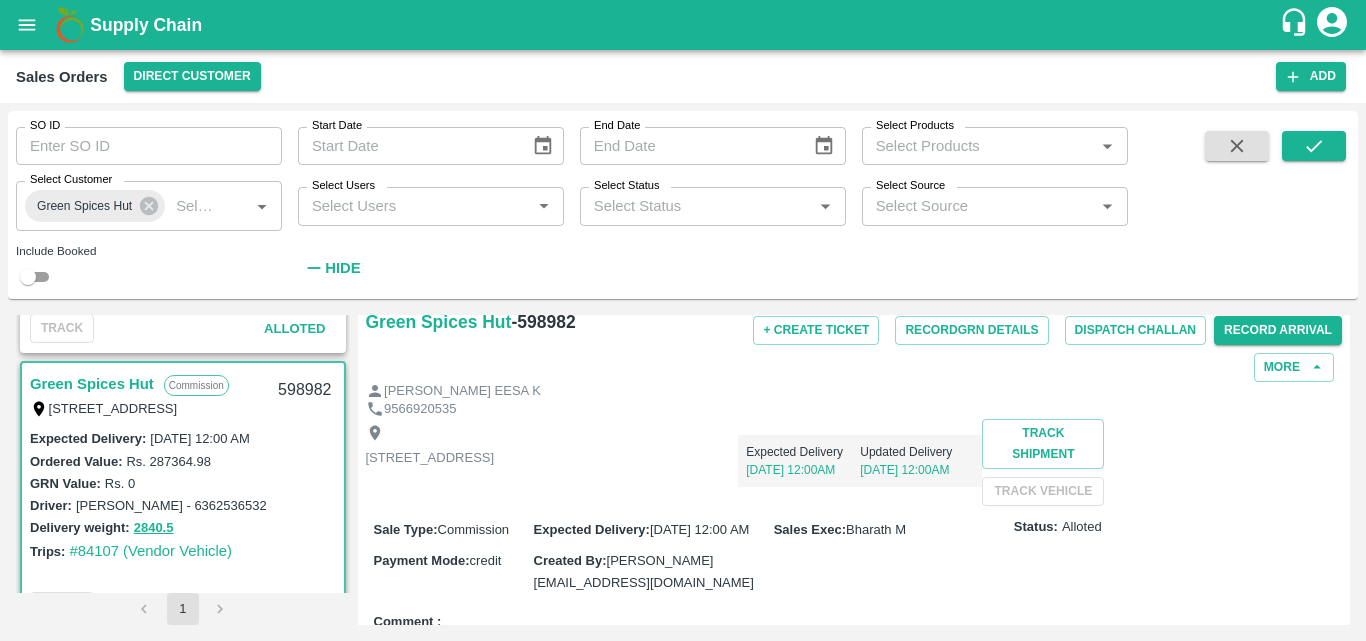 scroll, scrollTop: 0, scrollLeft: 0, axis: both 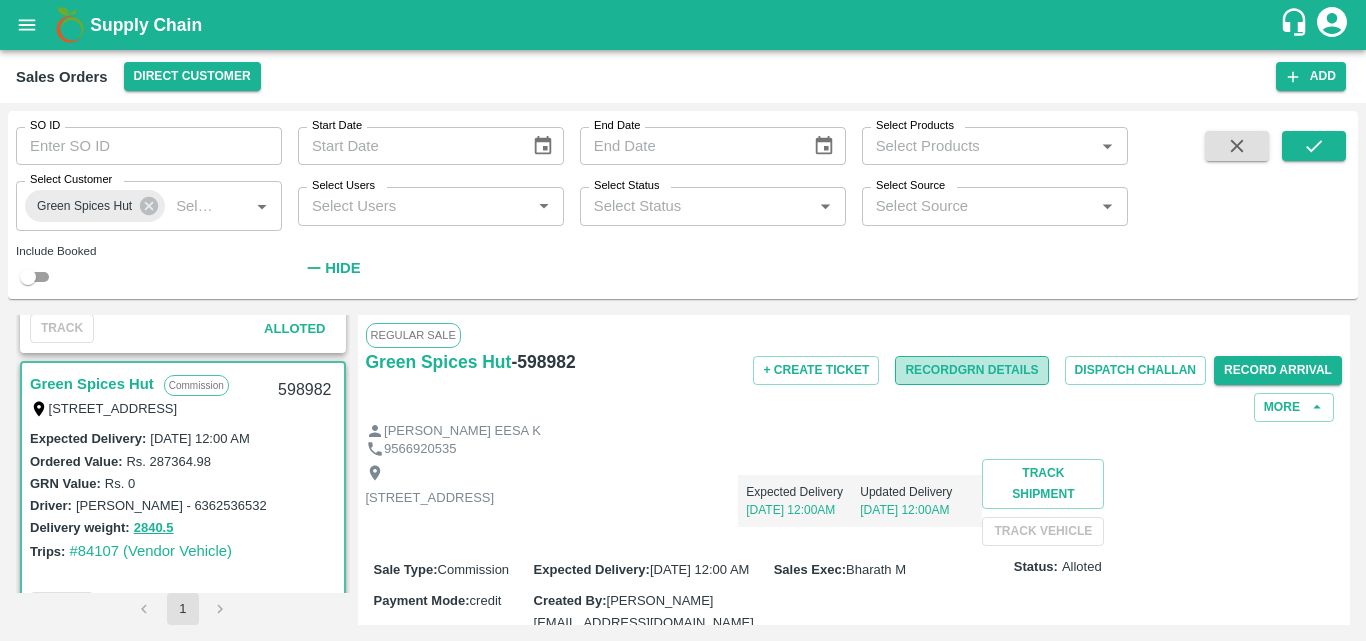 click on "Record  GRN Details" at bounding box center [971, 370] 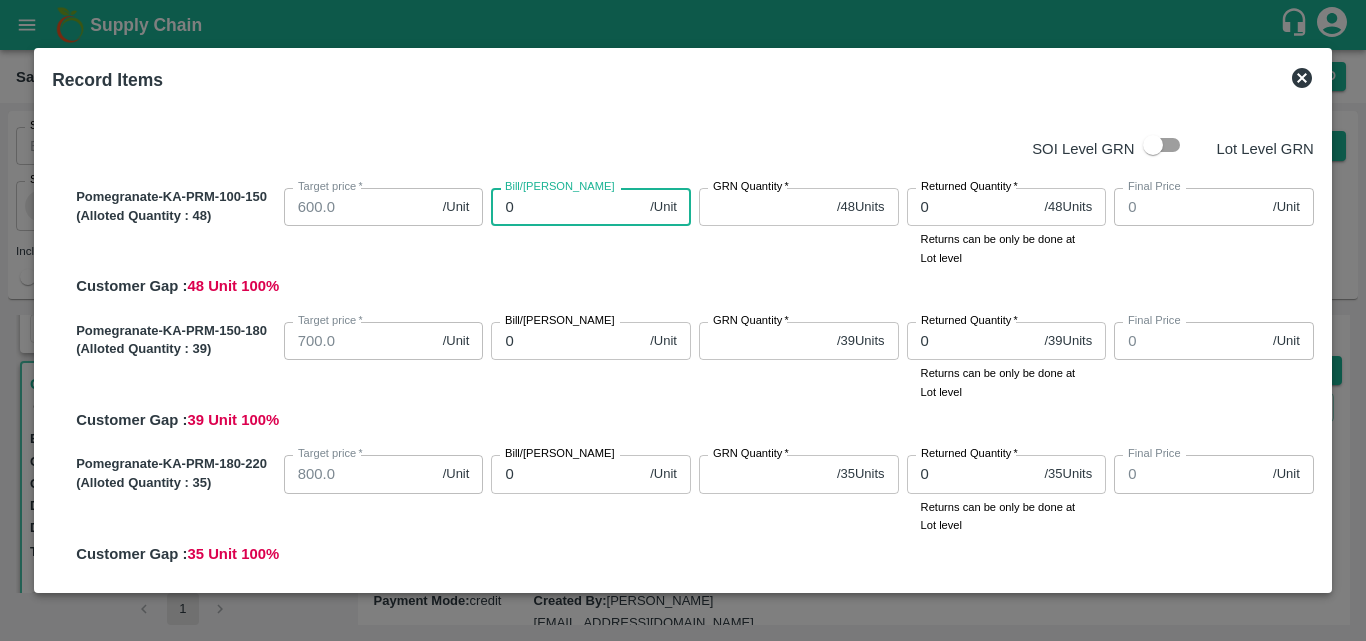 click on "0" at bounding box center (566, 207) 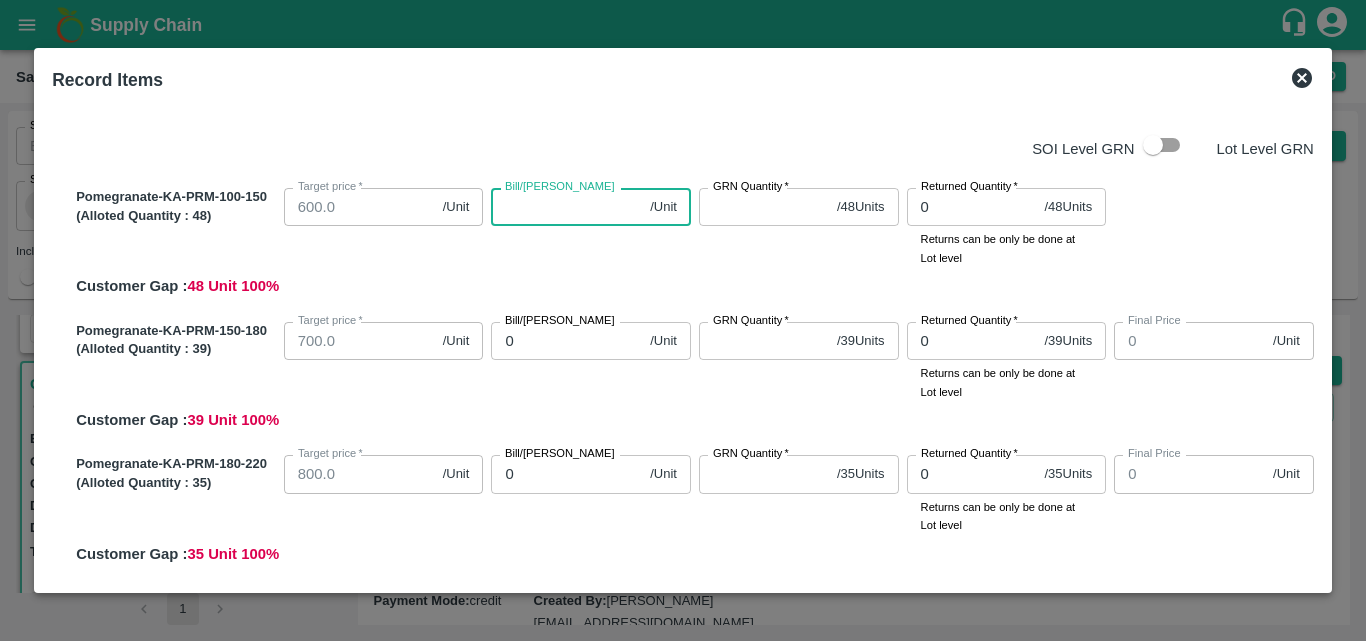 paste on "961.0869" 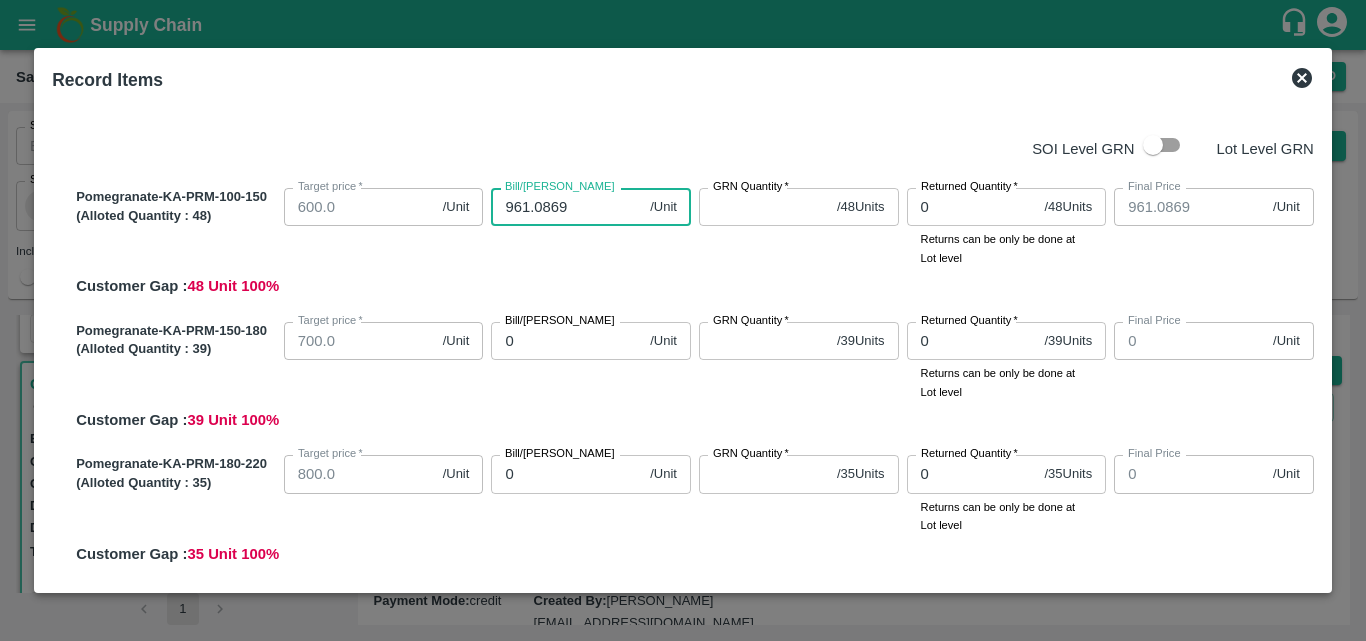 type on "961.0869" 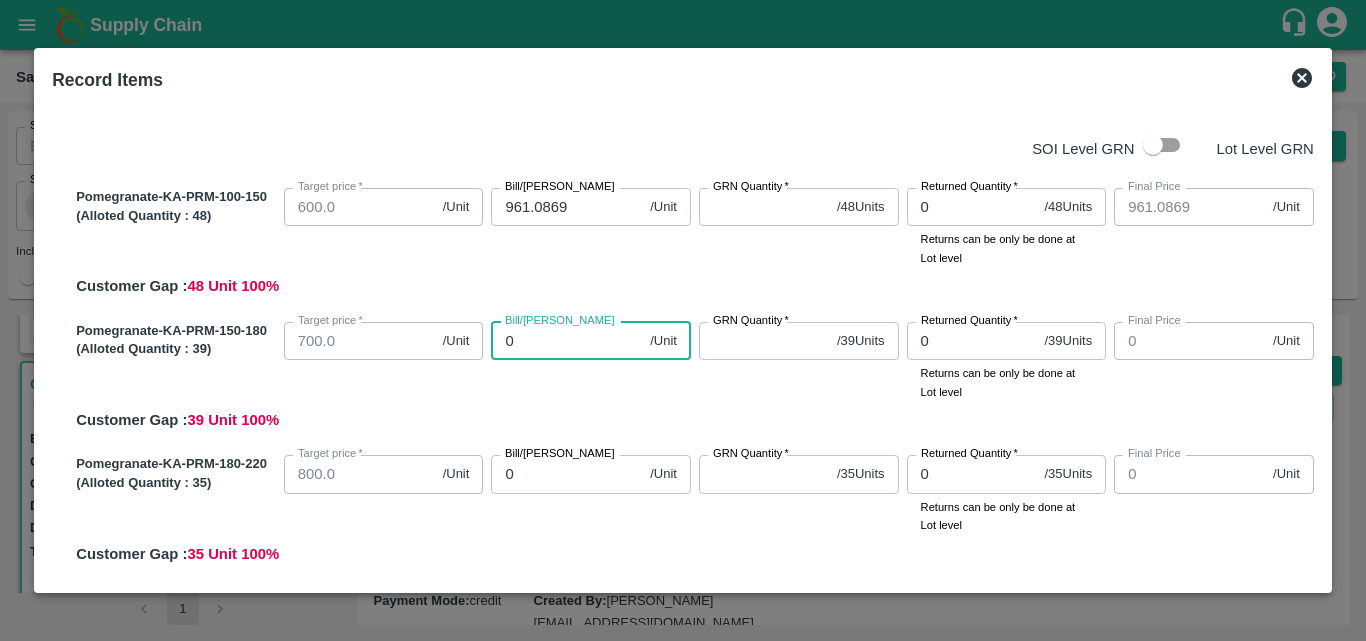 click on "0" at bounding box center (566, 341) 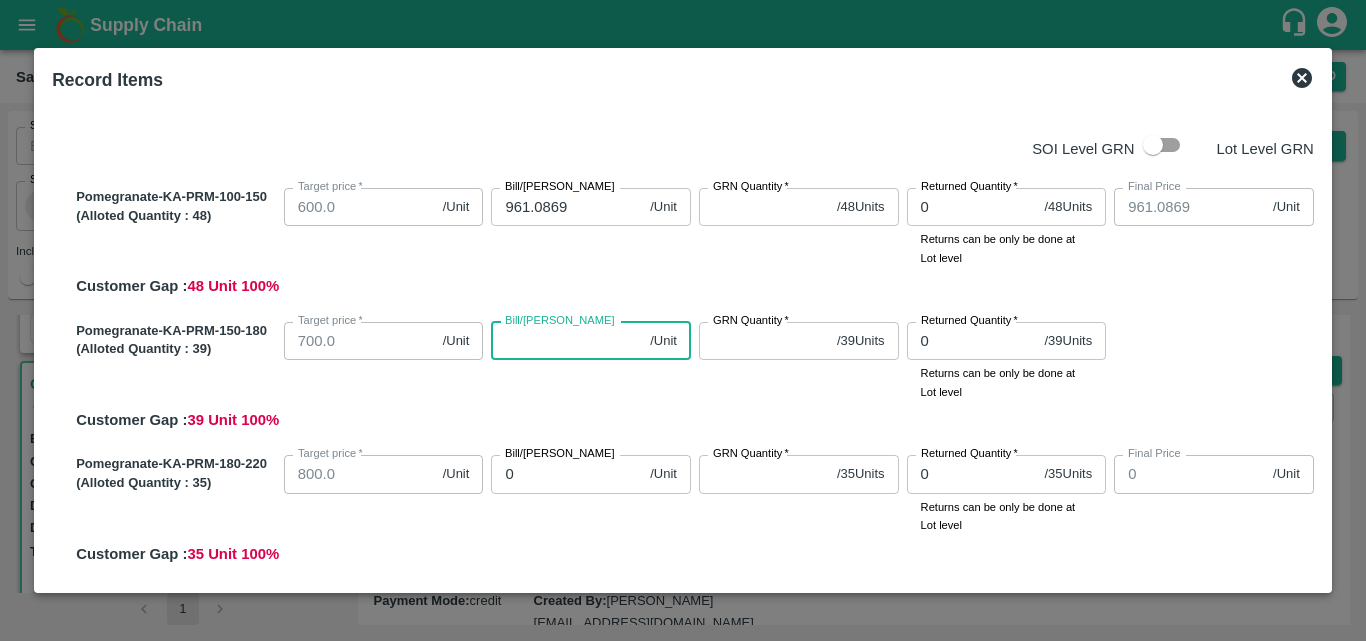 paste on "961.0869" 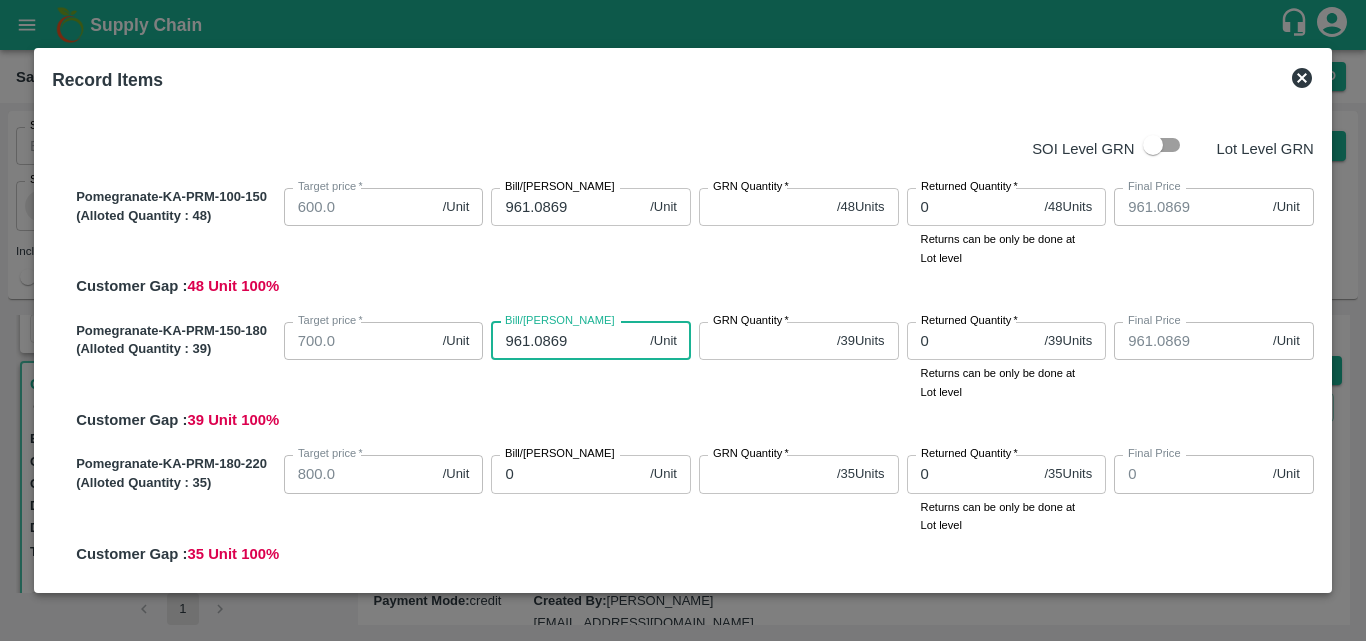 type on "961.0869" 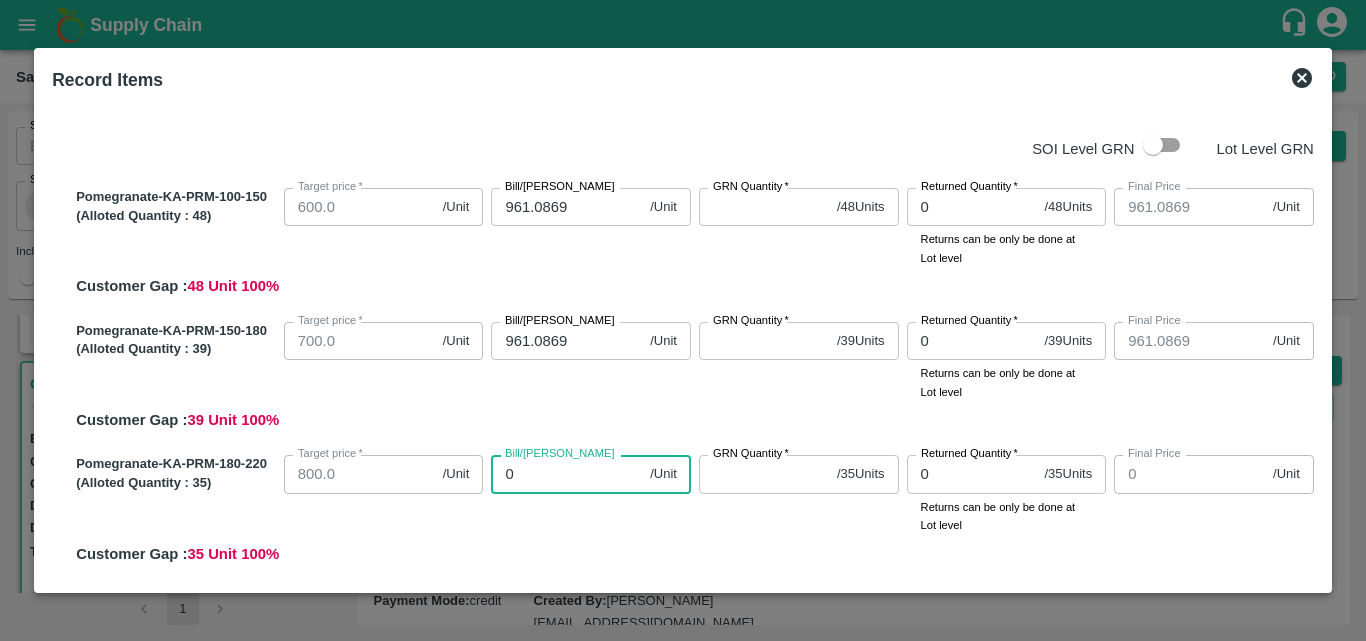 click on "0" at bounding box center [566, 474] 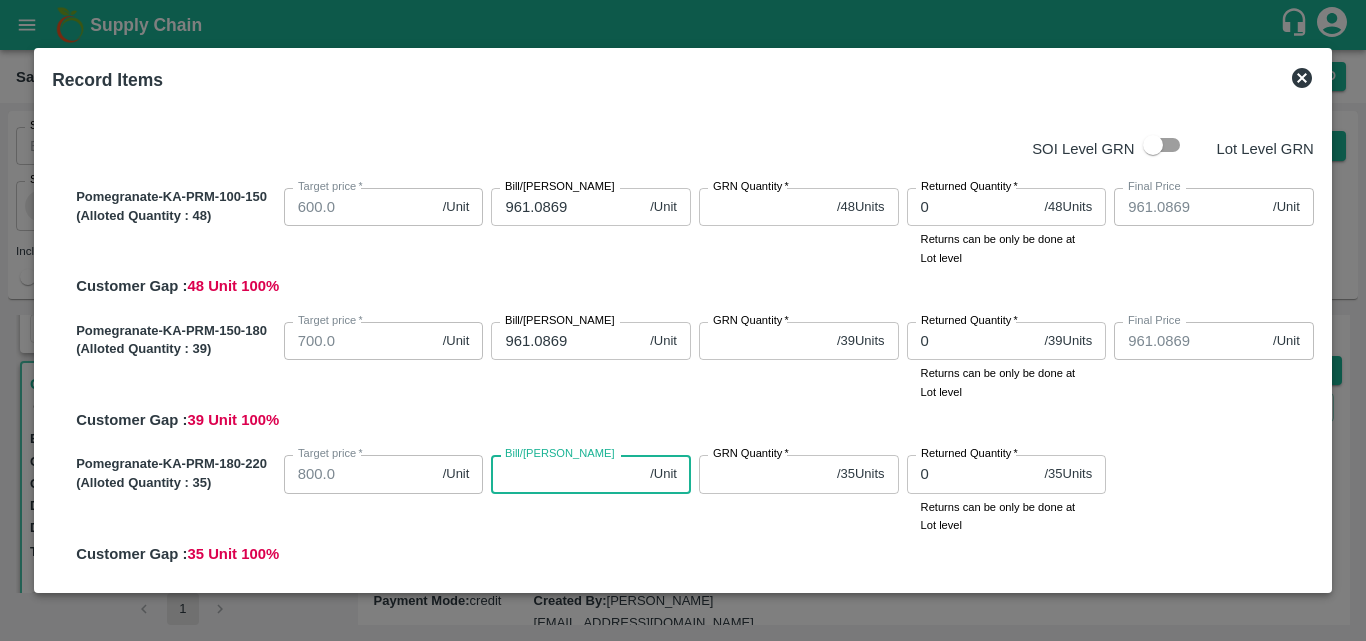 paste on "961.0869" 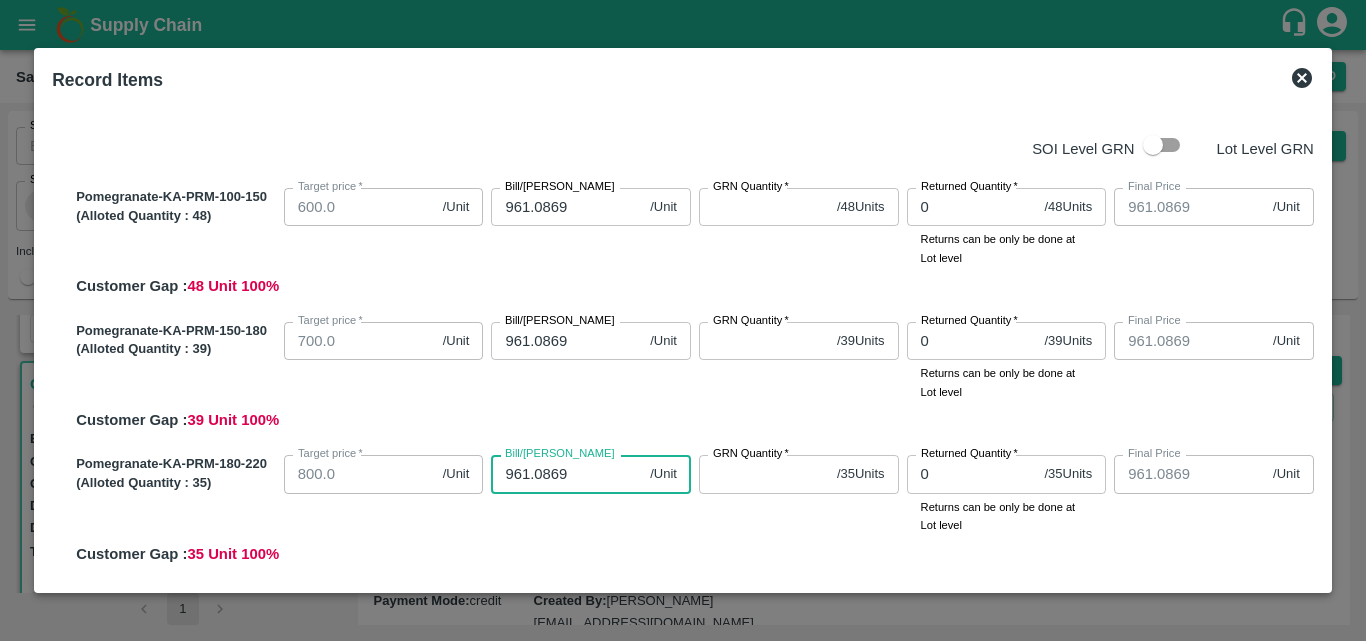 type on "961.0869" 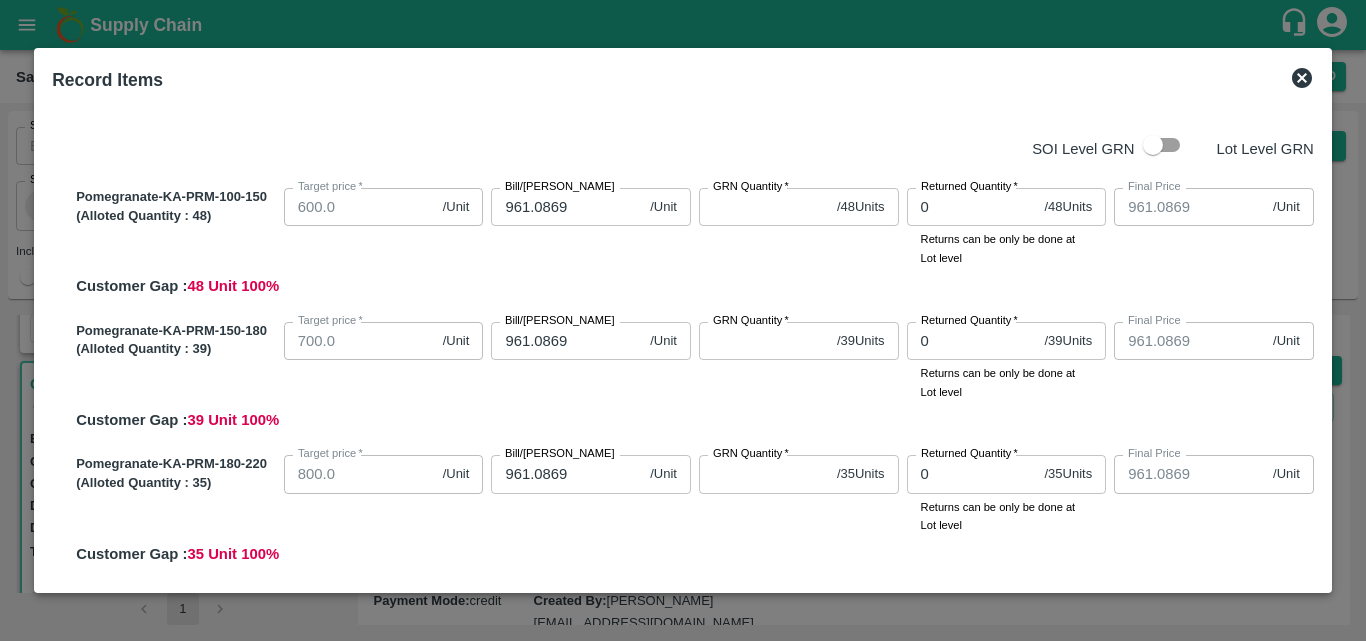 click on "Pomegranate-KA-PRM-150-180 (Alloted   Quantity : 39 ) Target price   * 700.0 /Unit Target price Bill/Patti price 961.0869 /Unit Bill/Patti price GRN Quantity   * /  39  Units GRN Quantity Returned Quantity   * 0 /  39  Units Returned Quantity Returns can be only be done at Lot level Final Price 961.0869 /Unit Final Price Customer Gap : 39 Unit   100 %" at bounding box center [691, 373] 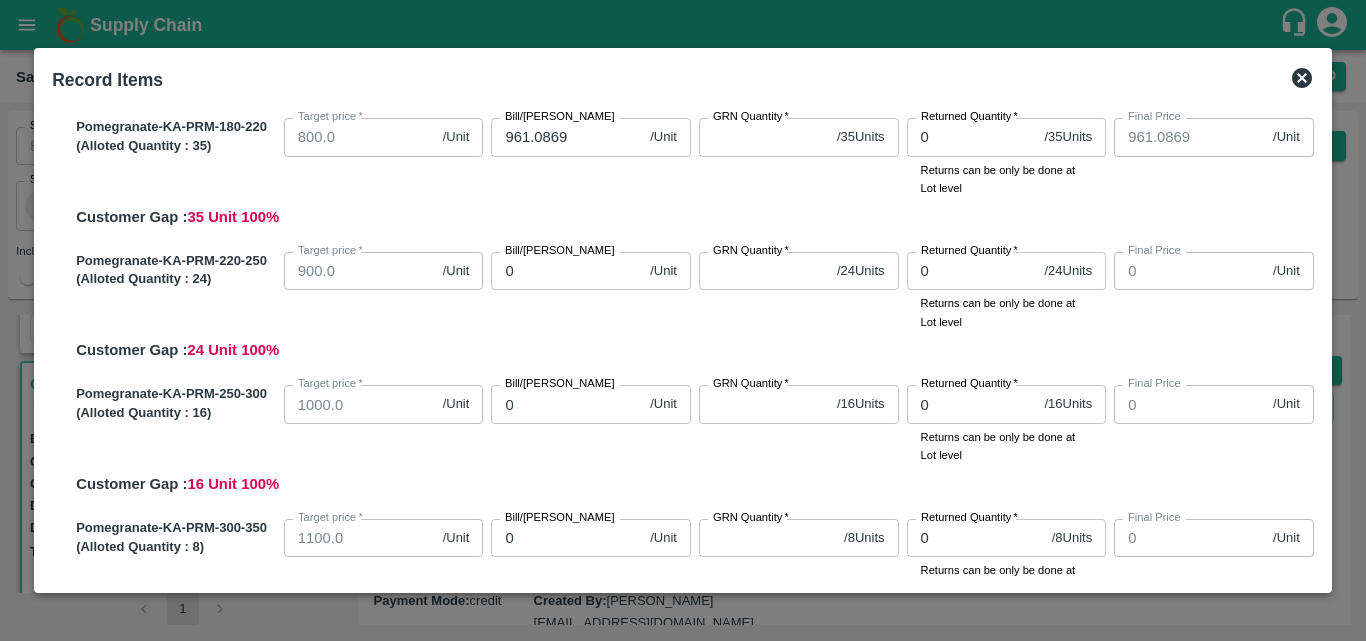 scroll, scrollTop: 341, scrollLeft: 0, axis: vertical 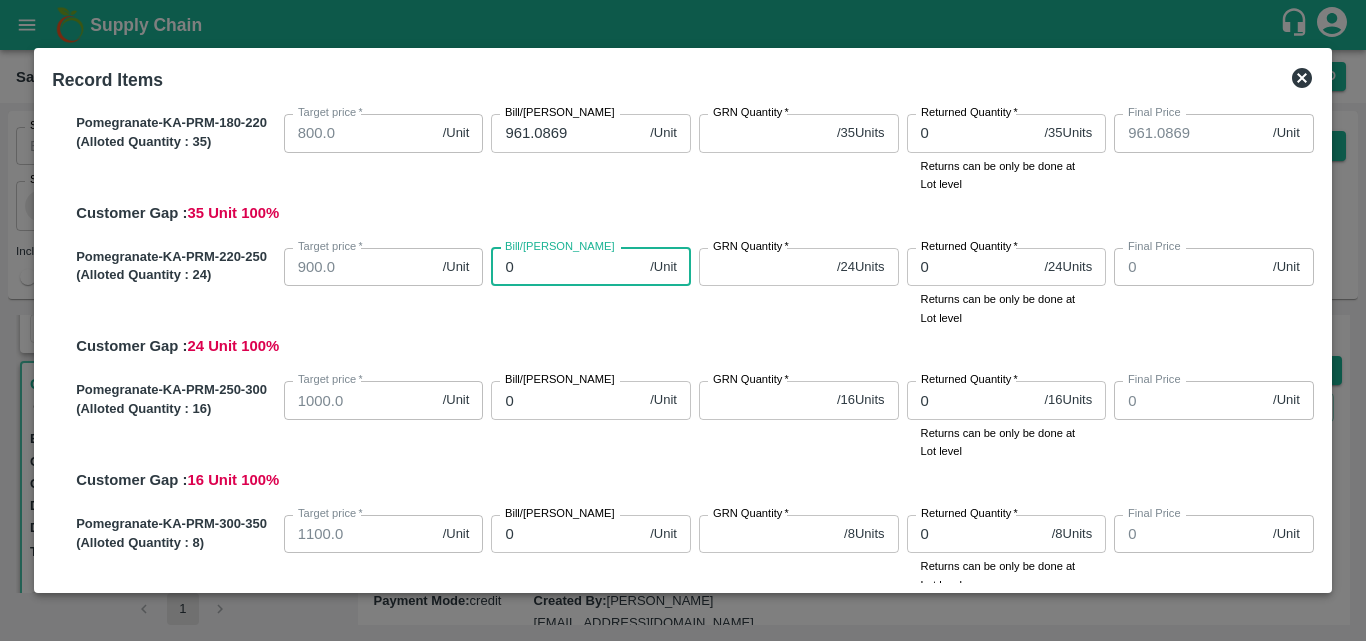 click on "0" at bounding box center (566, 267) 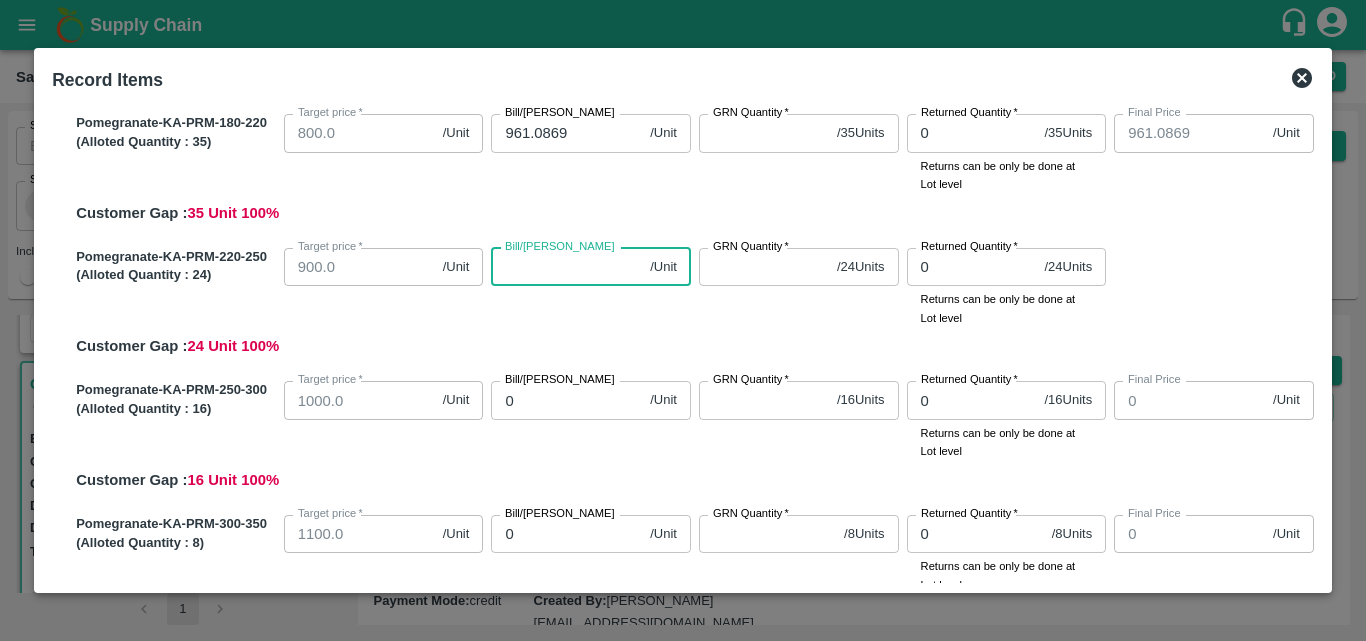 paste on "961.0869" 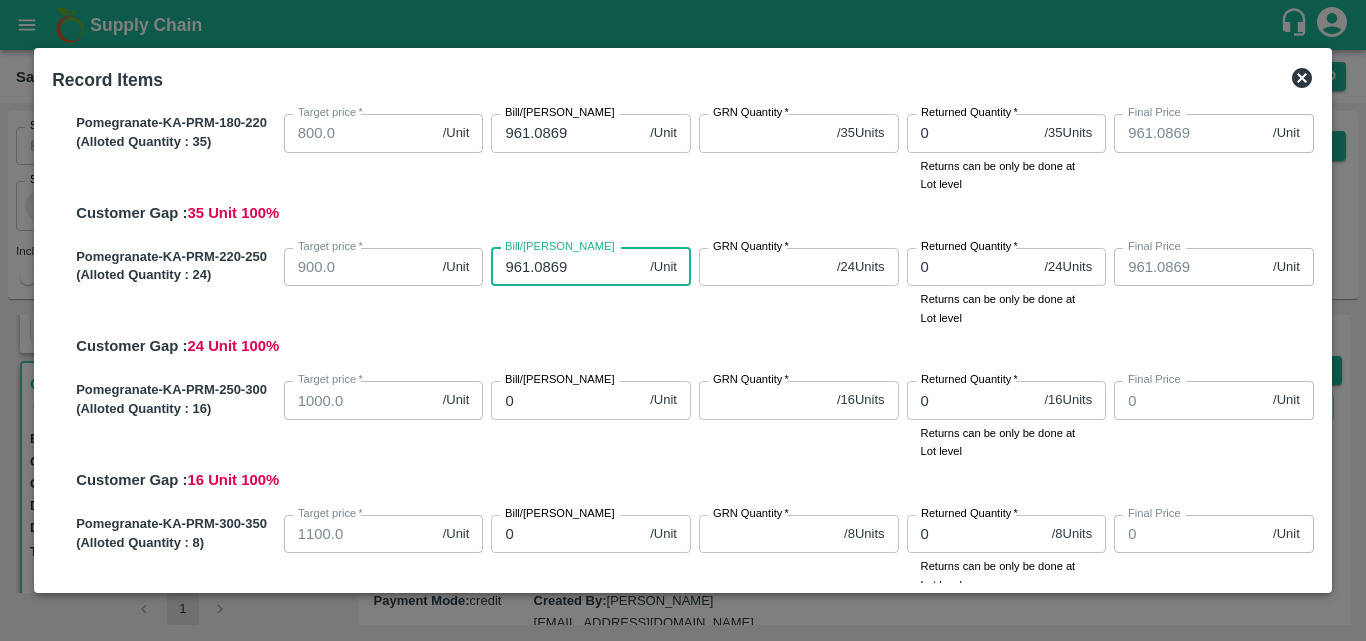 type on "961.0869" 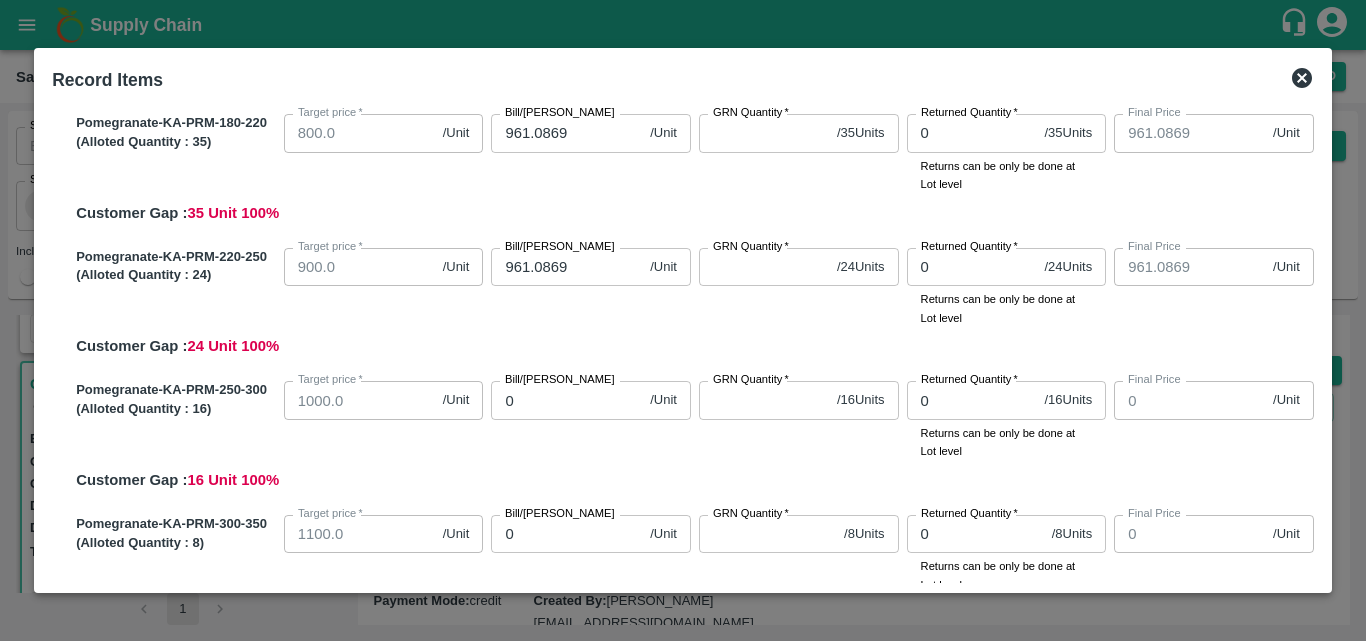 click on "Bill/Patti price 0 /Unit Bill/Patti price" at bounding box center [591, 400] 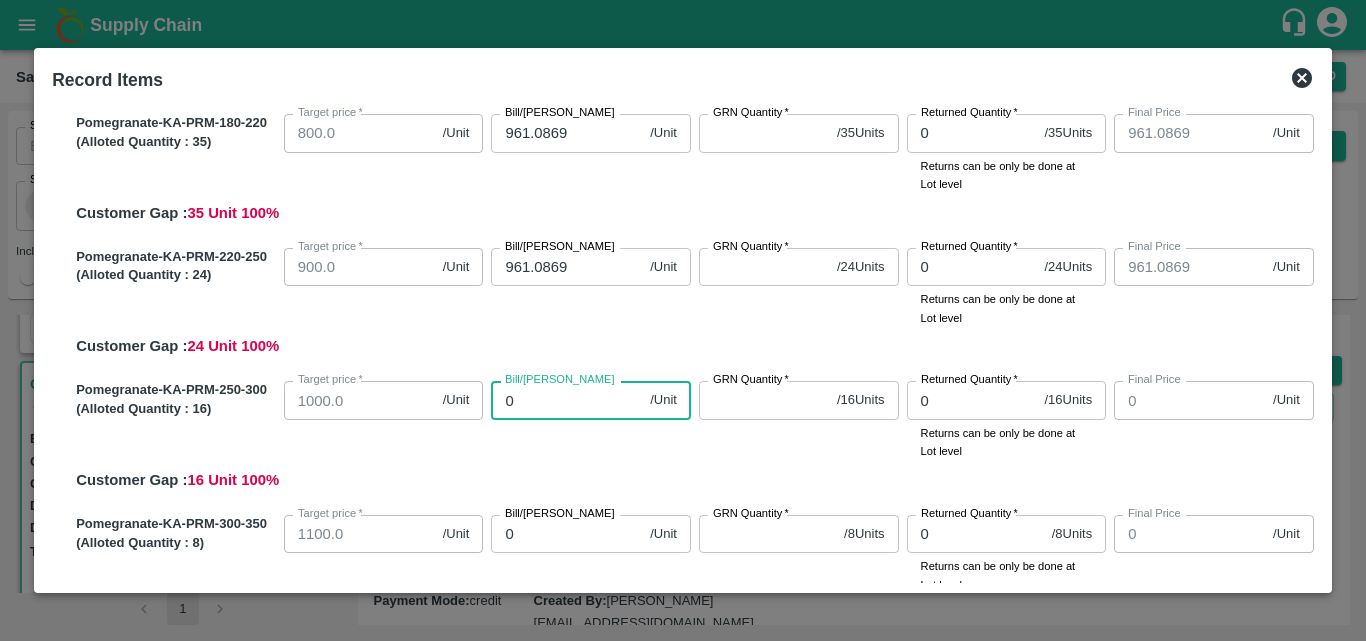 click on "0" at bounding box center (566, 400) 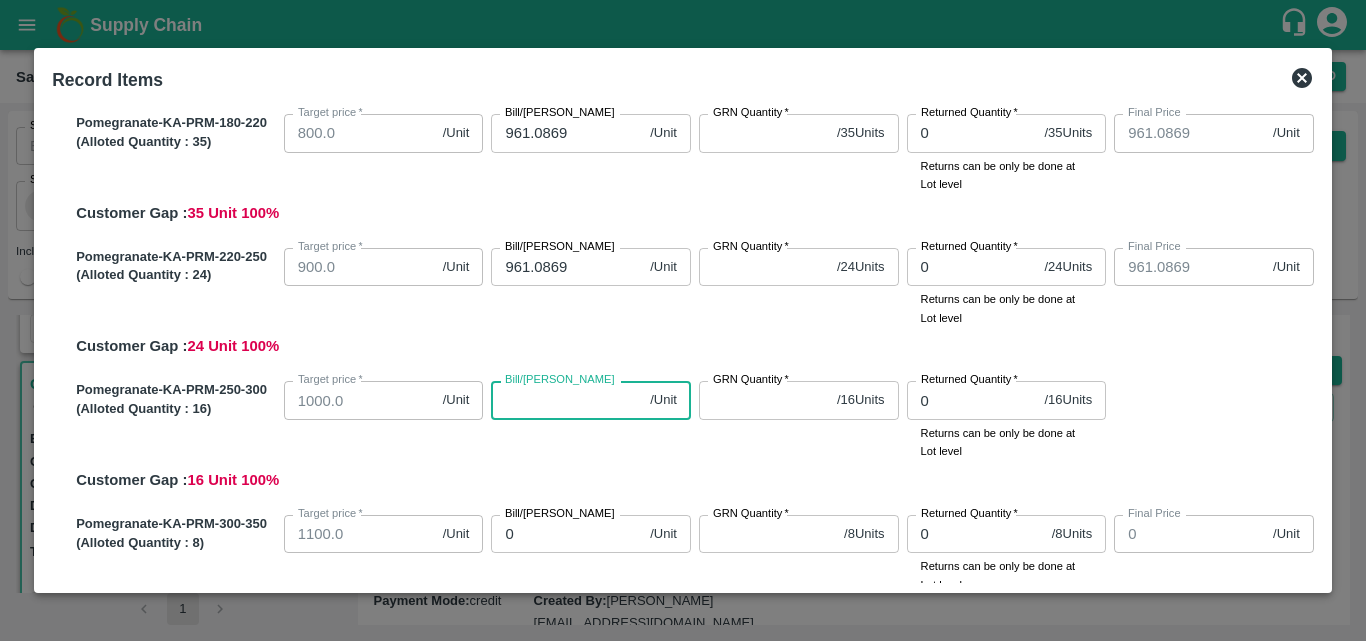 paste on "961.0869" 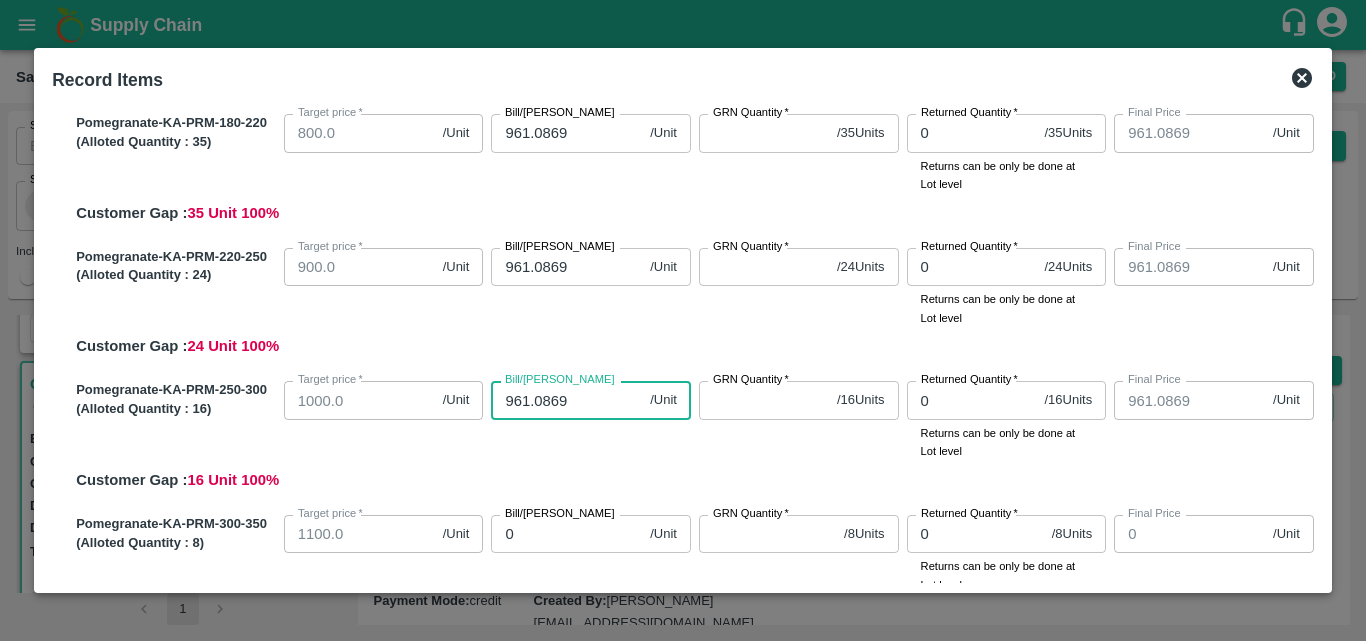 type on "961.0869" 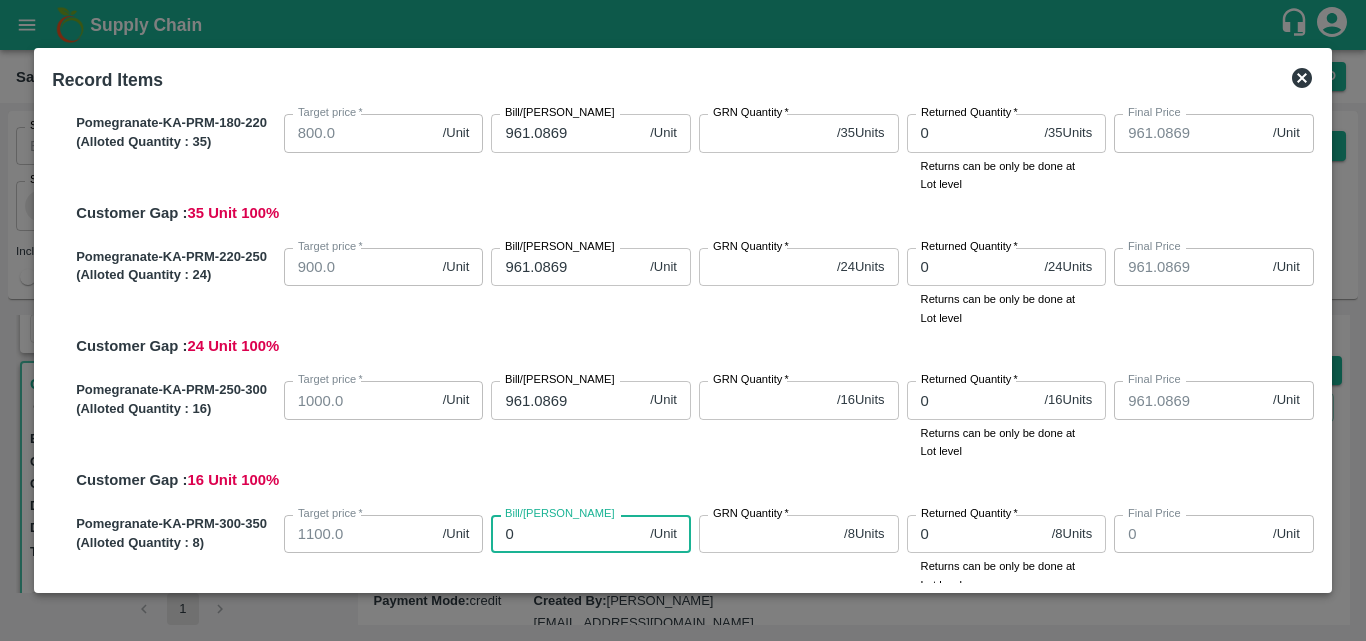 click on "0" at bounding box center (566, 534) 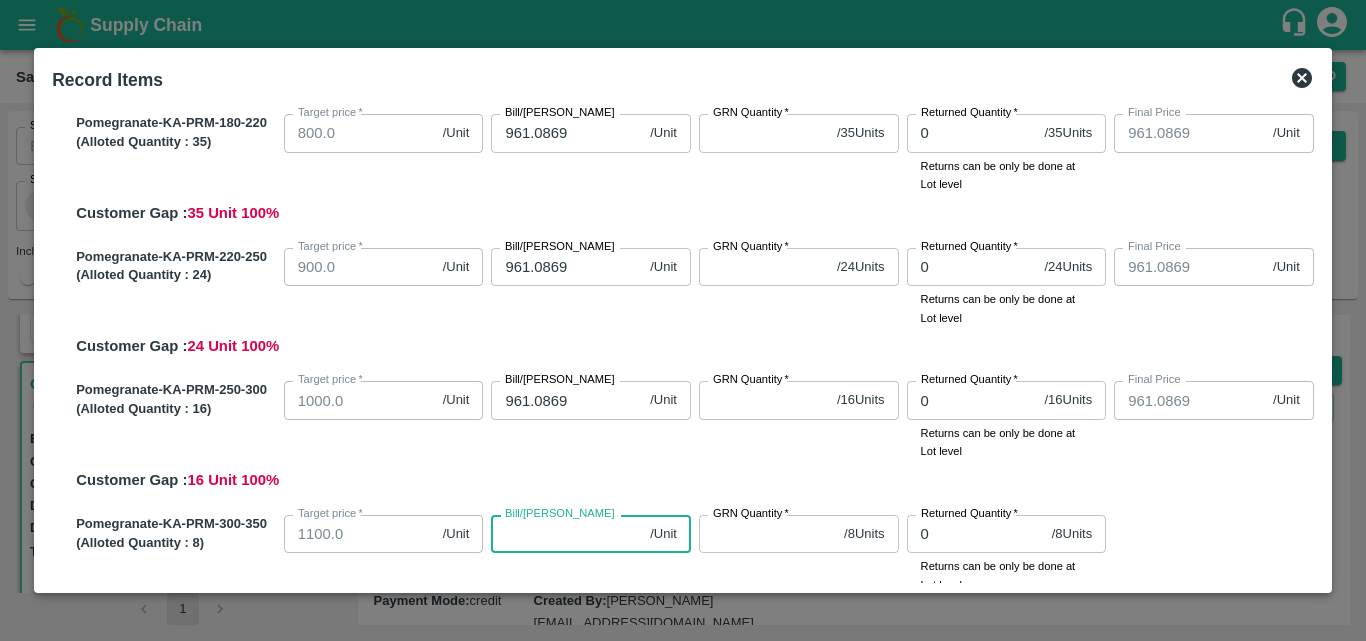 paste on "961.0869" 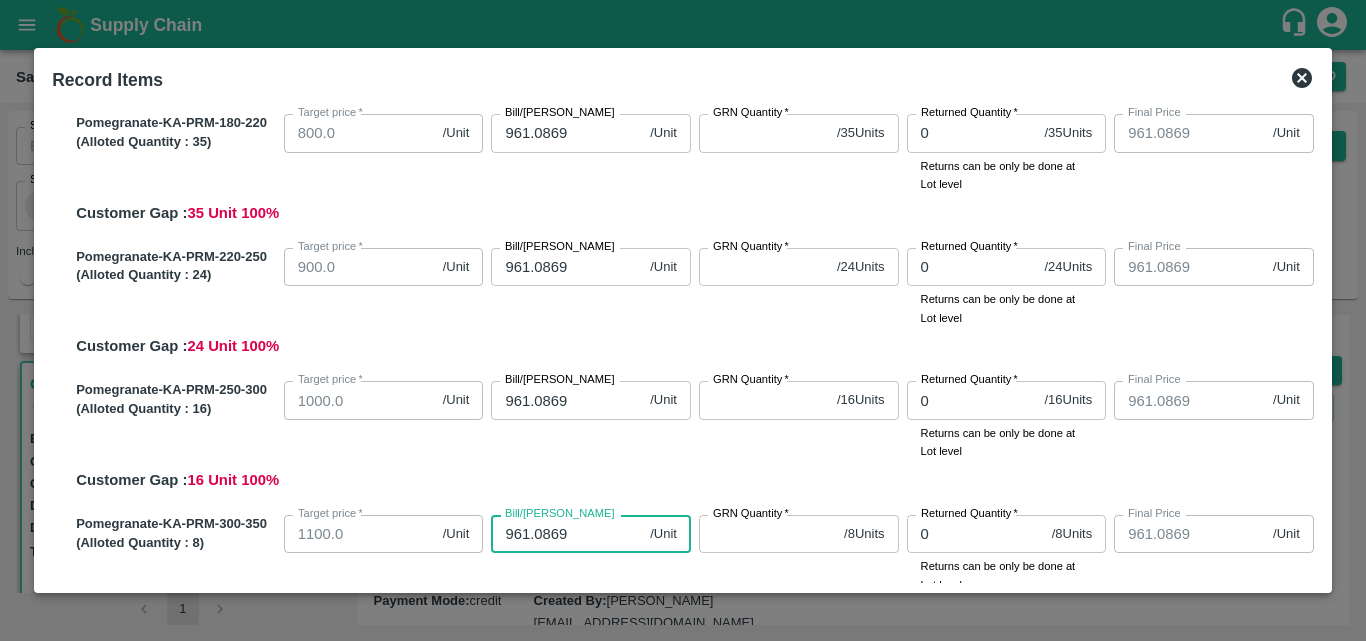type on "961.0869" 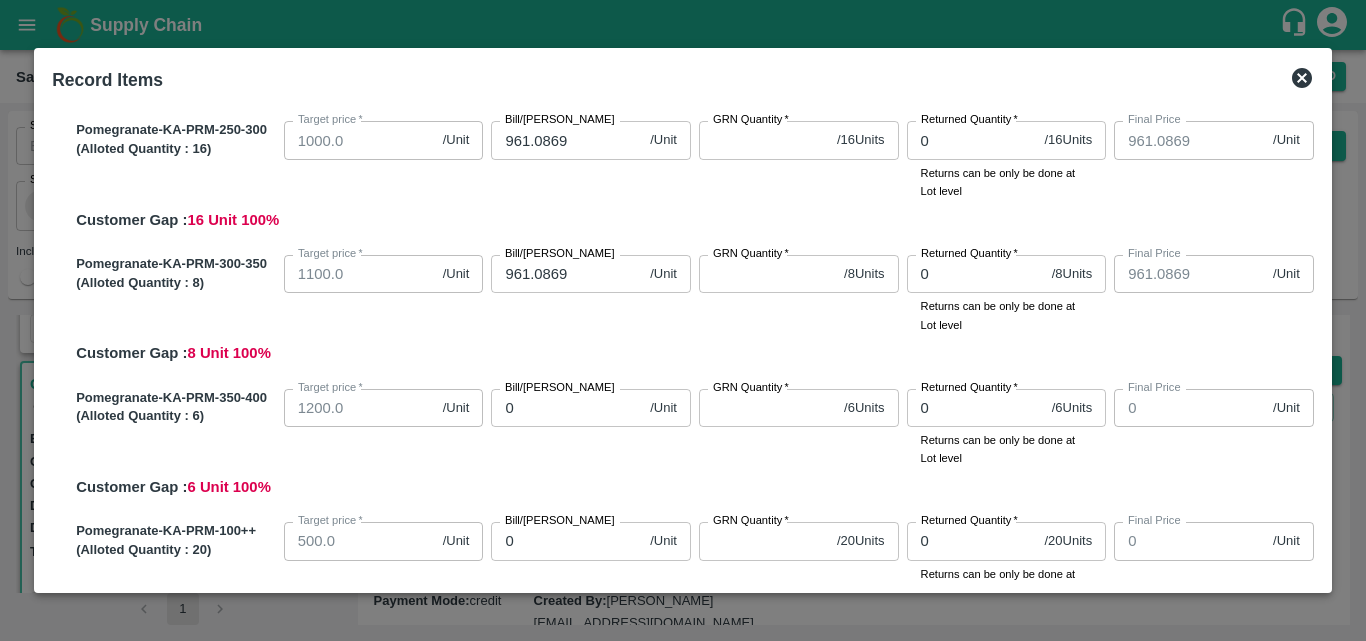 scroll, scrollTop: 606, scrollLeft: 0, axis: vertical 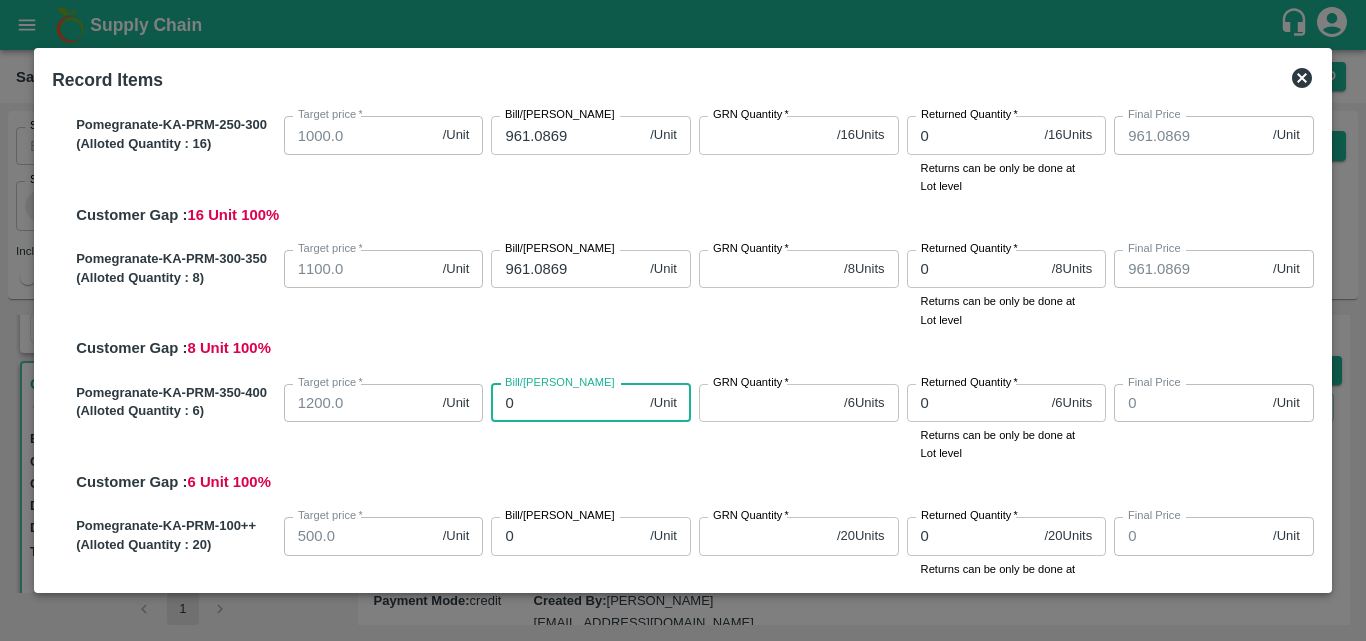 click on "0" at bounding box center (566, 403) 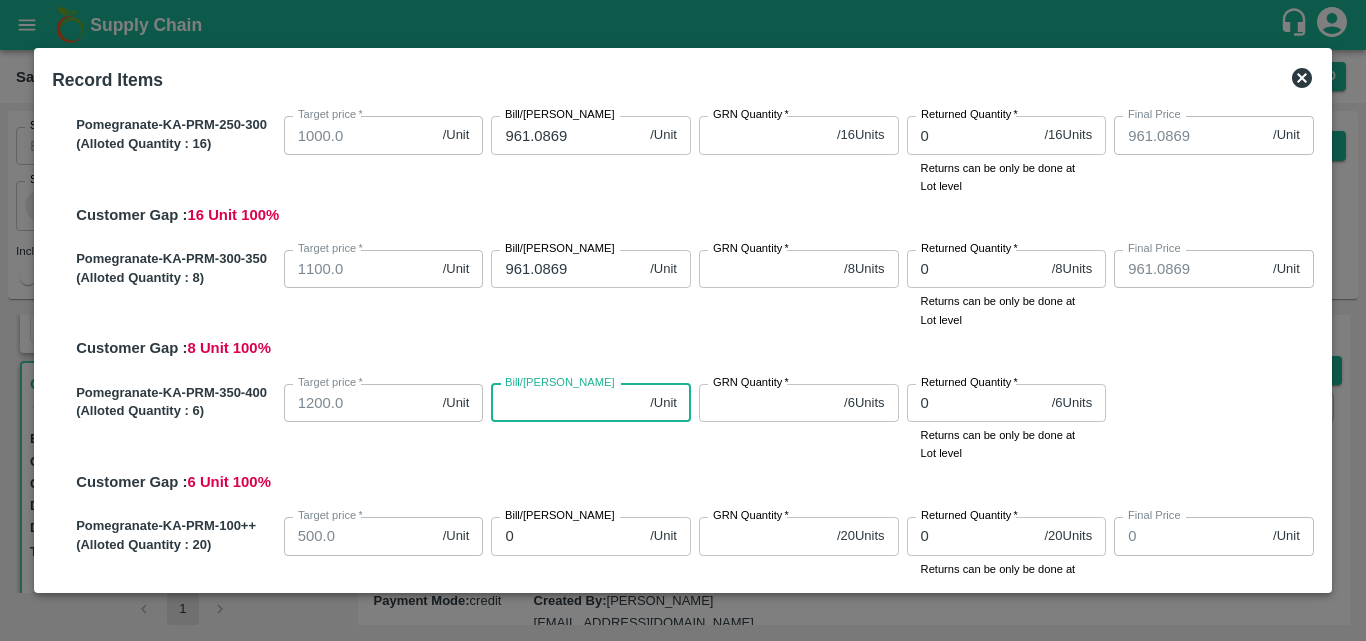 paste on "961.0869" 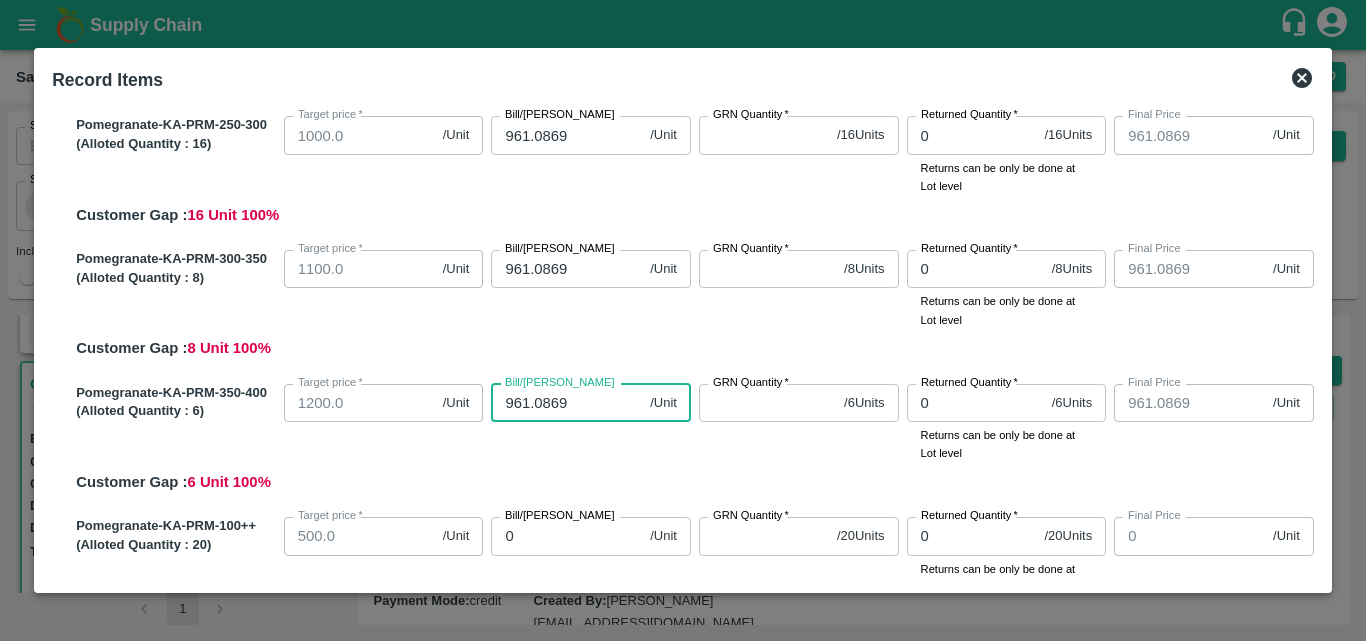 type on "961.0869" 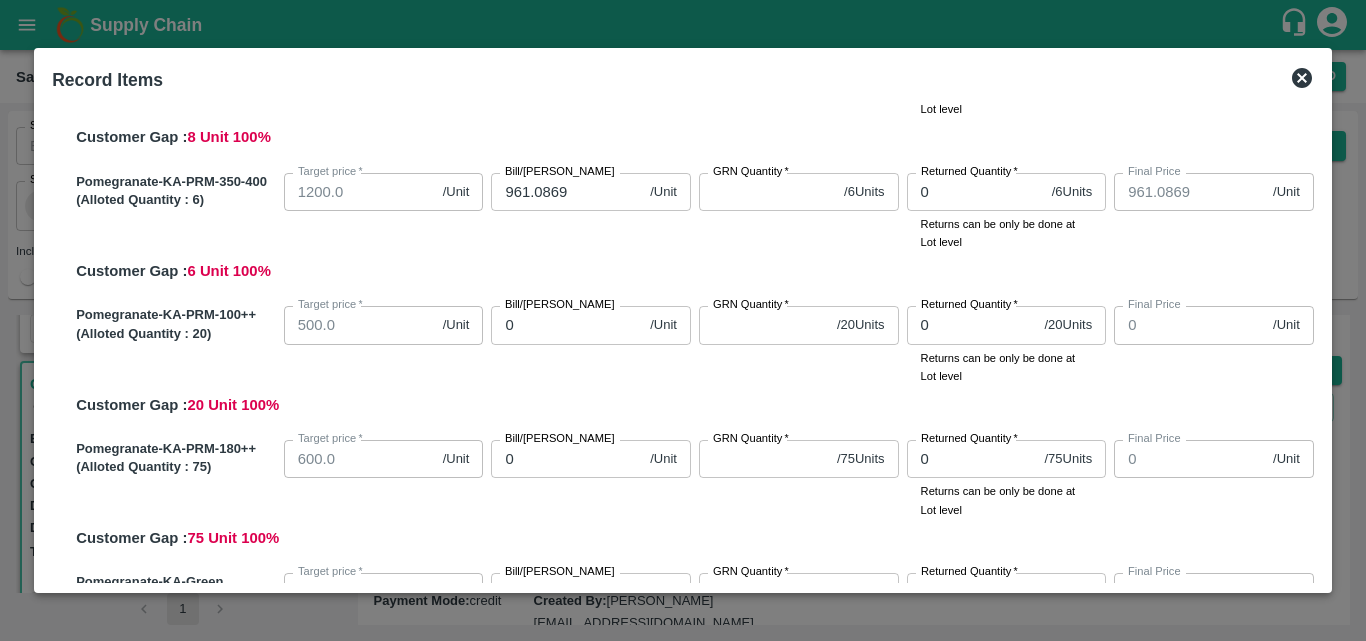 scroll, scrollTop: 820, scrollLeft: 0, axis: vertical 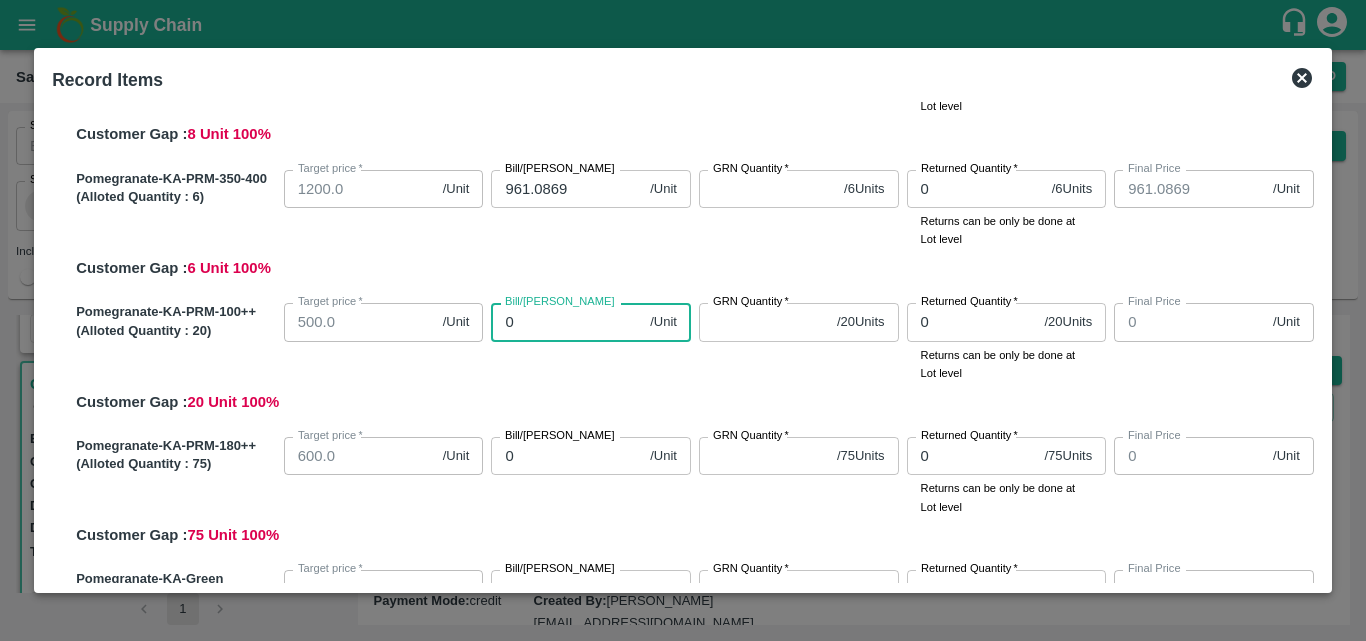 click on "0" at bounding box center (566, 322) 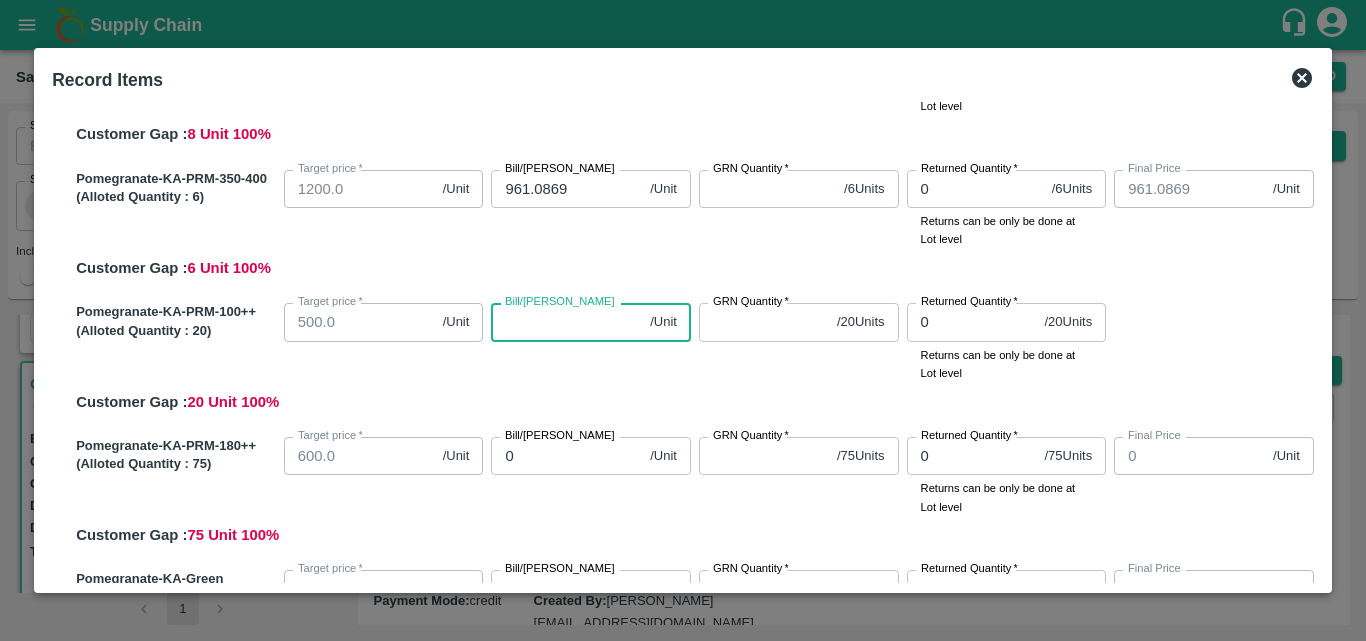 paste on "961.0869" 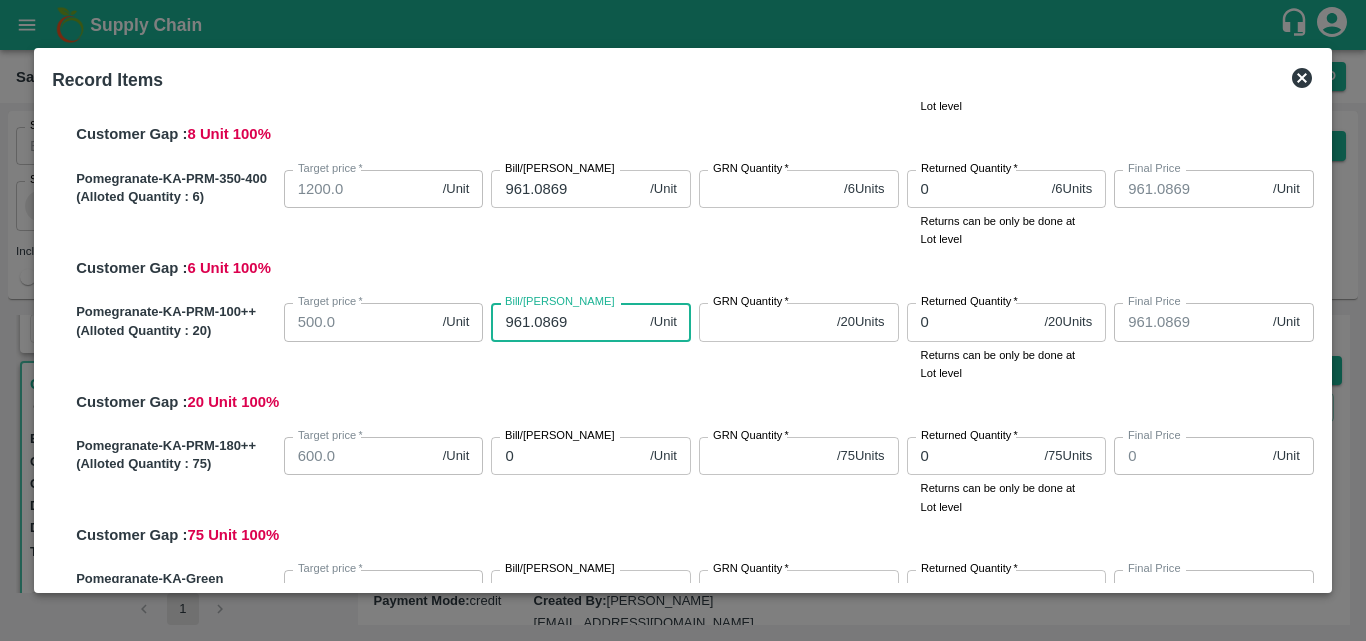 type on "961.0869" 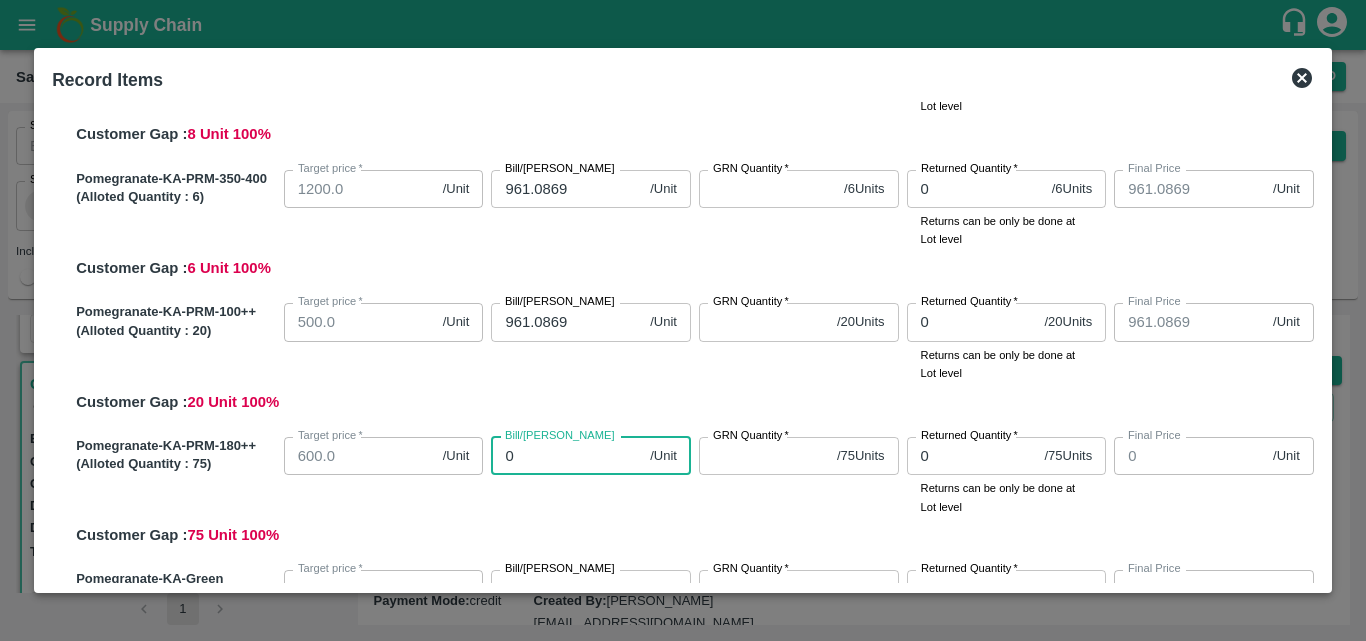 click on "0" at bounding box center (566, 456) 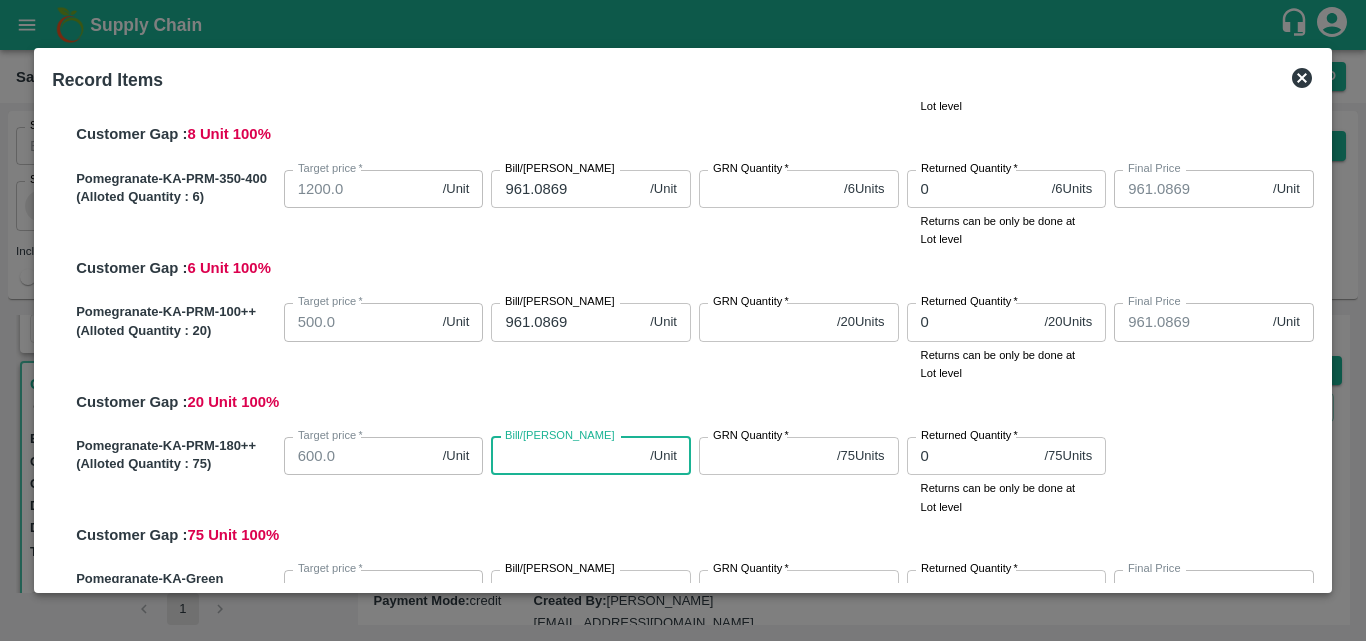 paste on "961.0869" 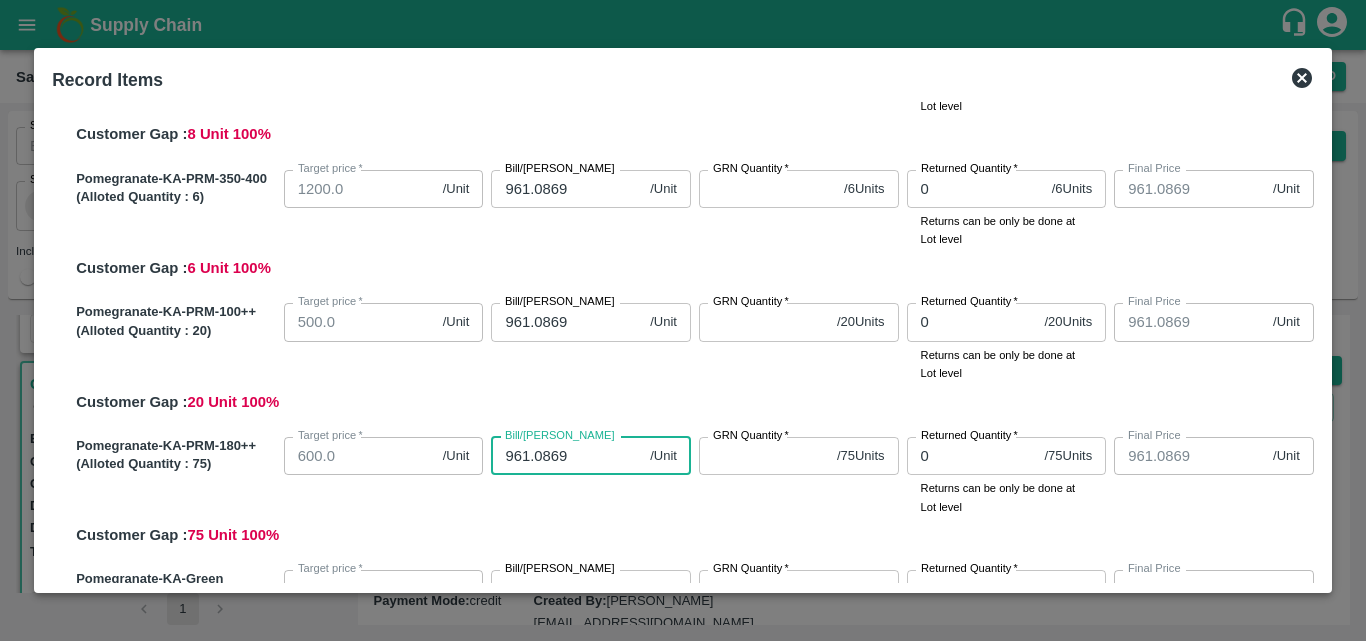 type on "961.0869" 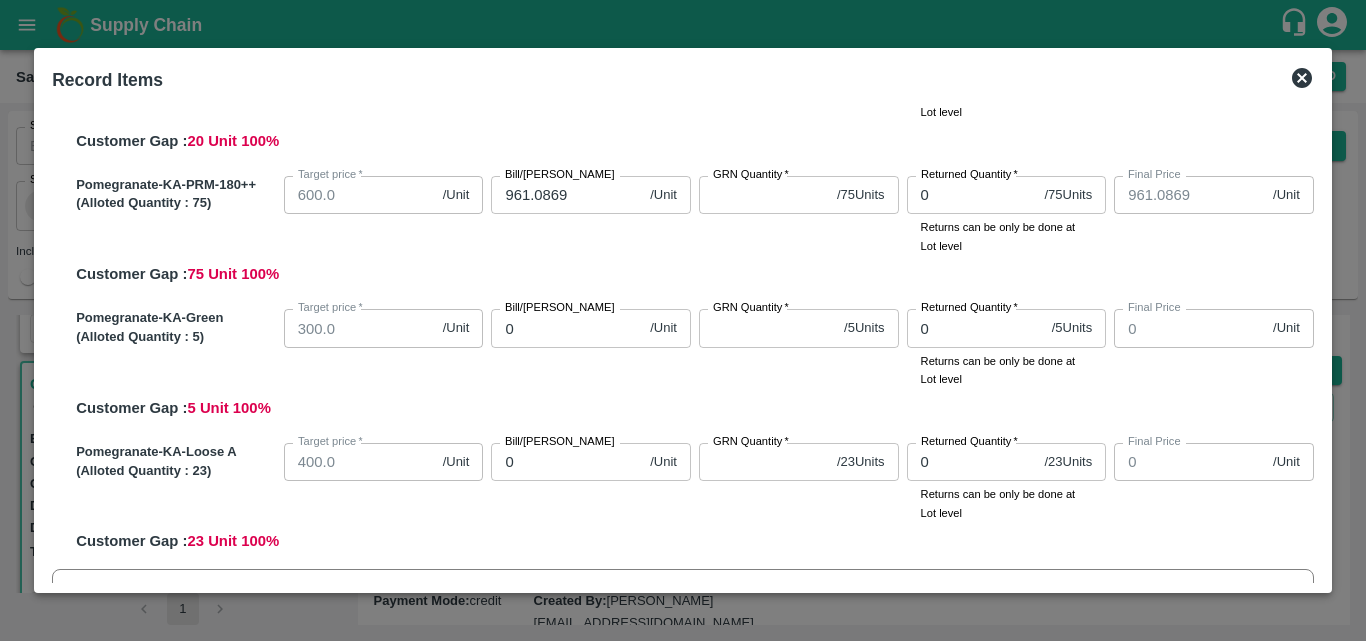 scroll, scrollTop: 1085, scrollLeft: 0, axis: vertical 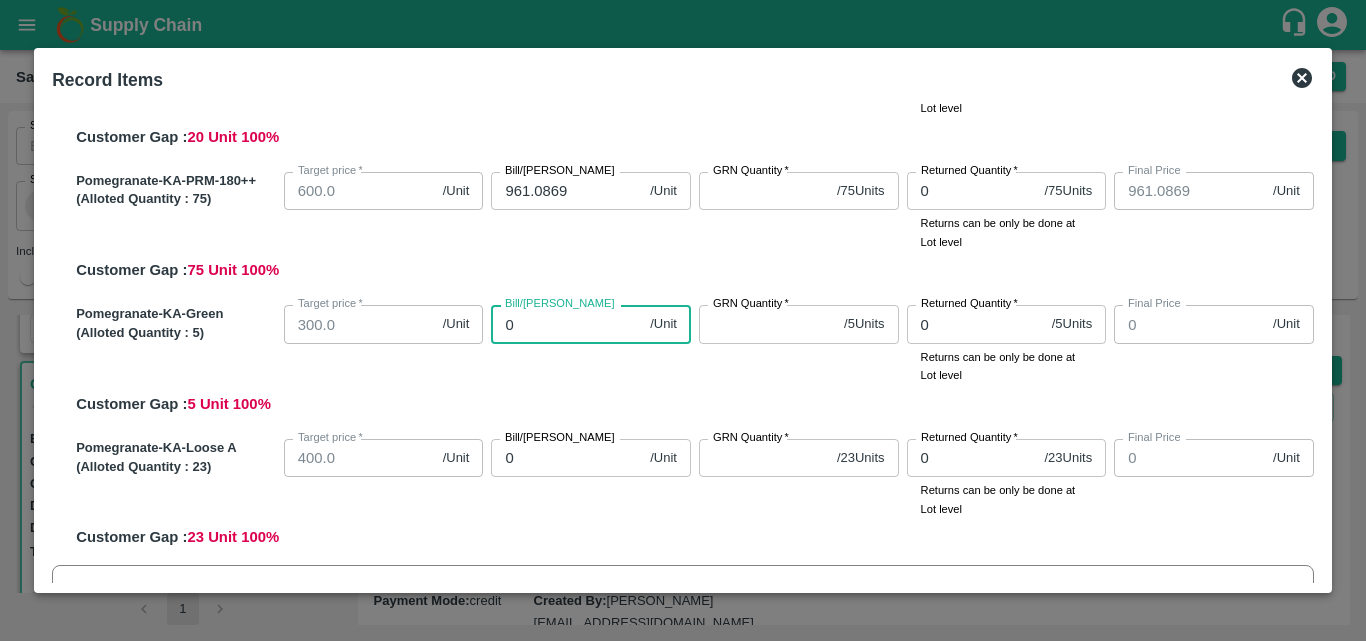 click on "0" at bounding box center (566, 324) 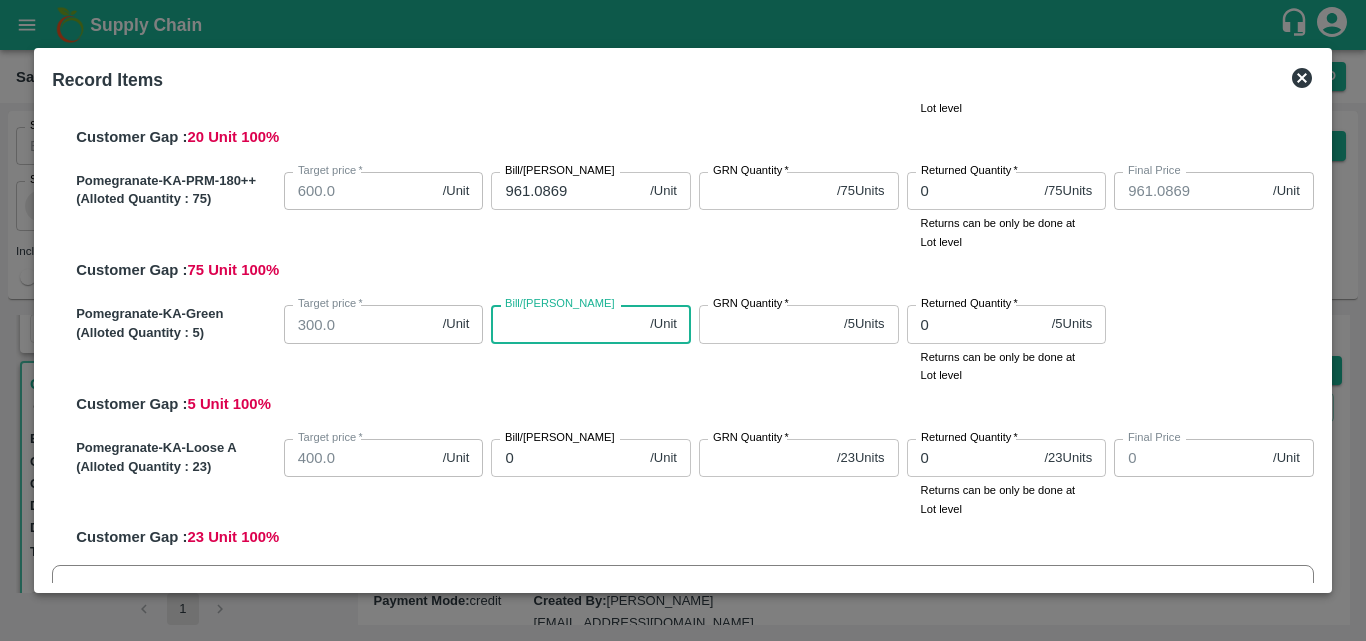 paste on "961.0869" 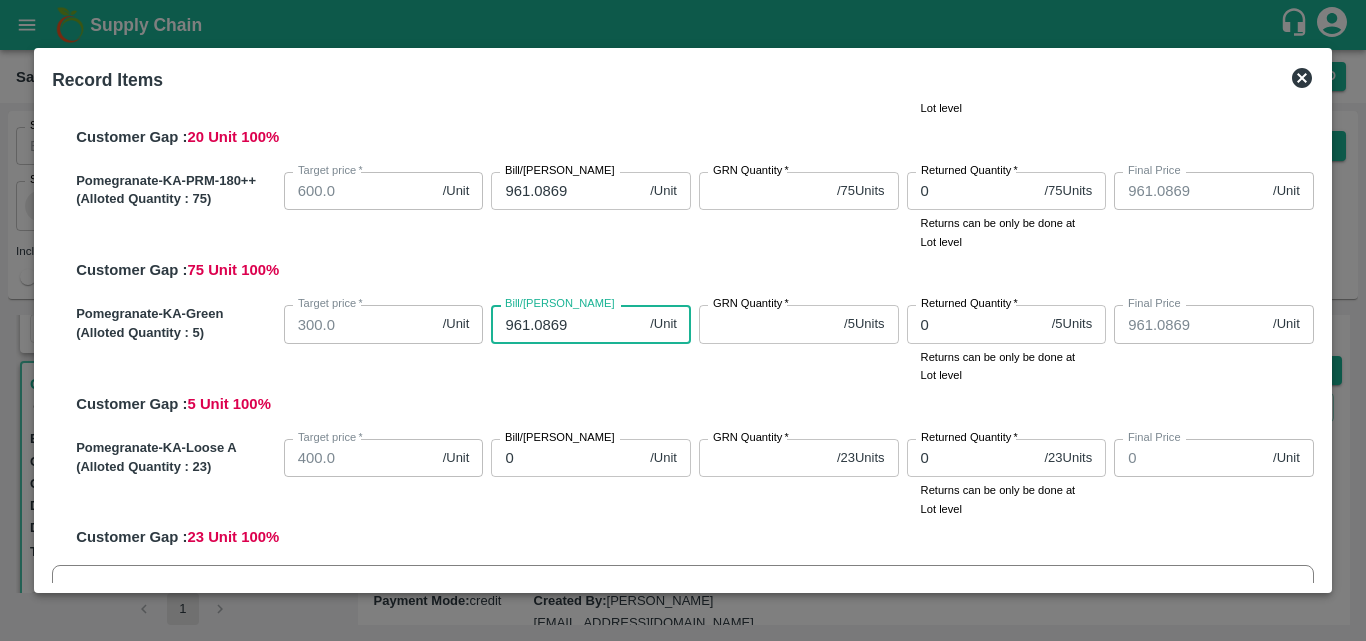 type on "961.0869" 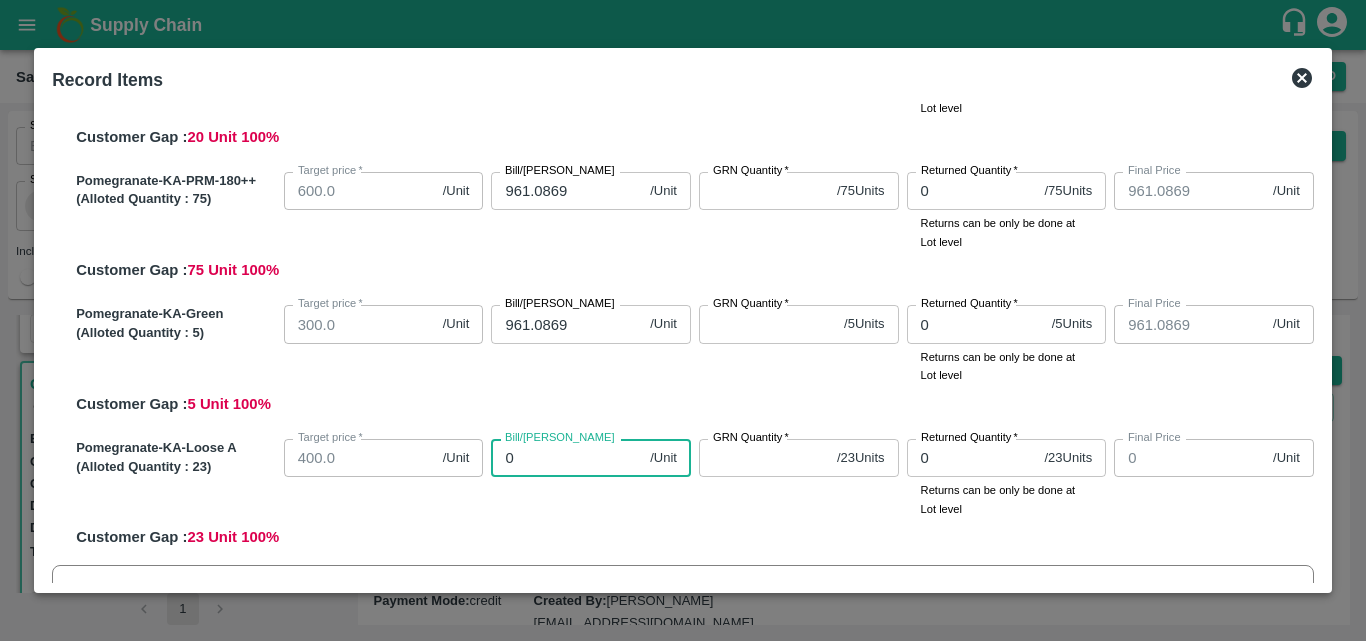 click on "0" at bounding box center (566, 458) 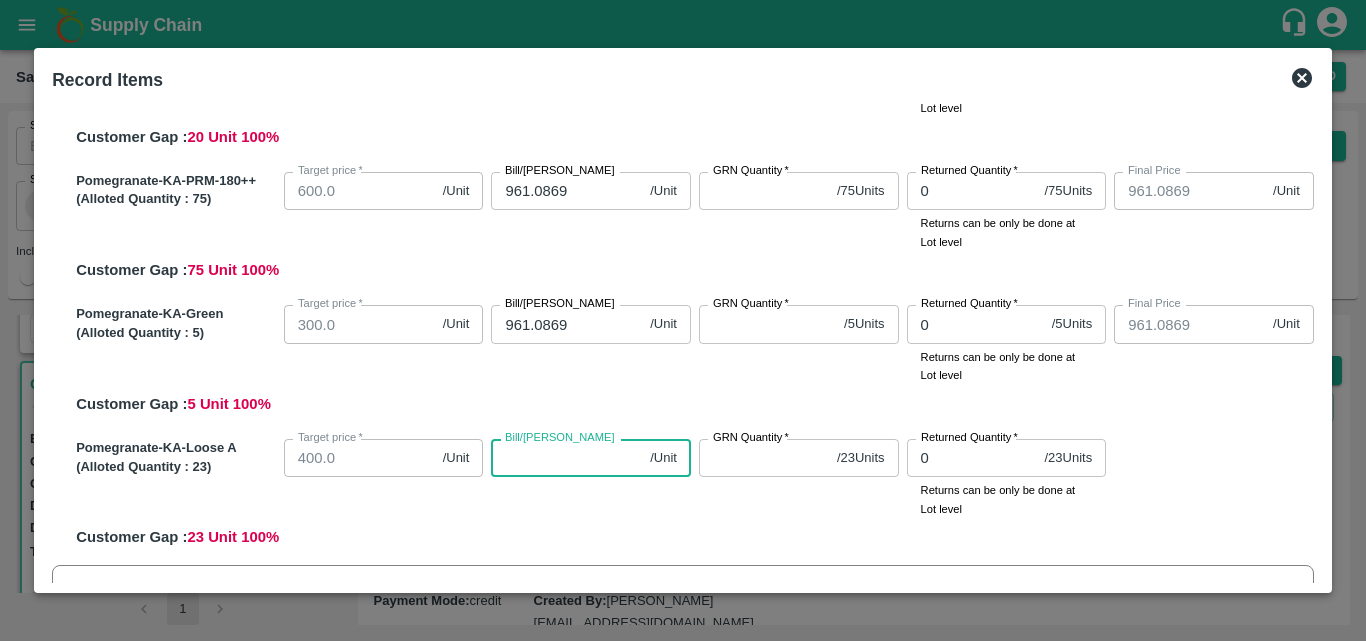 paste on "961.0869" 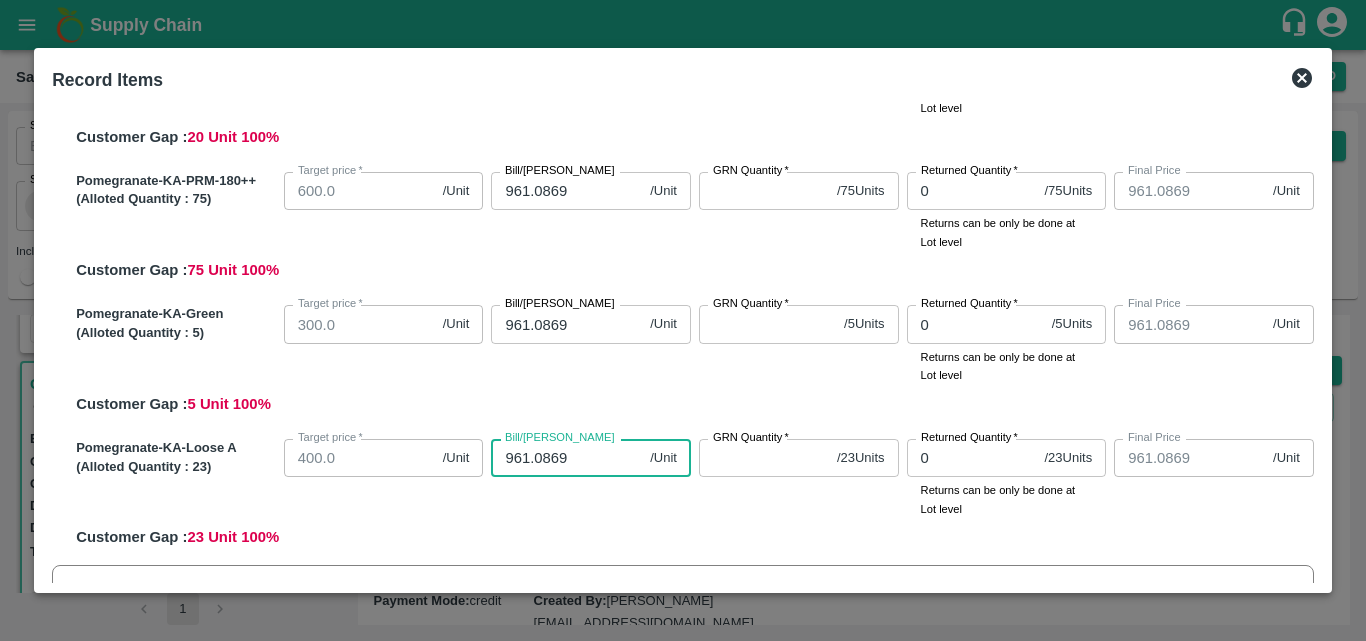 type on "961.0869" 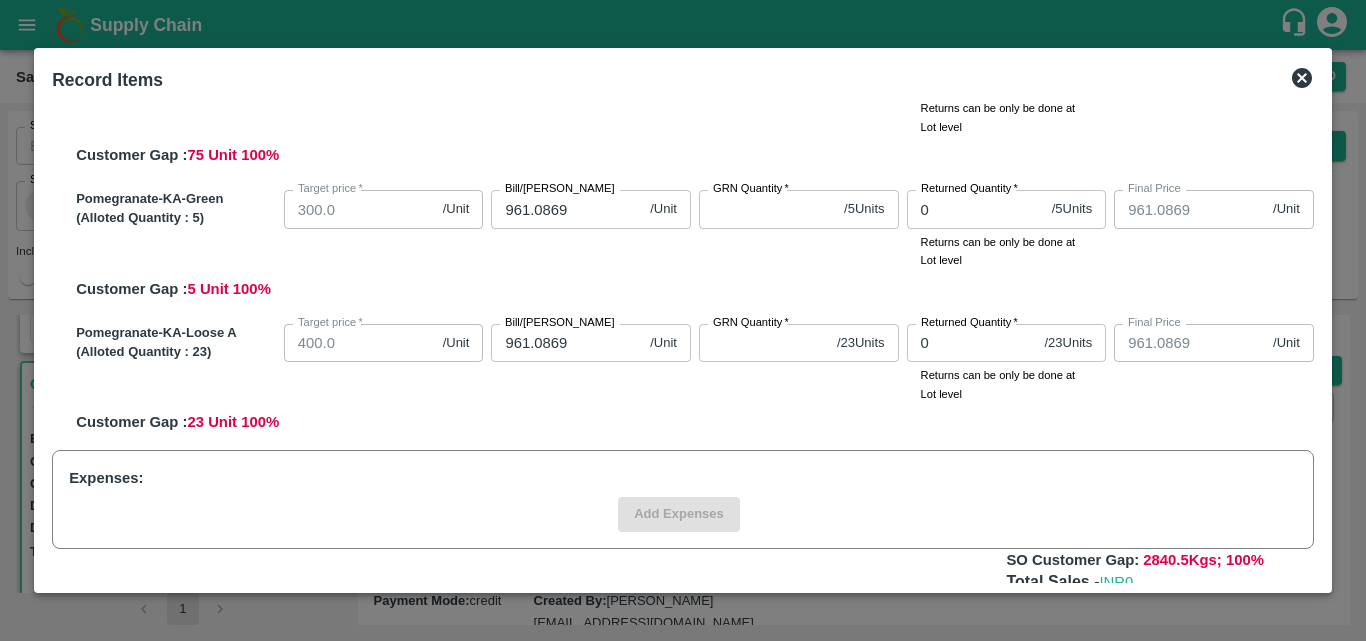 scroll, scrollTop: 1273, scrollLeft: 0, axis: vertical 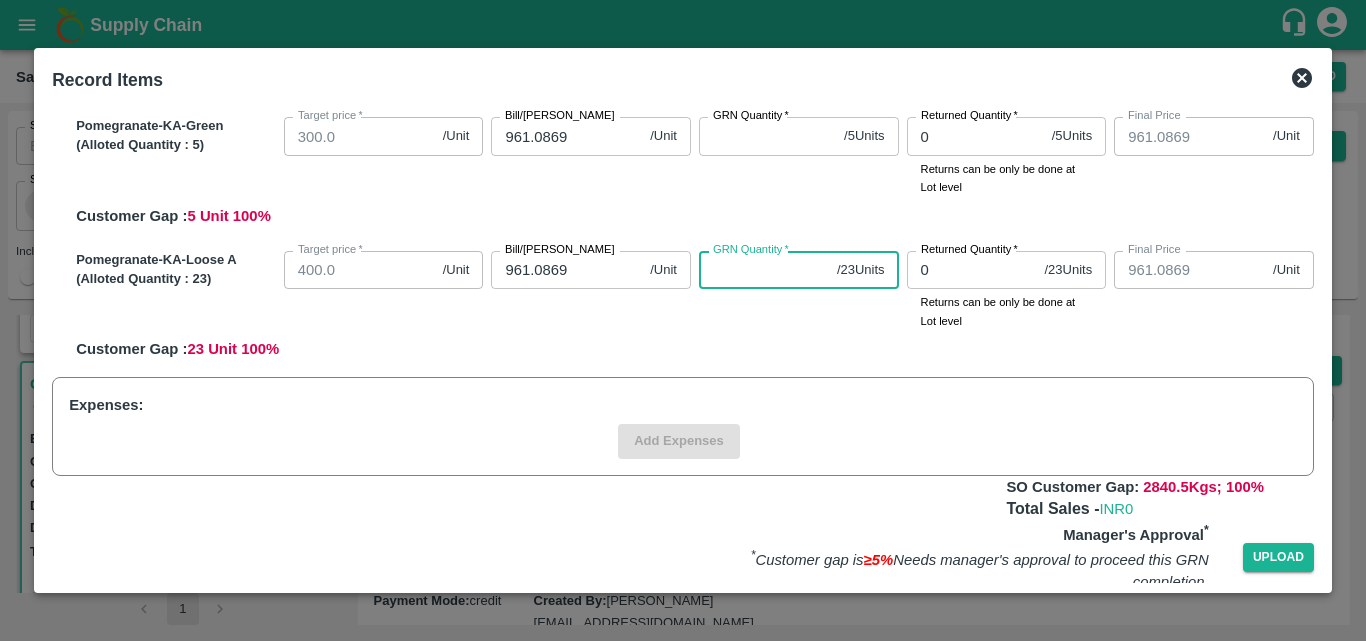 click on "GRN Quantity   *" at bounding box center [764, 270] 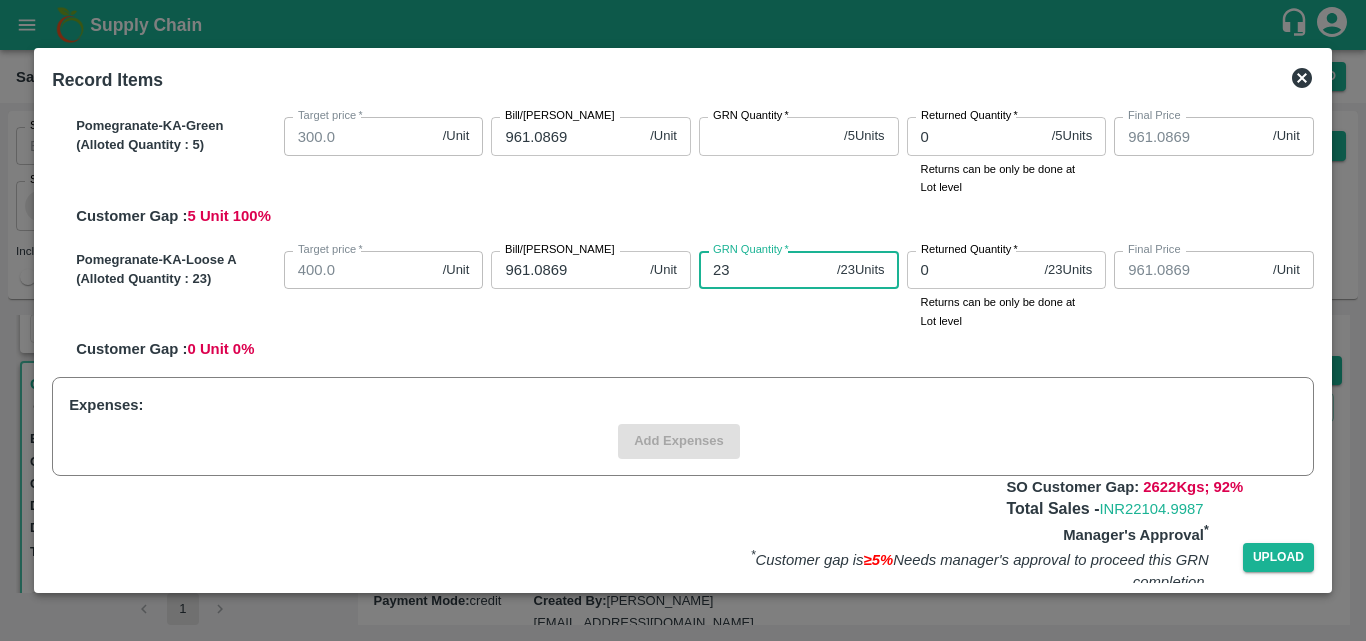 type on "23" 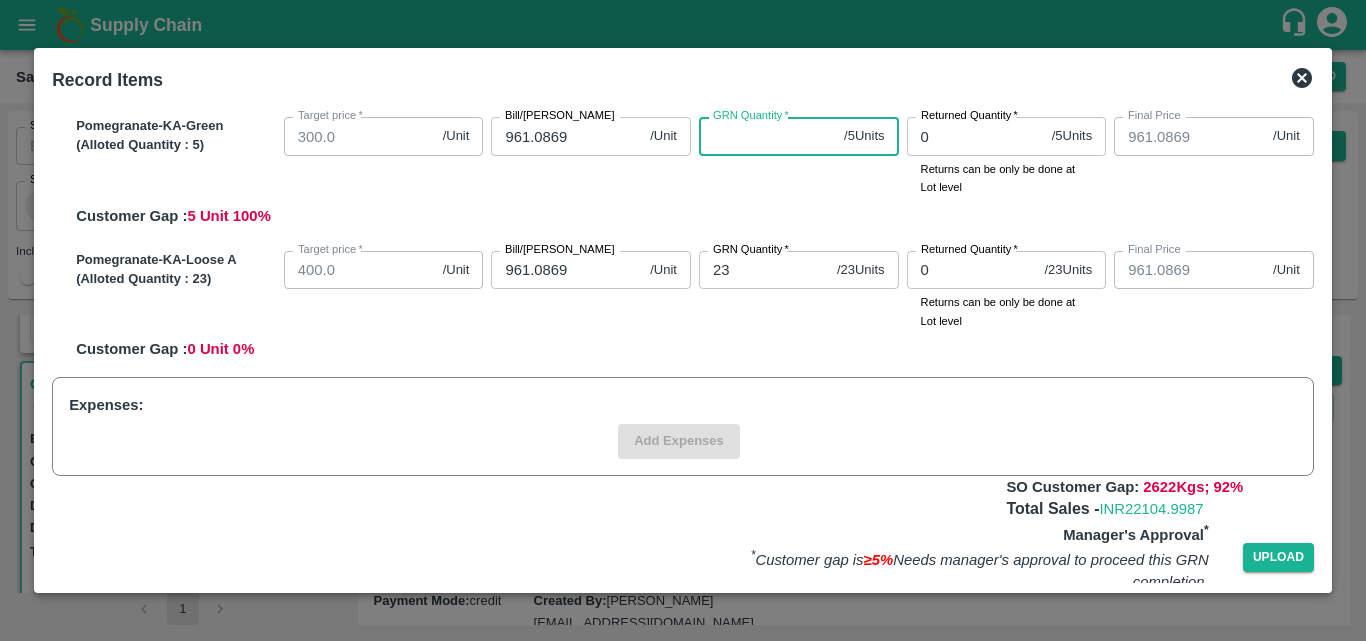 click on "GRN Quantity   *" at bounding box center (767, 136) 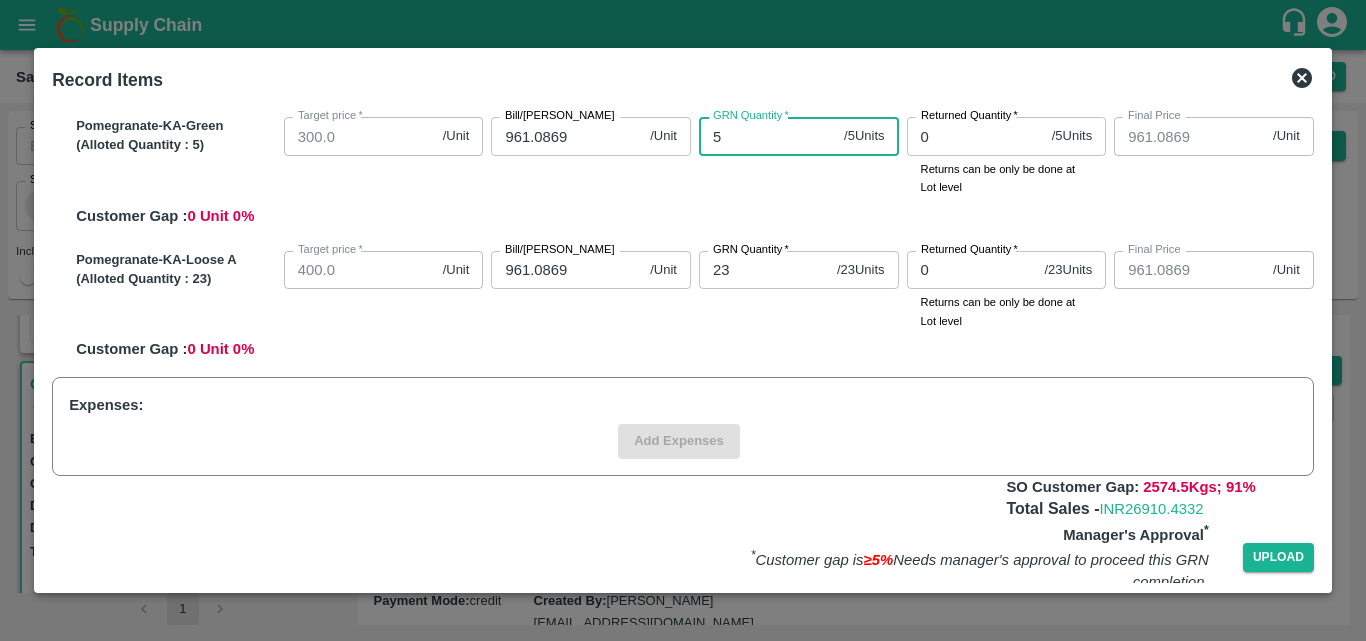 type on "5" 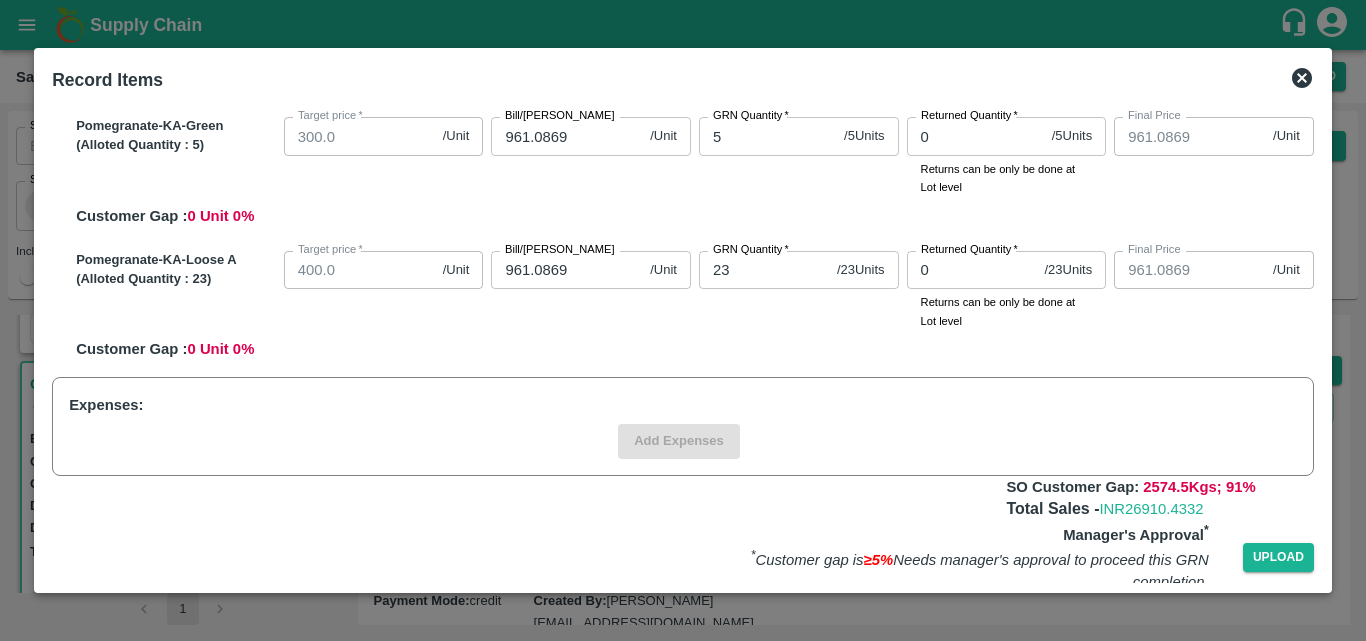 scroll, scrollTop: 852, scrollLeft: 0, axis: vertical 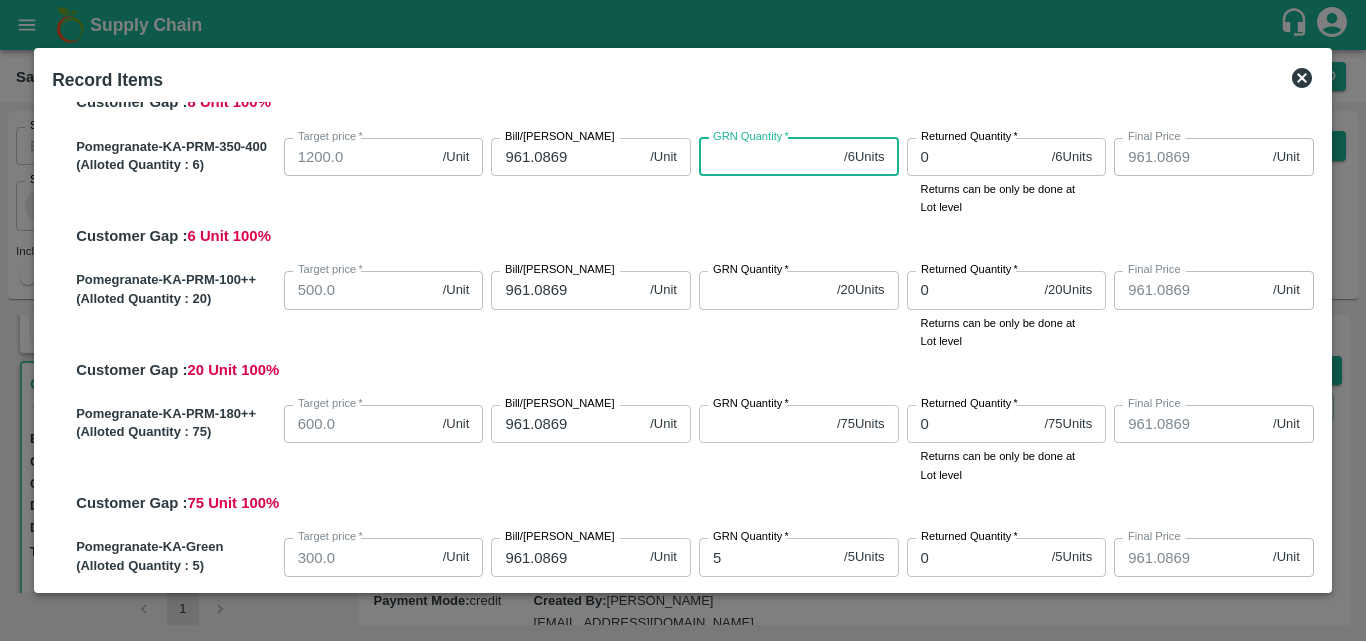 click on "GRN Quantity   *" at bounding box center (767, 157) 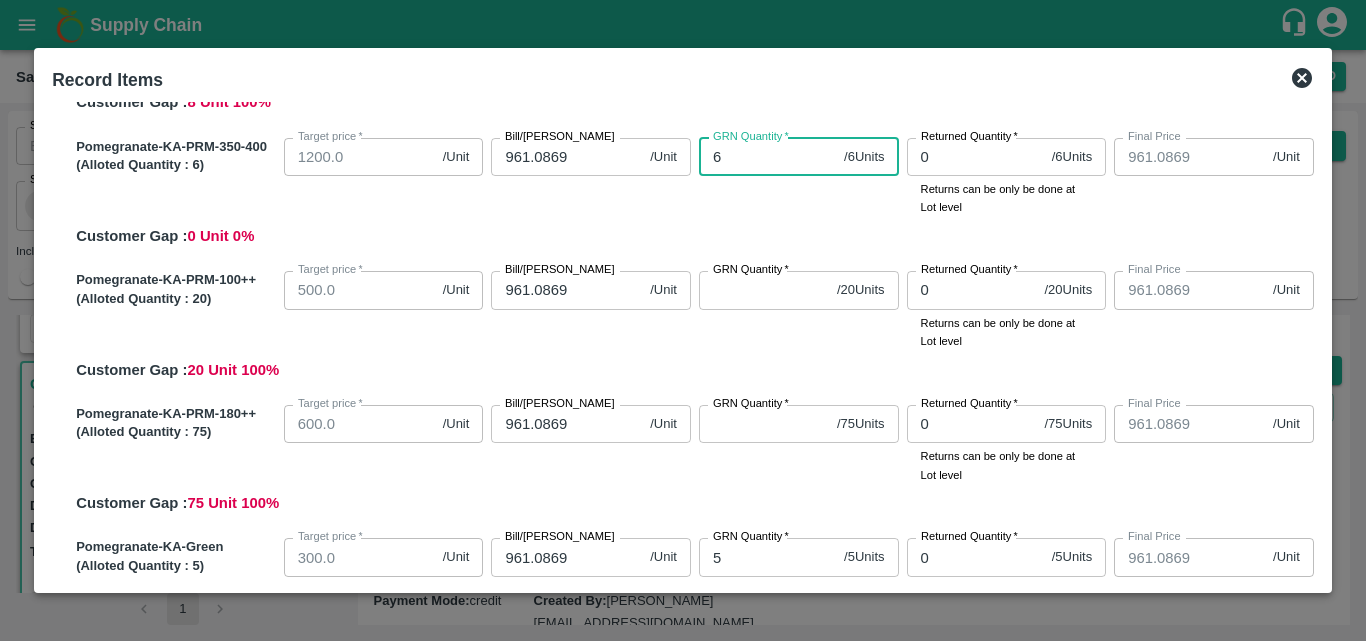 type on "6" 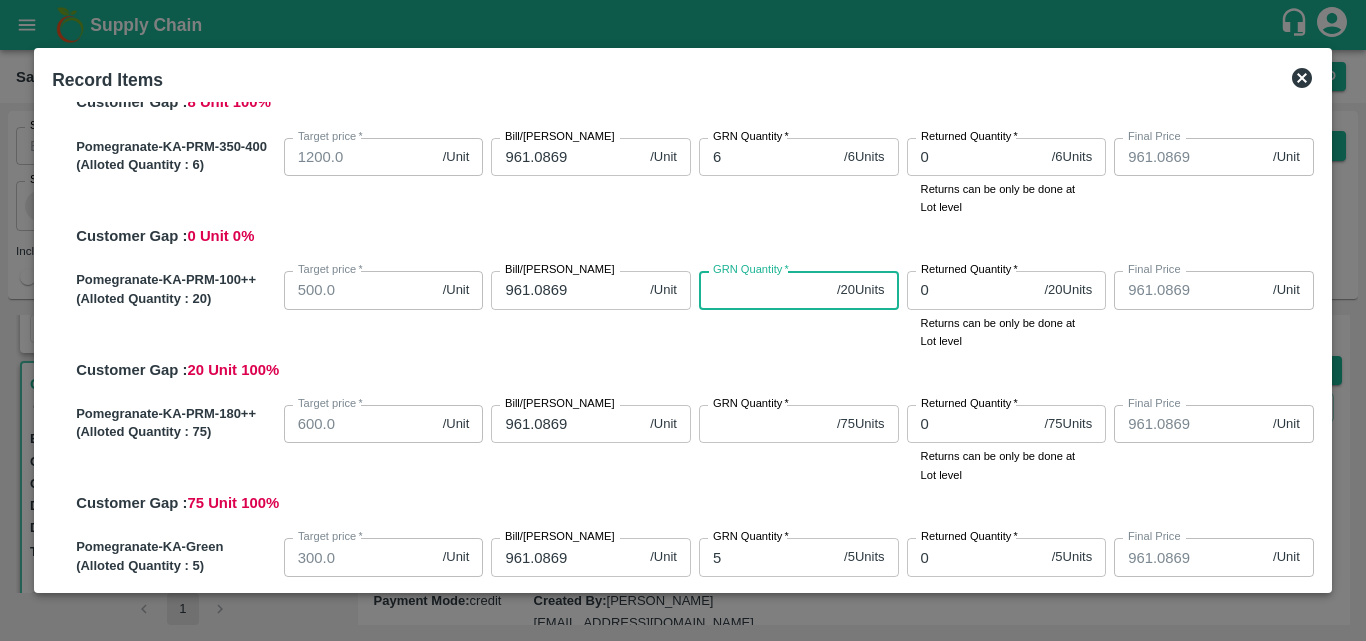 click on "GRN Quantity   *" at bounding box center (764, 290) 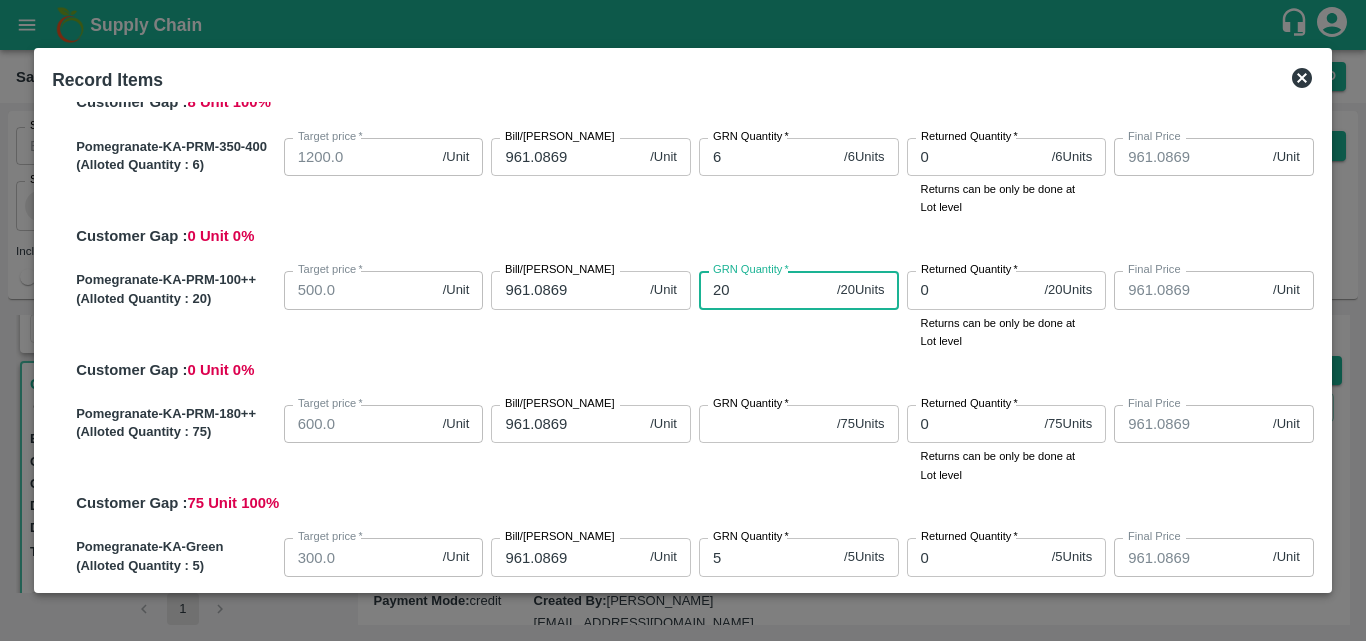type on "20" 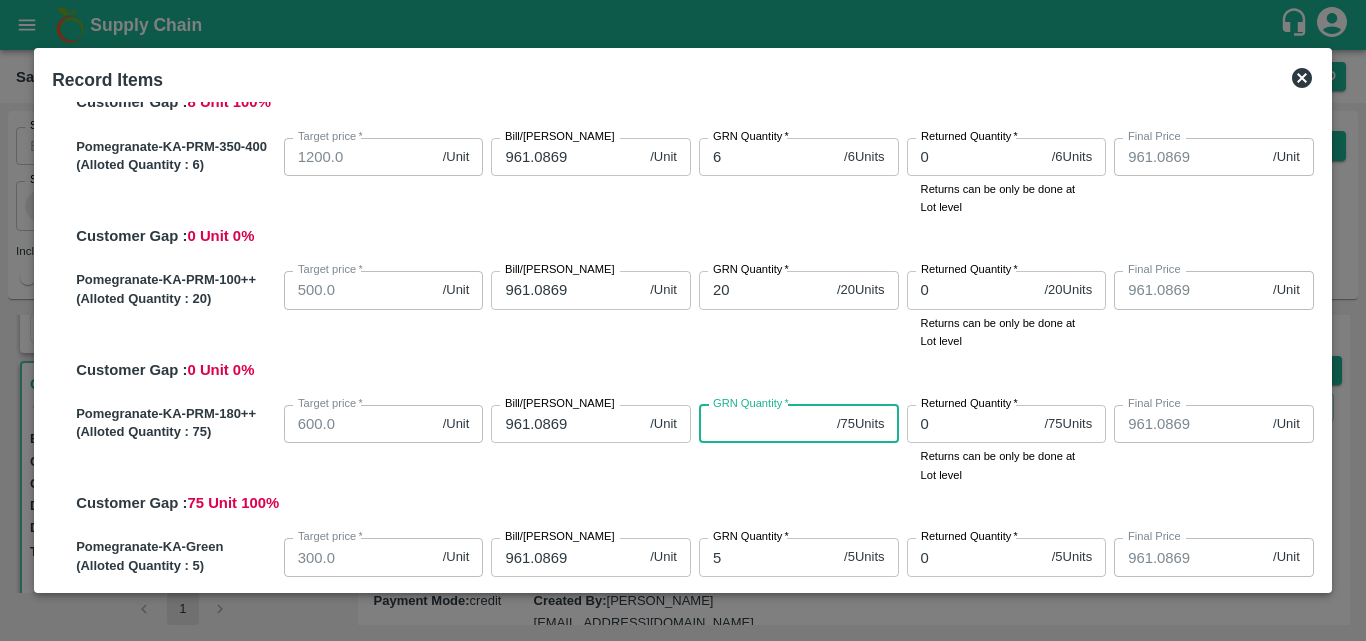 click on "GRN Quantity   *" at bounding box center (764, 424) 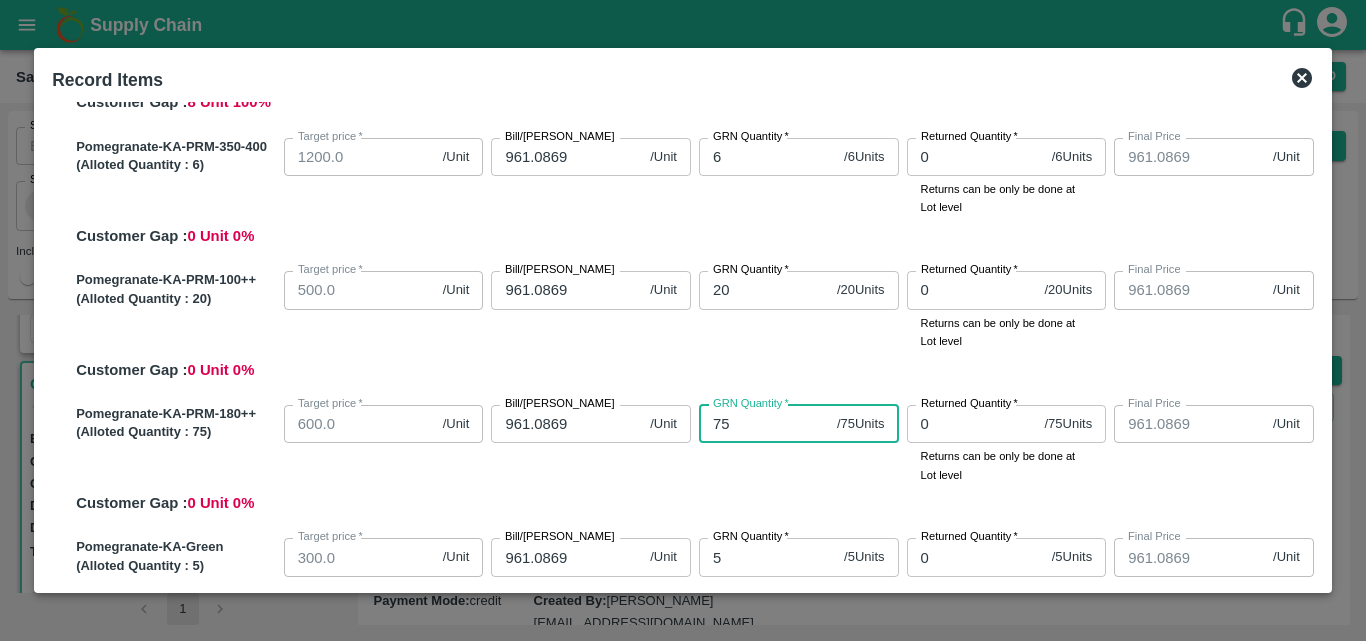 type on "75" 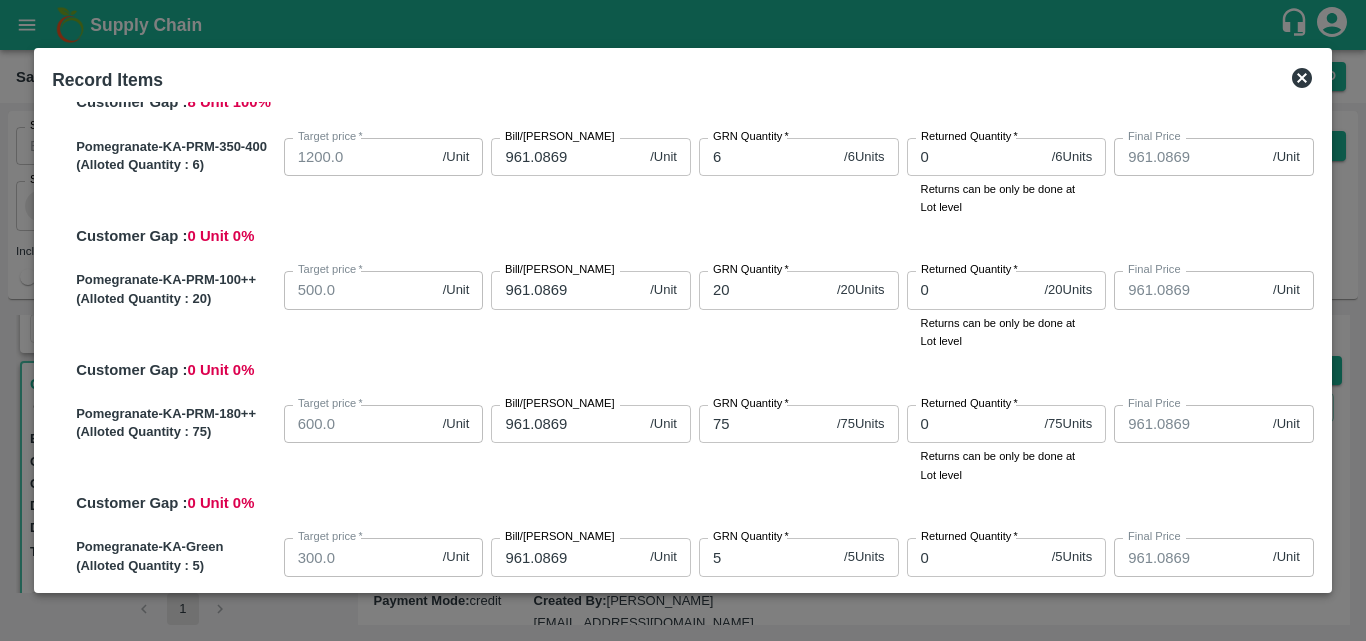 scroll, scrollTop: 431, scrollLeft: 0, axis: vertical 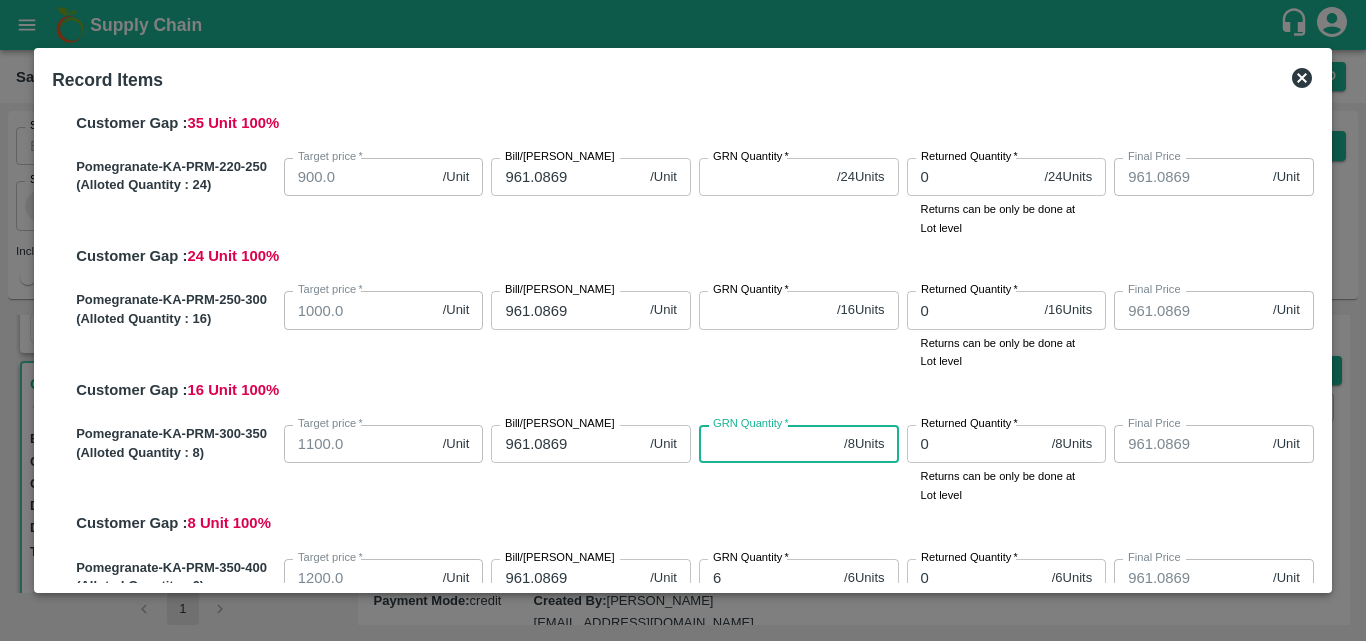click on "GRN Quantity   *" at bounding box center (767, 444) 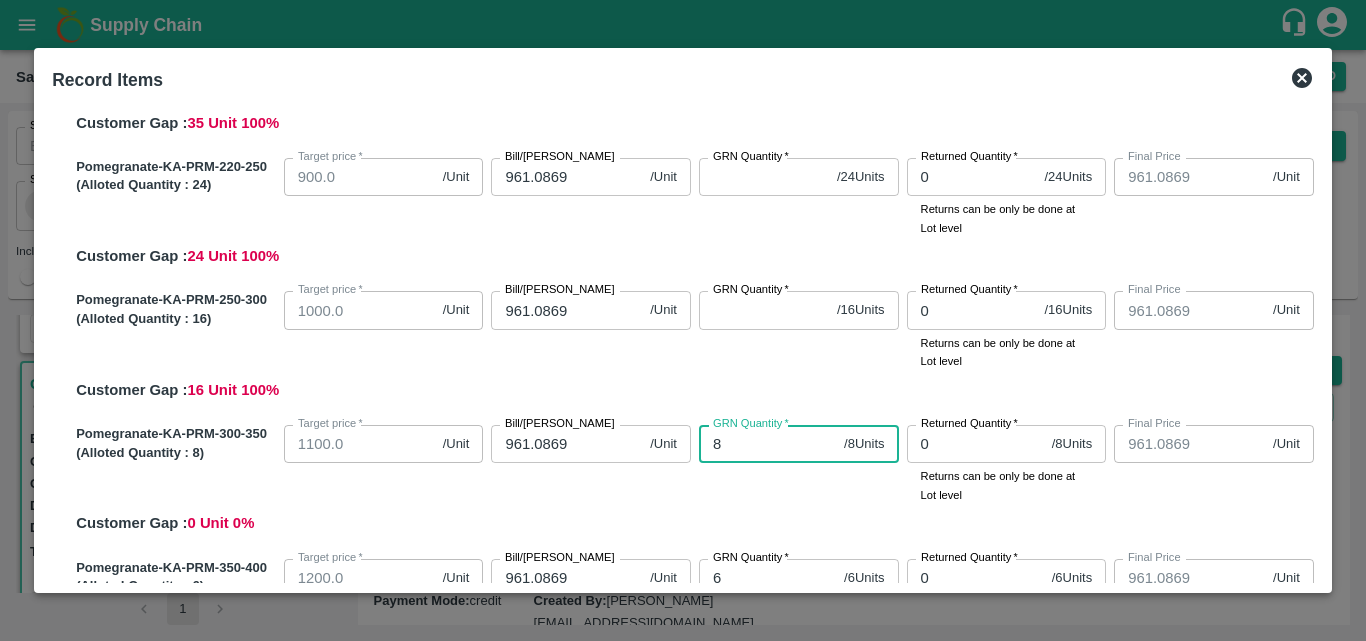 type on "8" 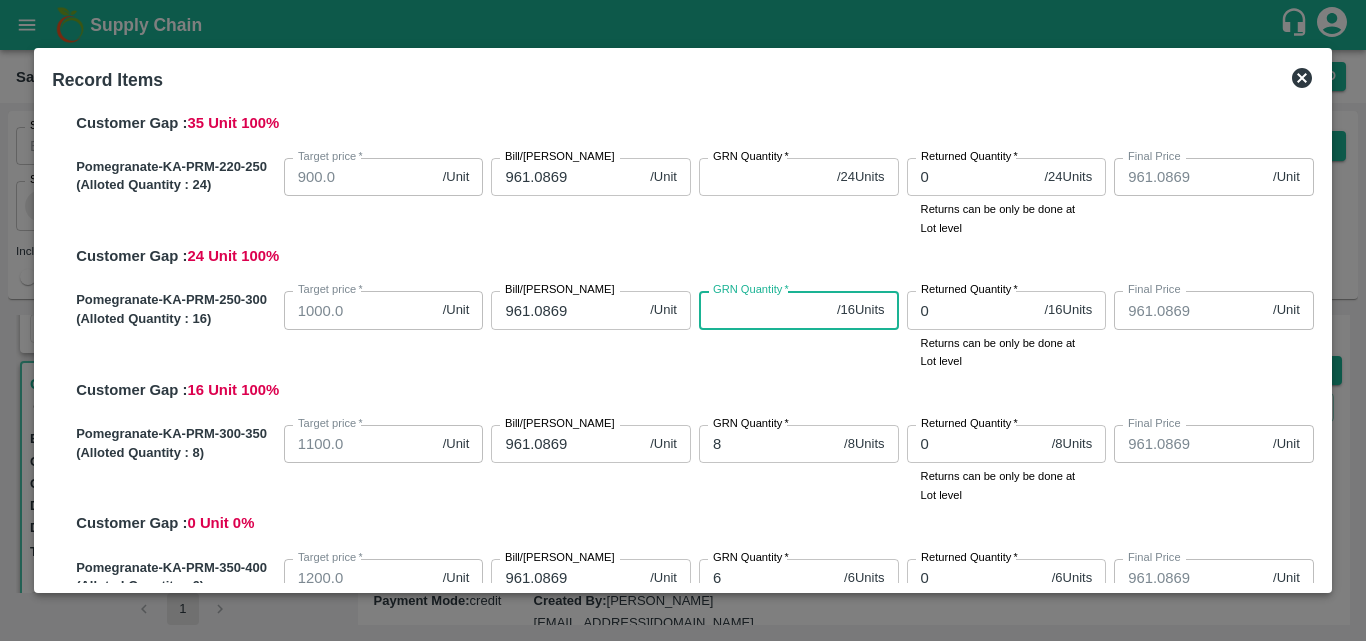click on "GRN Quantity   *" at bounding box center (764, 310) 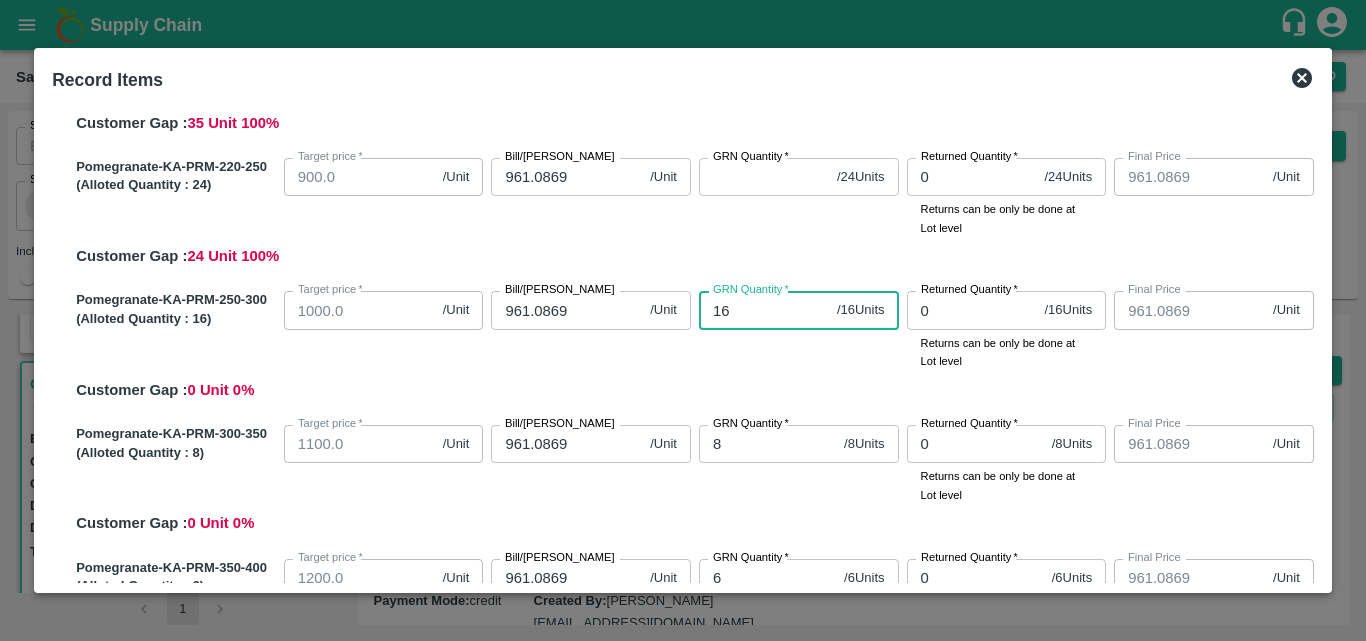 type on "16" 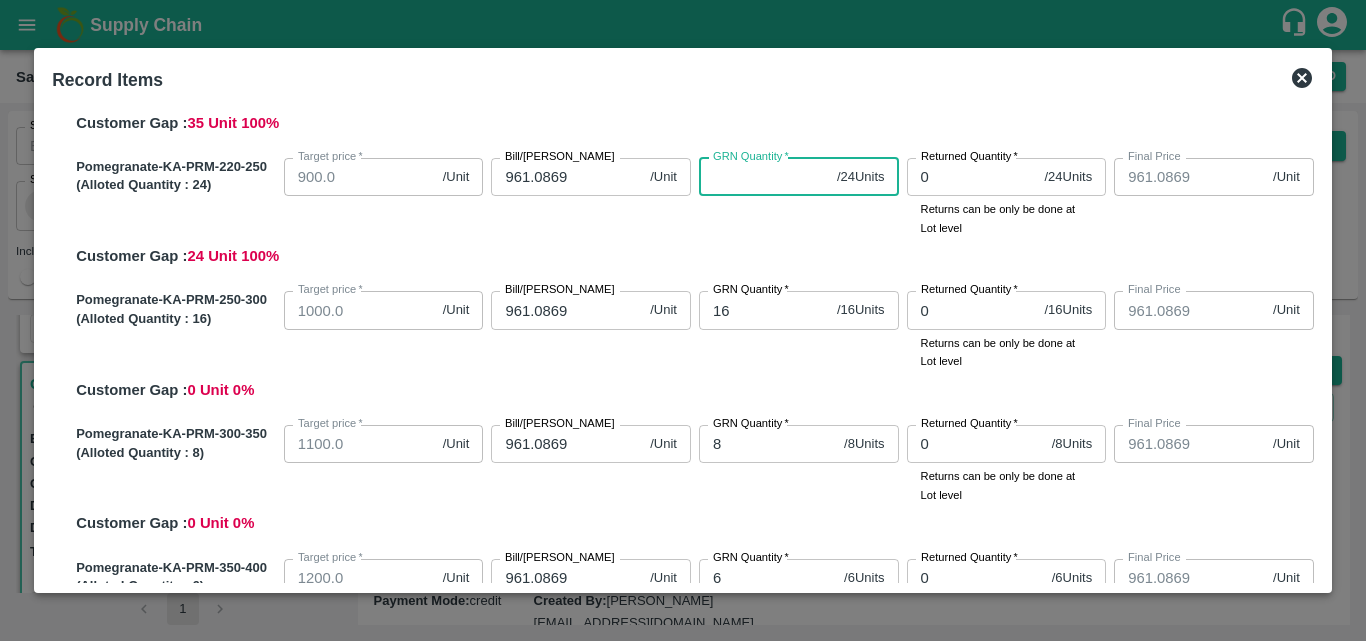 click on "GRN Quantity   *" at bounding box center [764, 177] 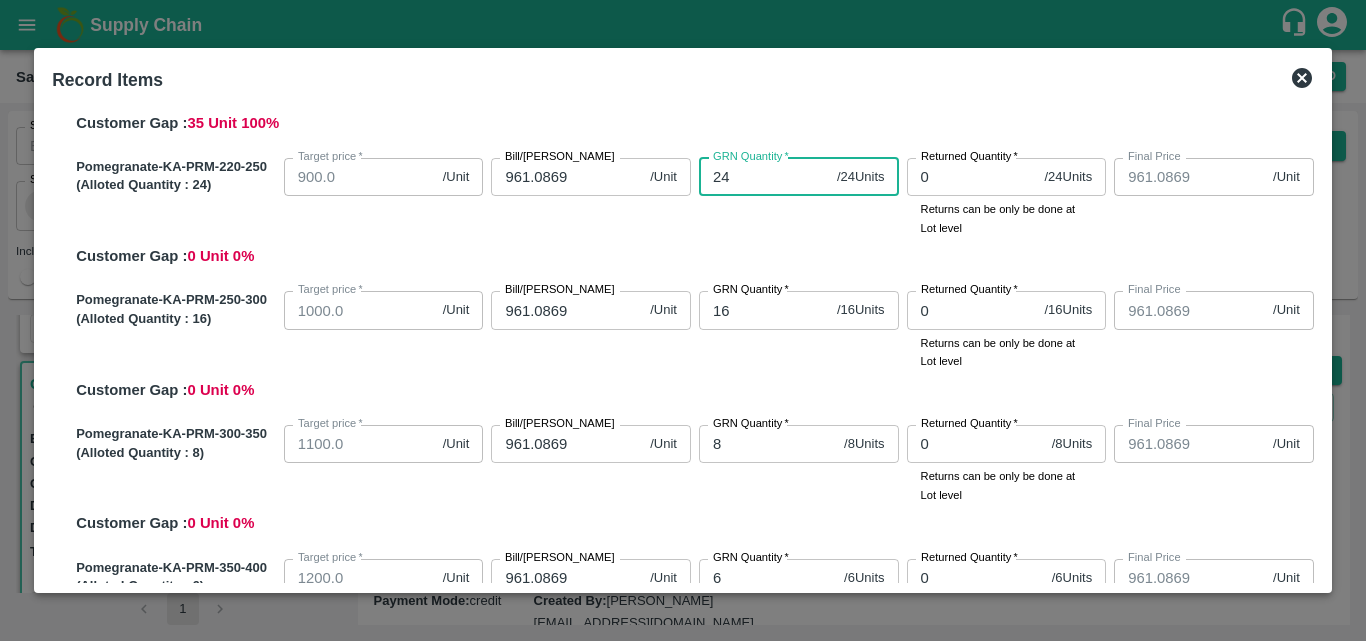 type on "24" 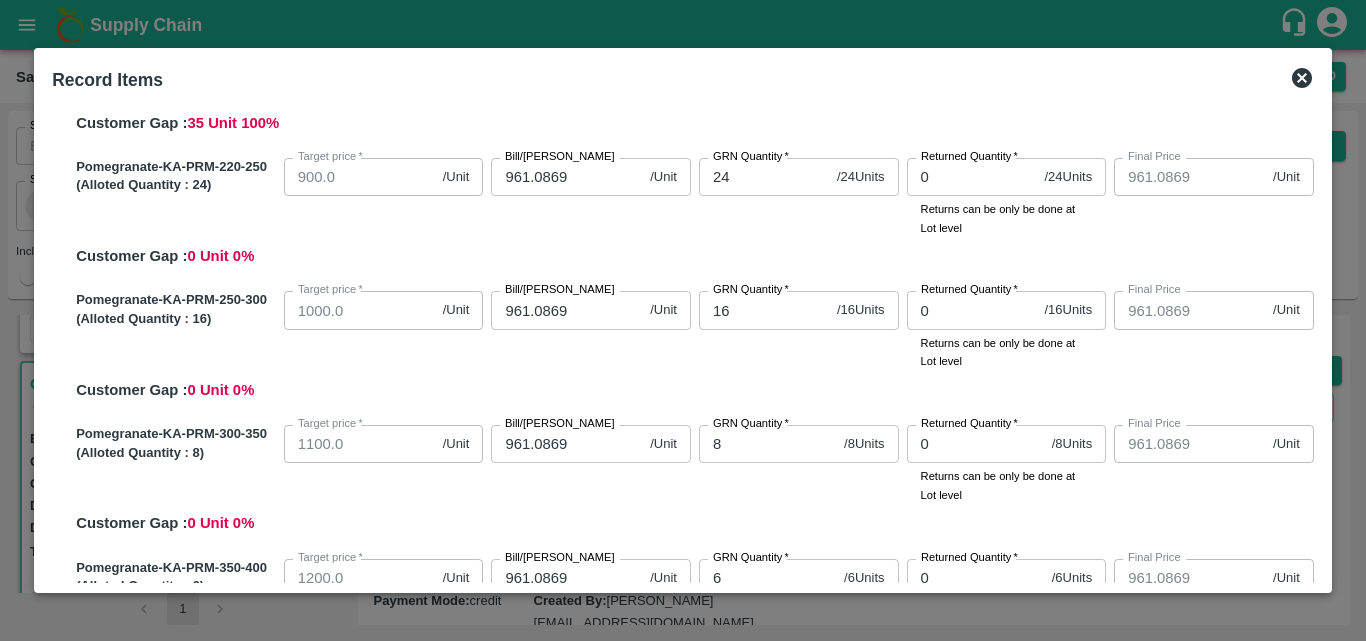 scroll, scrollTop: 10, scrollLeft: 0, axis: vertical 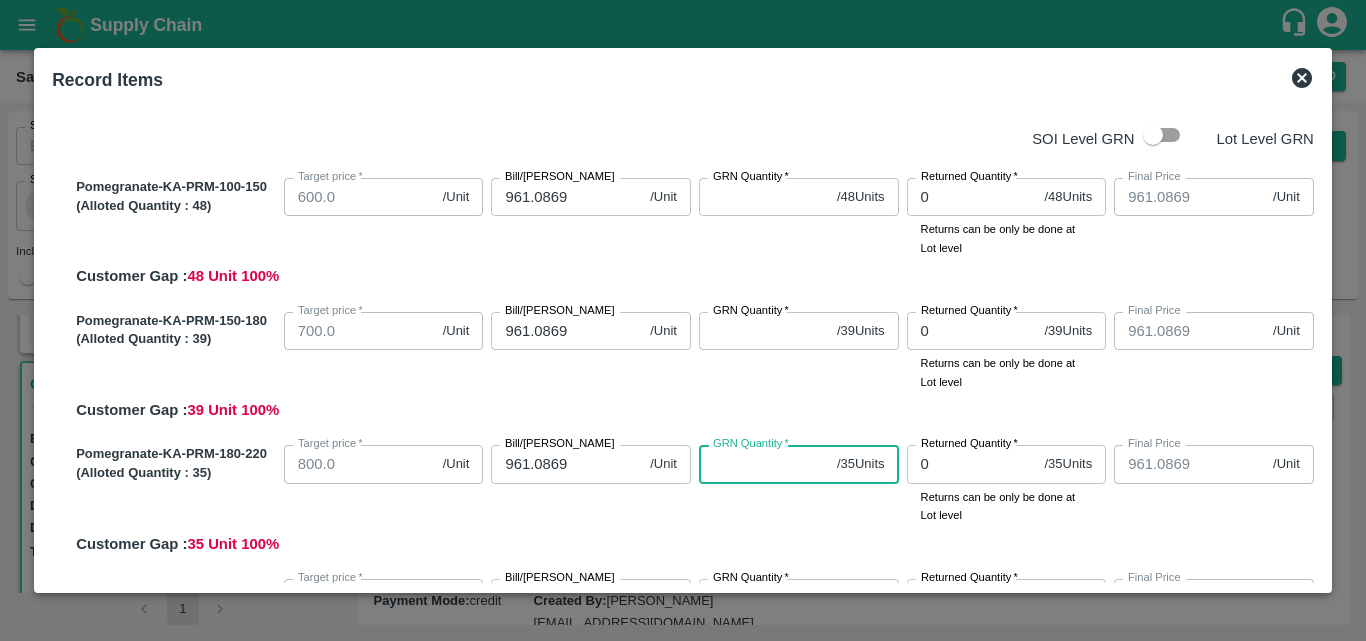 click on "GRN Quantity   *" at bounding box center [764, 464] 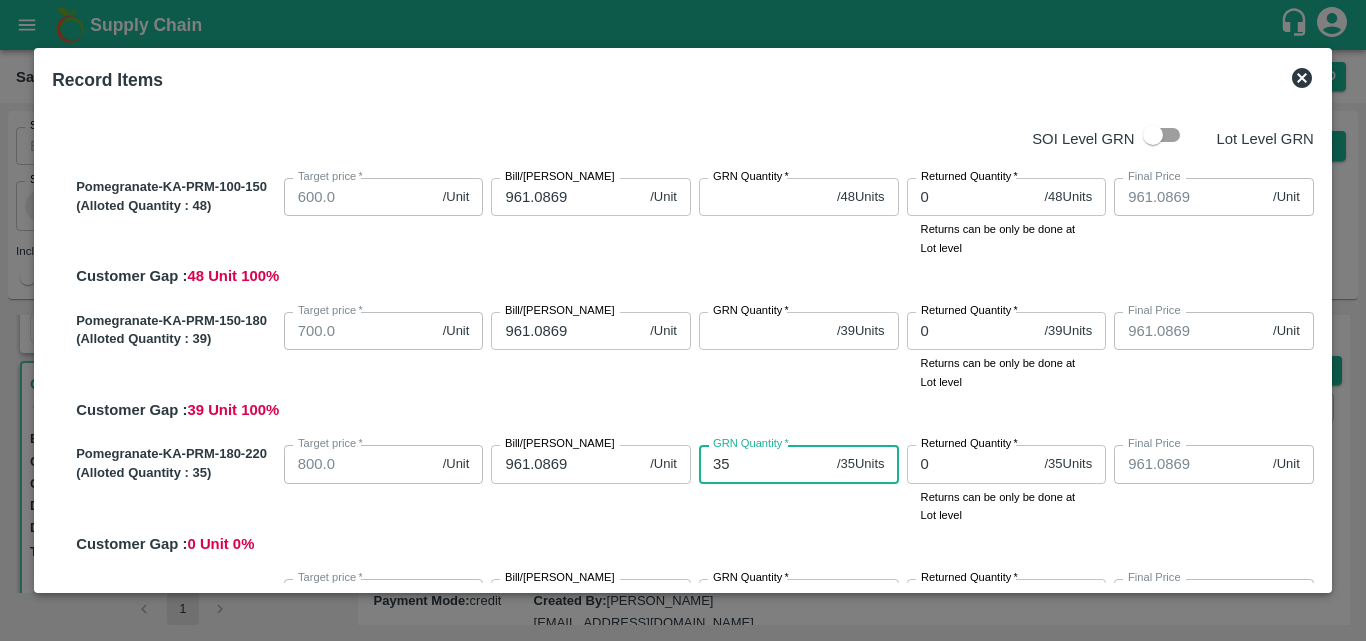 type on "35" 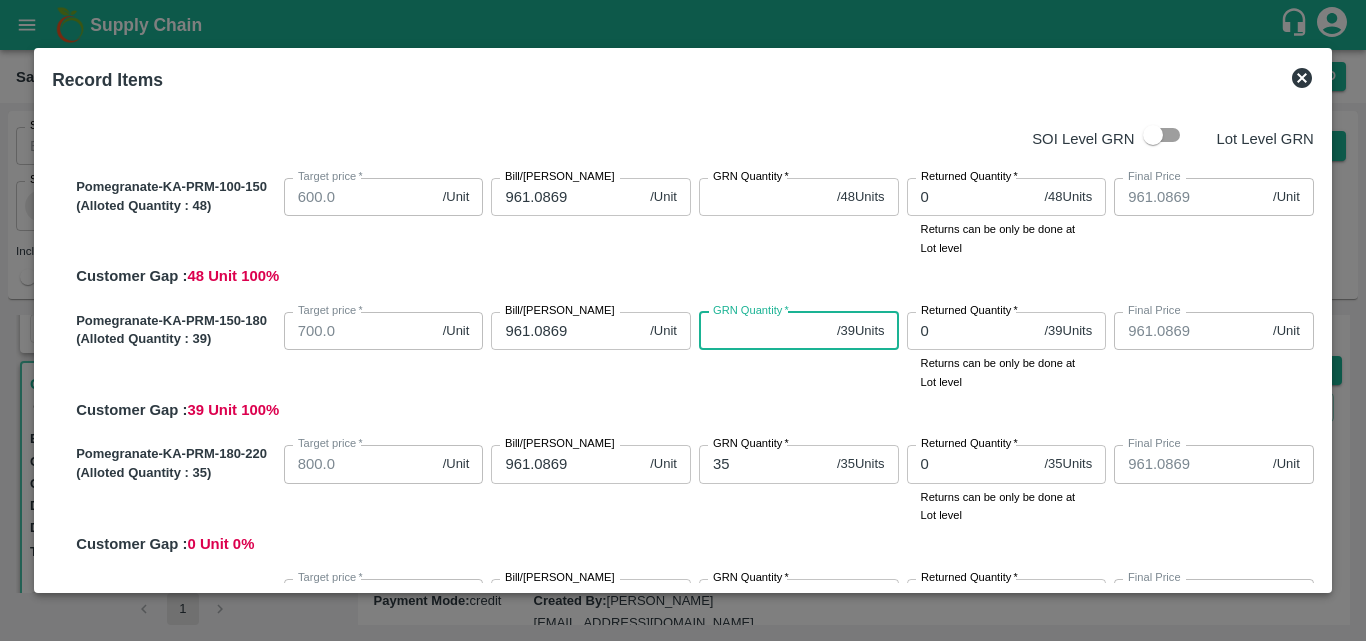 click on "GRN Quantity   *" at bounding box center [764, 331] 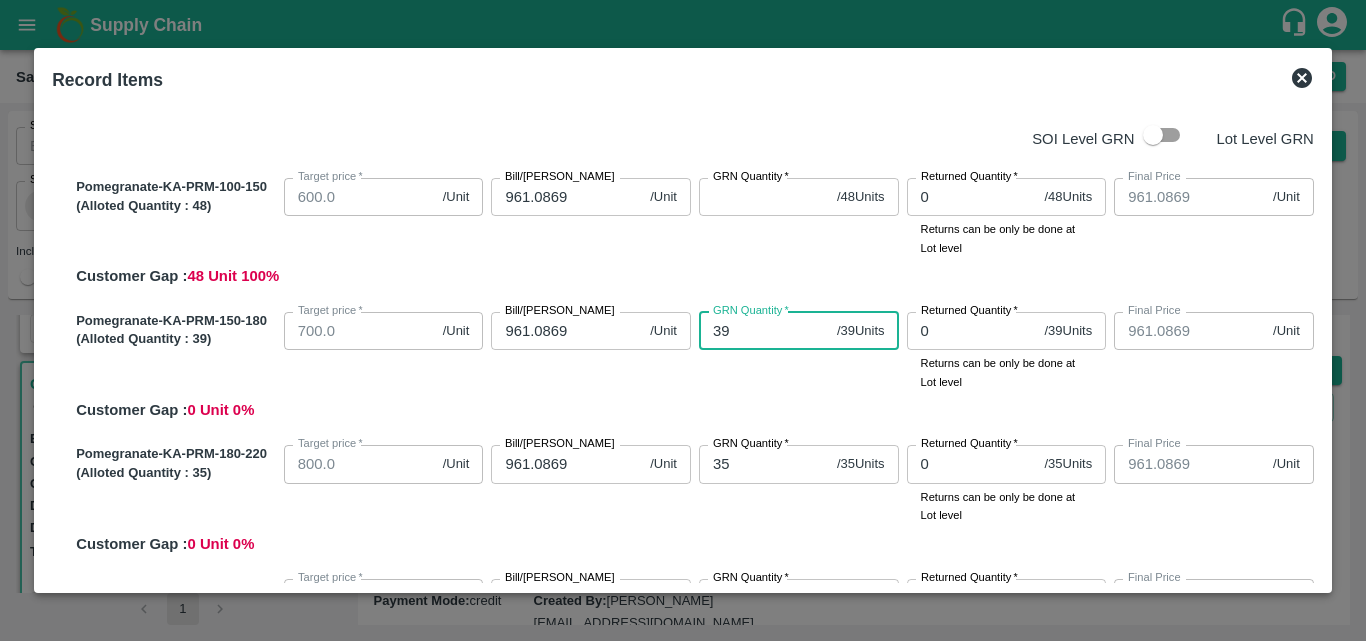 type on "39" 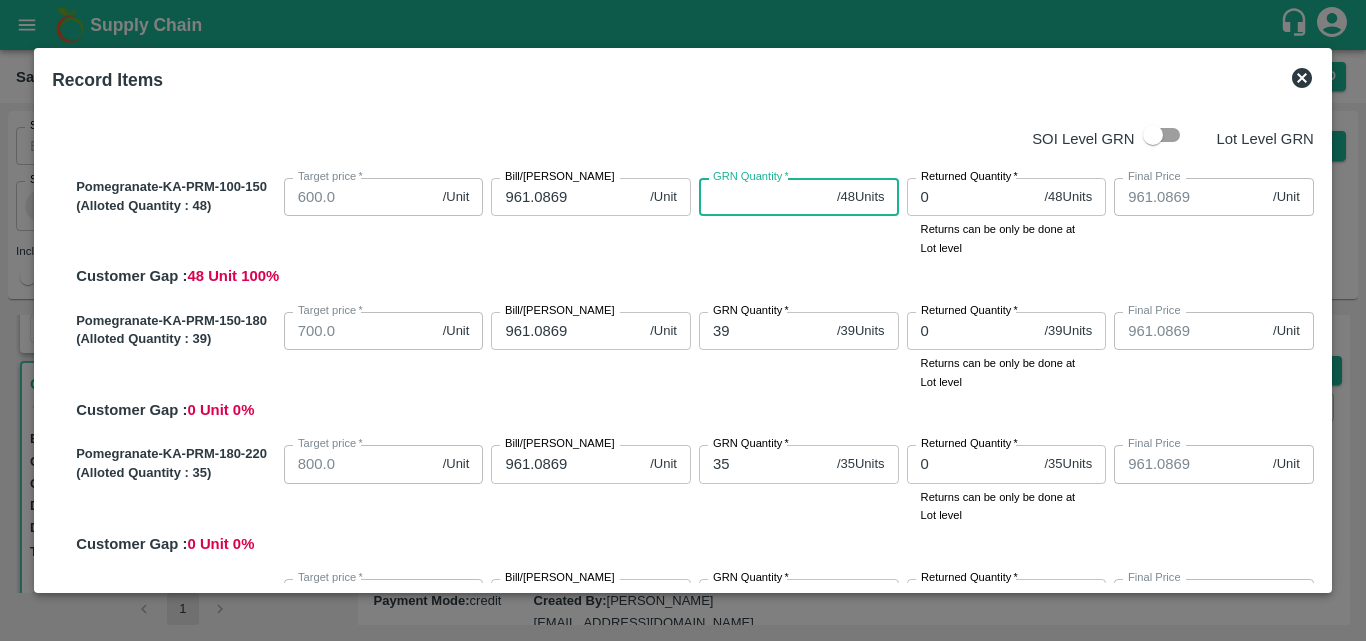 click on "GRN Quantity   *" at bounding box center [764, 197] 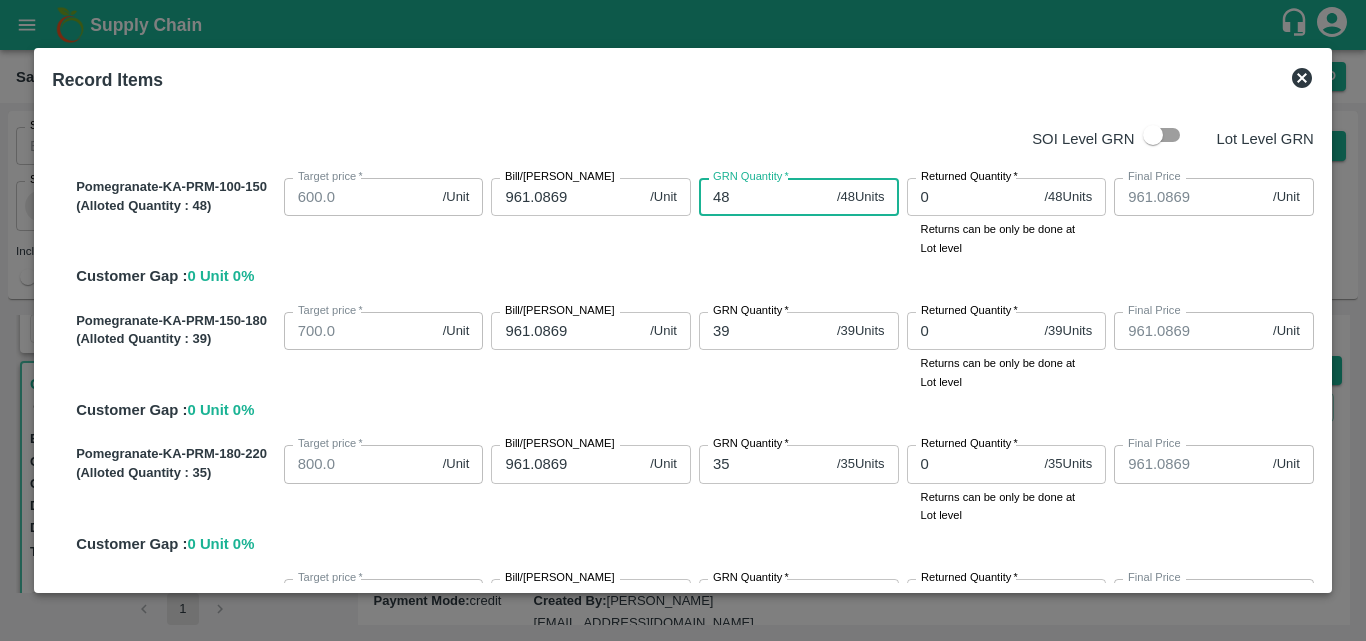 type on "48" 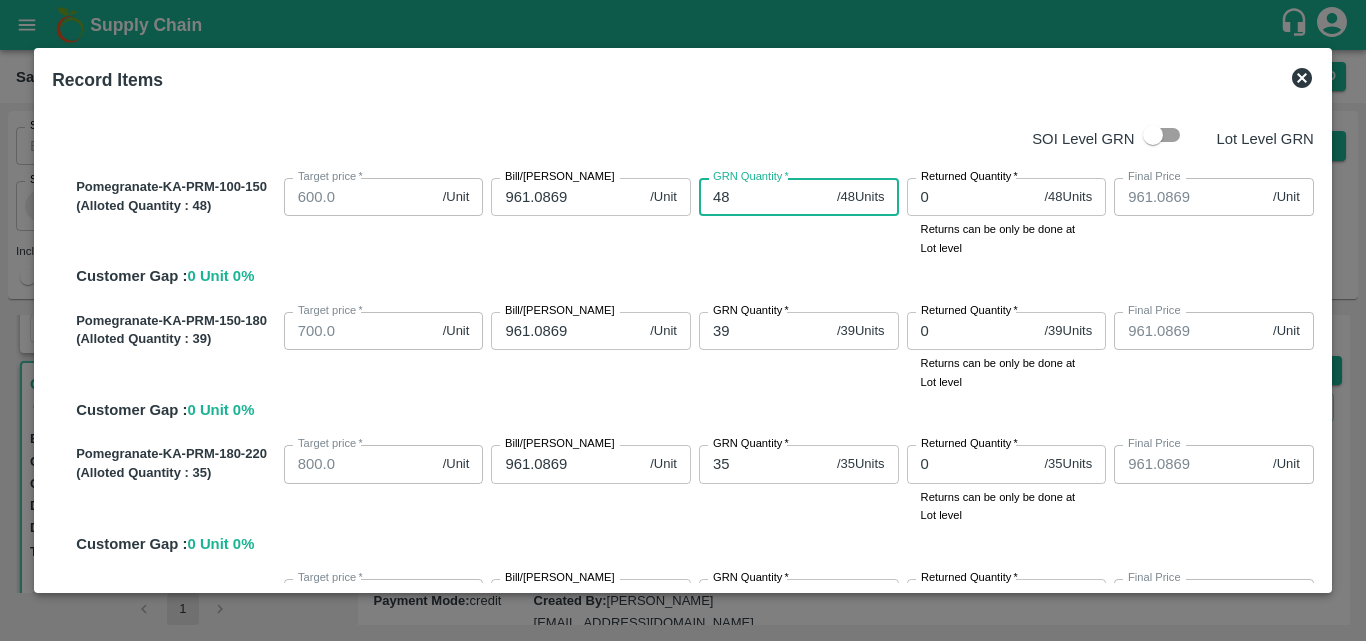 click on "SOI Level GRN Lot Level GRN Pomegranate-KA-PRM-100-150 (Alloted   Quantity : 48 ) Target price   * 600.0 /Unit Target price Bill/Patti price 961.0869 /Unit Bill/Patti price GRN Quantity   * 48 /  48  Units GRN Quantity Returned Quantity   * 0 /  48  Units Returned Quantity Returns can be only be done at Lot level Final Price 961.0869 /Unit Final Price Customer Gap : 0 Unit   0 % Pomegranate-KA-PRM-150-180 (Alloted   Quantity : 39 ) Target price   * 700.0 /Unit Target price Bill/Patti price 961.0869 /Unit Bill/Patti price GRN Quantity   * 39 /  39  Units GRN Quantity Returned Quantity   * 0 /  39  Units Returned Quantity Returns can be only be done at Lot level Final Price 961.0869 /Unit Final Price Customer Gap : 0 Unit   0 % Pomegranate-KA-PRM-180-220 (Alloted   Quantity : 35 ) Target price   * 800.0 /Unit Target price Bill/Patti price 961.0869 /Unit Bill/Patti price GRN Quantity   * 35 /  35  Units GRN Quantity Returned Quantity   * 0 /  35  Units Returned Quantity Final Price 961.0869   0" at bounding box center (683, 342) 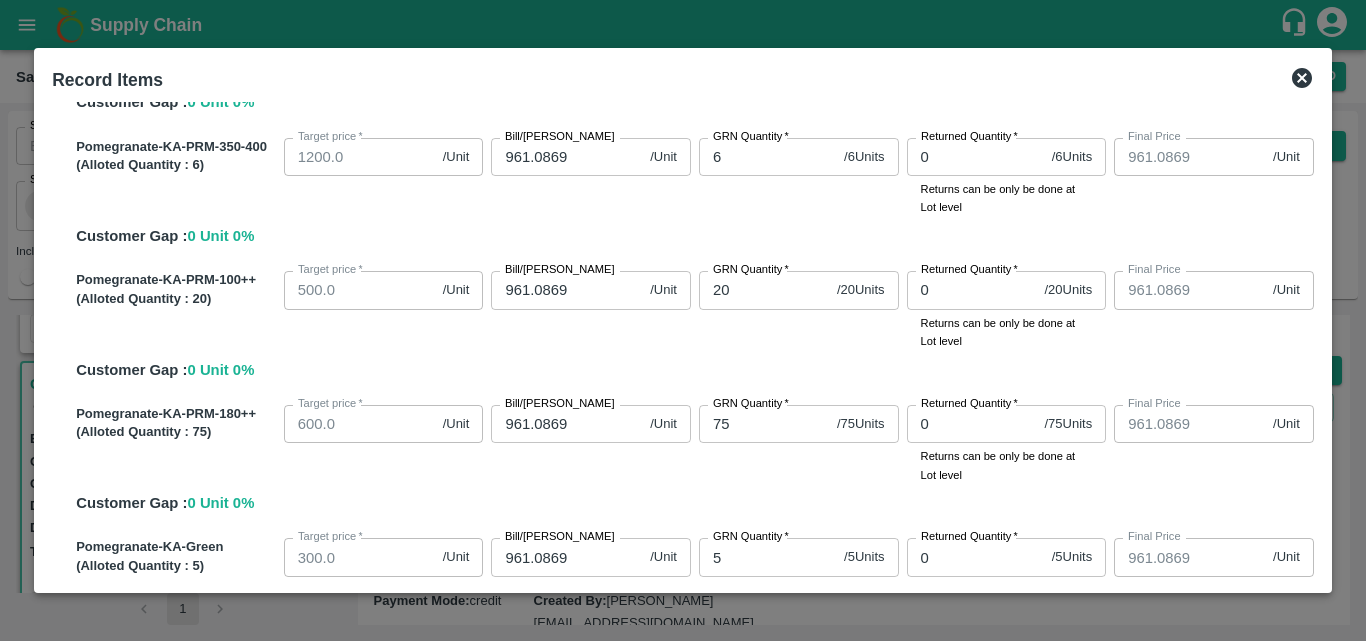 scroll, scrollTop: 1273, scrollLeft: 0, axis: vertical 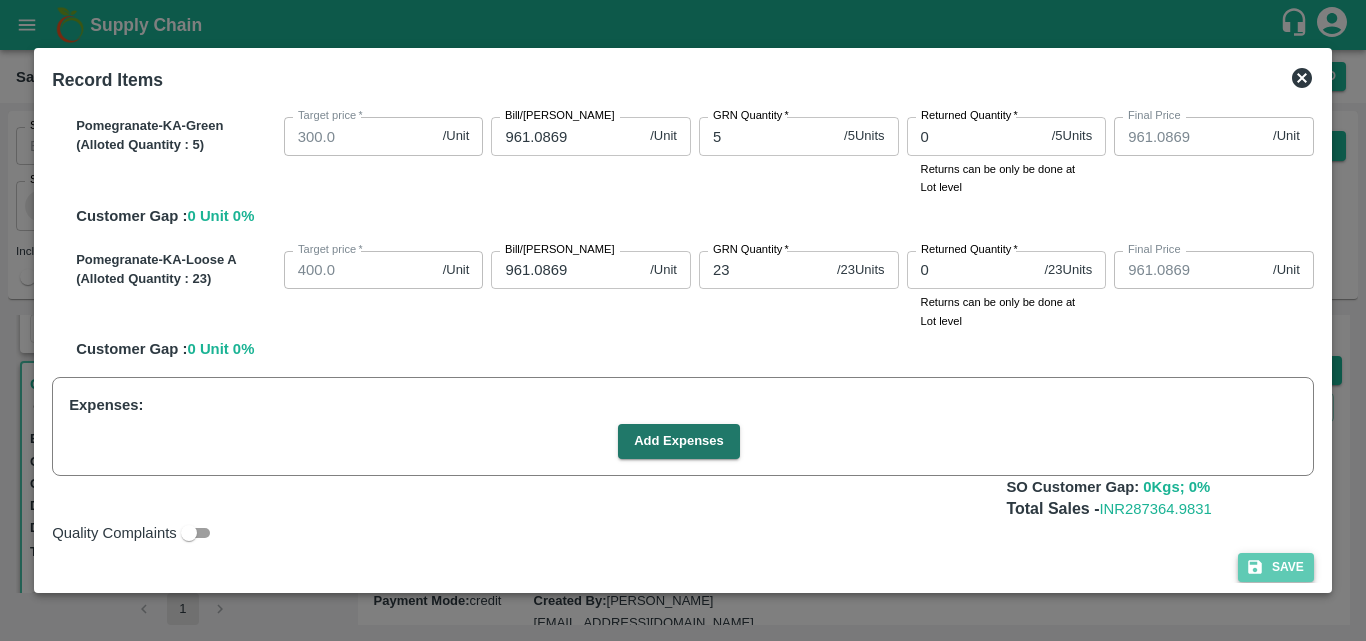 click on "Save" at bounding box center (1276, 567) 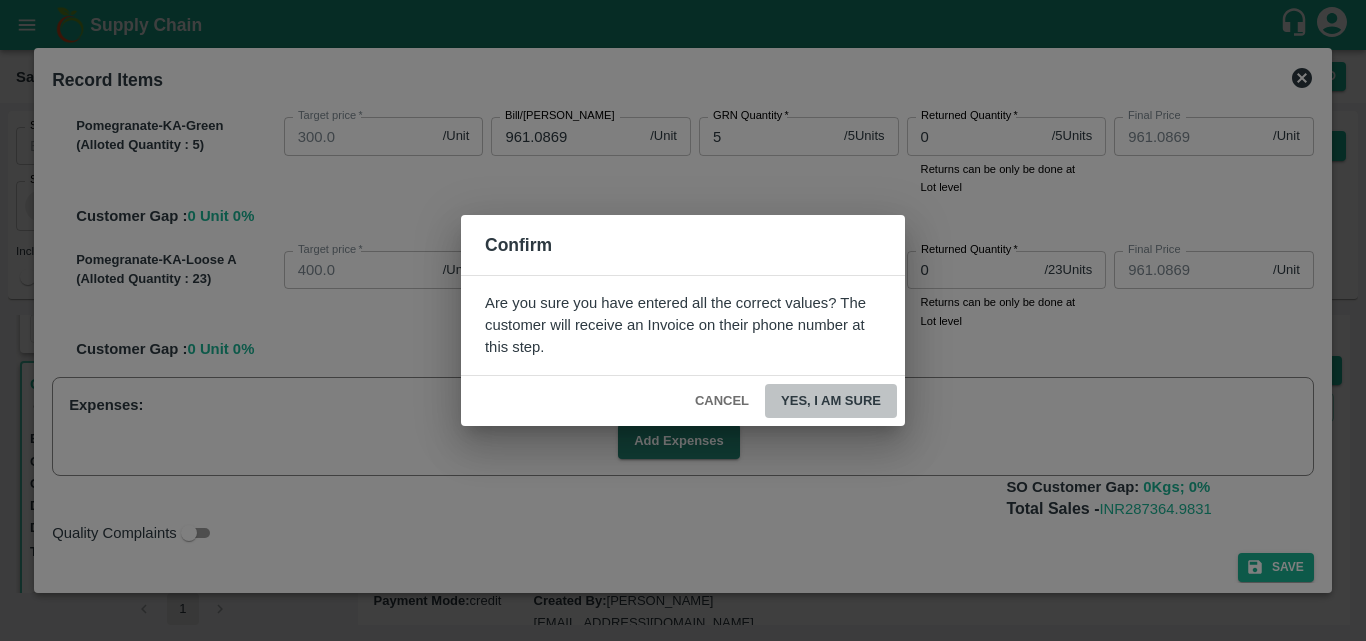 click on "Yes, I am sure" at bounding box center (831, 401) 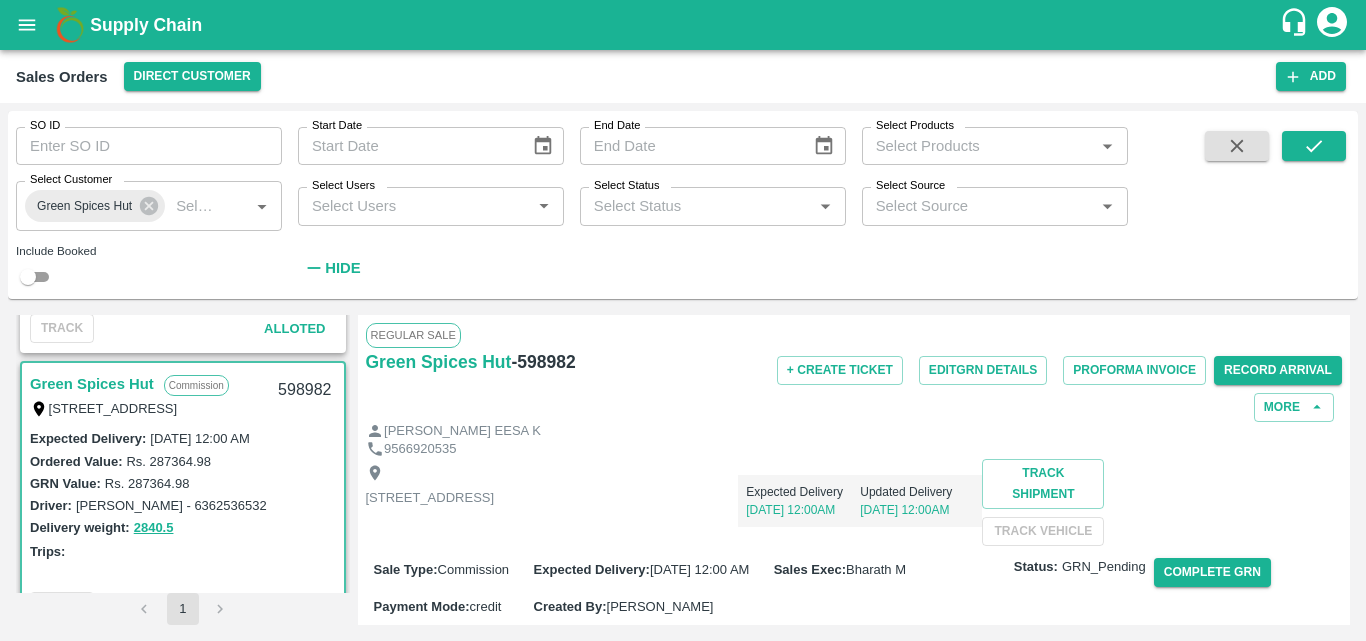 scroll, scrollTop: 271, scrollLeft: 0, axis: vertical 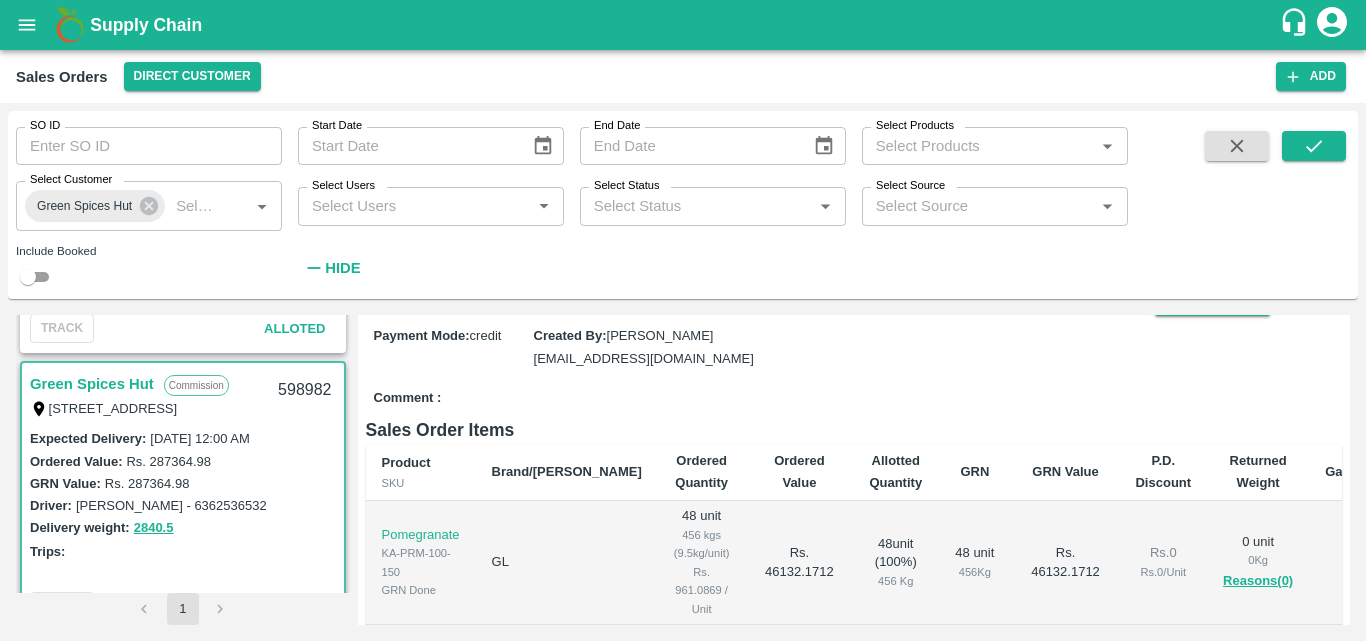click on "Delivery weight: 2840.5" at bounding box center [183, 527] 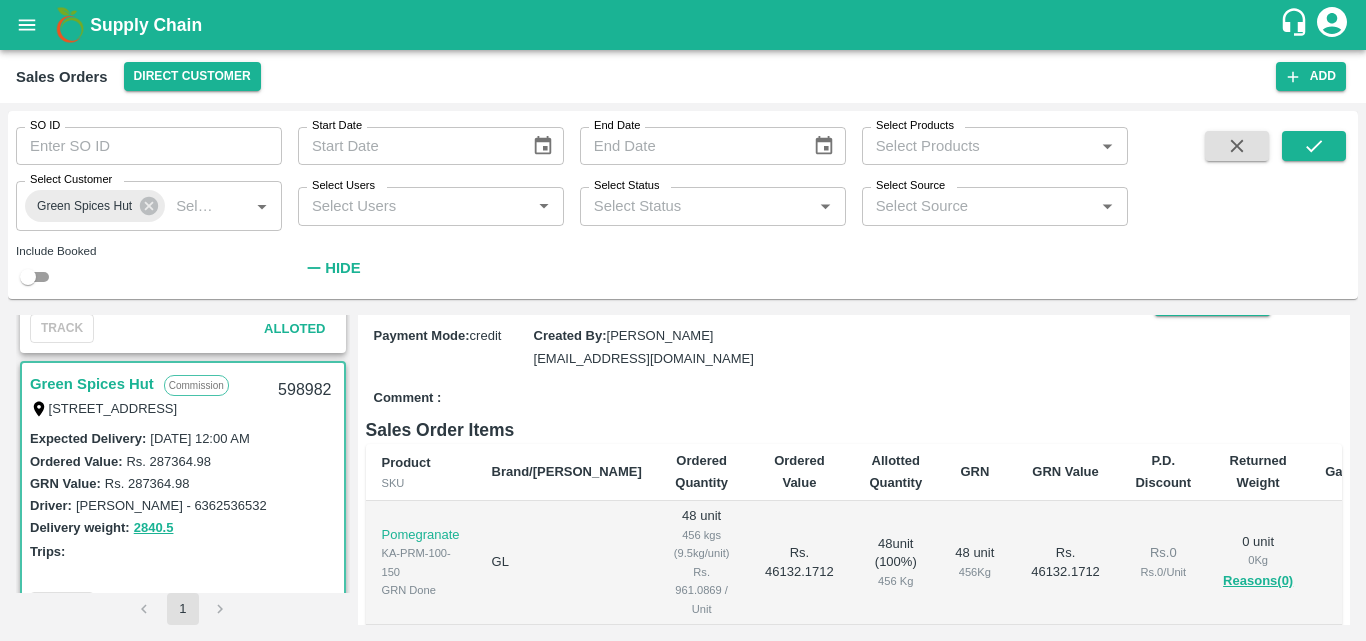 scroll, scrollTop: 1308, scrollLeft: 0, axis: vertical 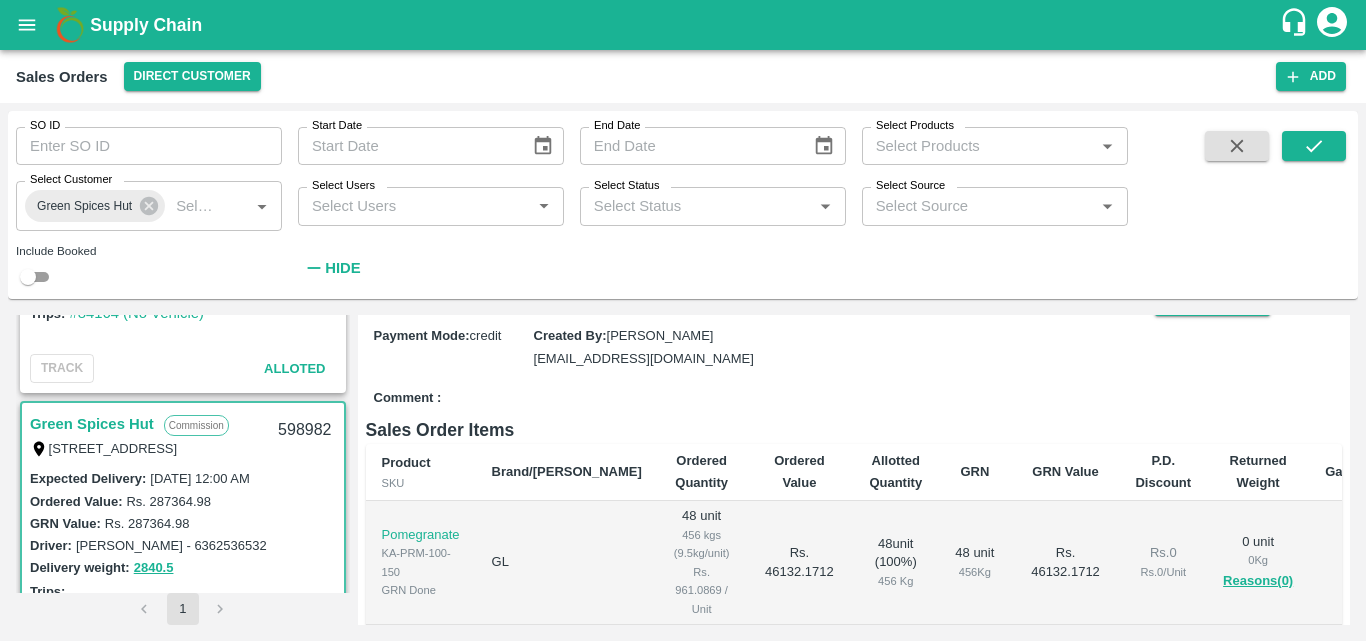 click on "Driver: Kishor - 6362536532" at bounding box center [183, 545] 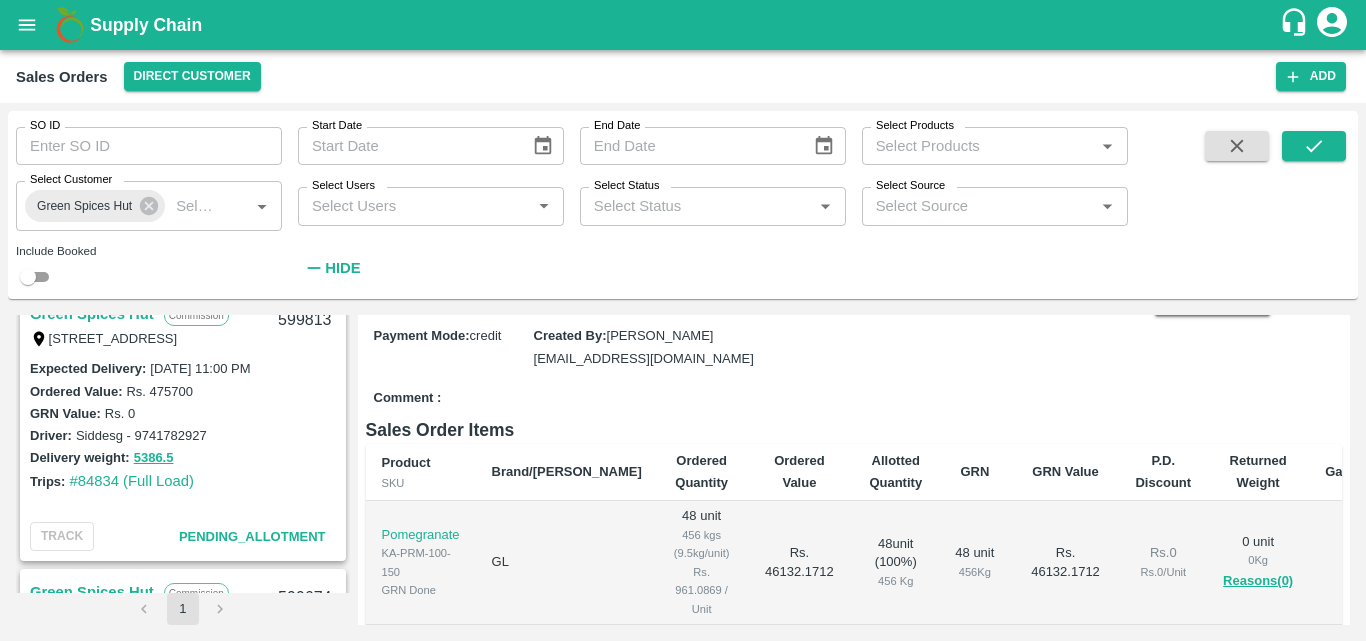 scroll, scrollTop: 0, scrollLeft: 0, axis: both 